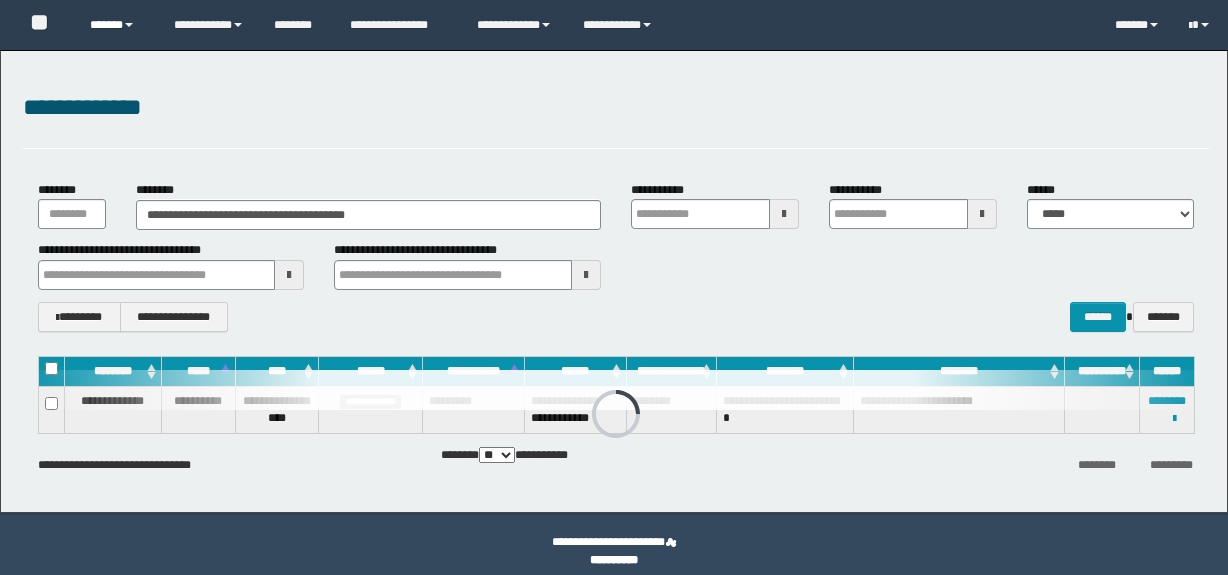 scroll, scrollTop: 0, scrollLeft: 0, axis: both 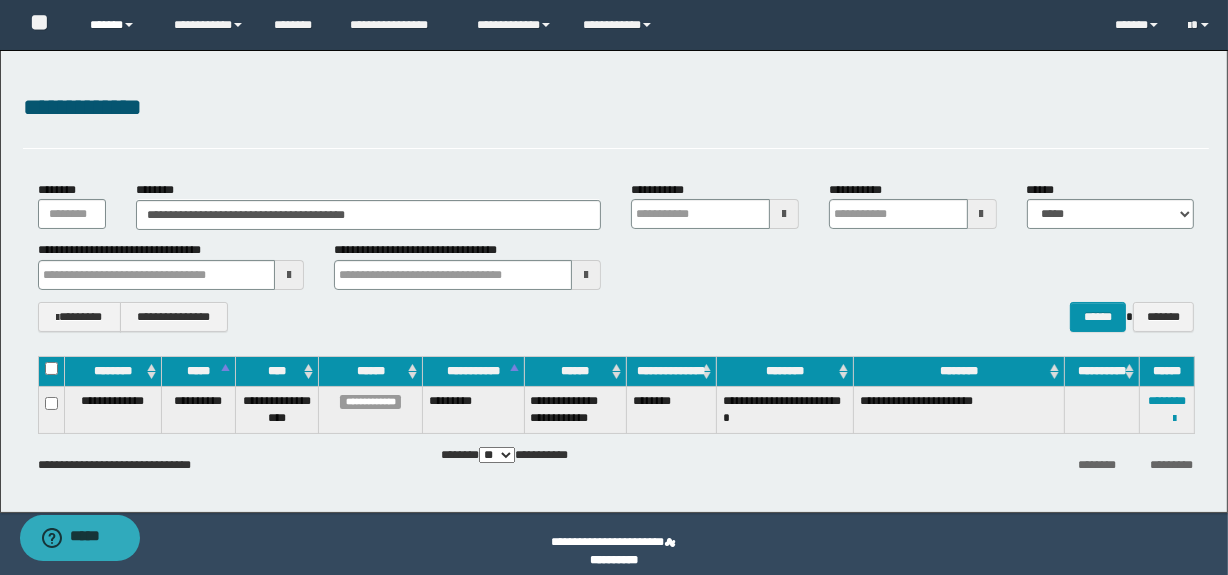 click on "******" at bounding box center [117, 25] 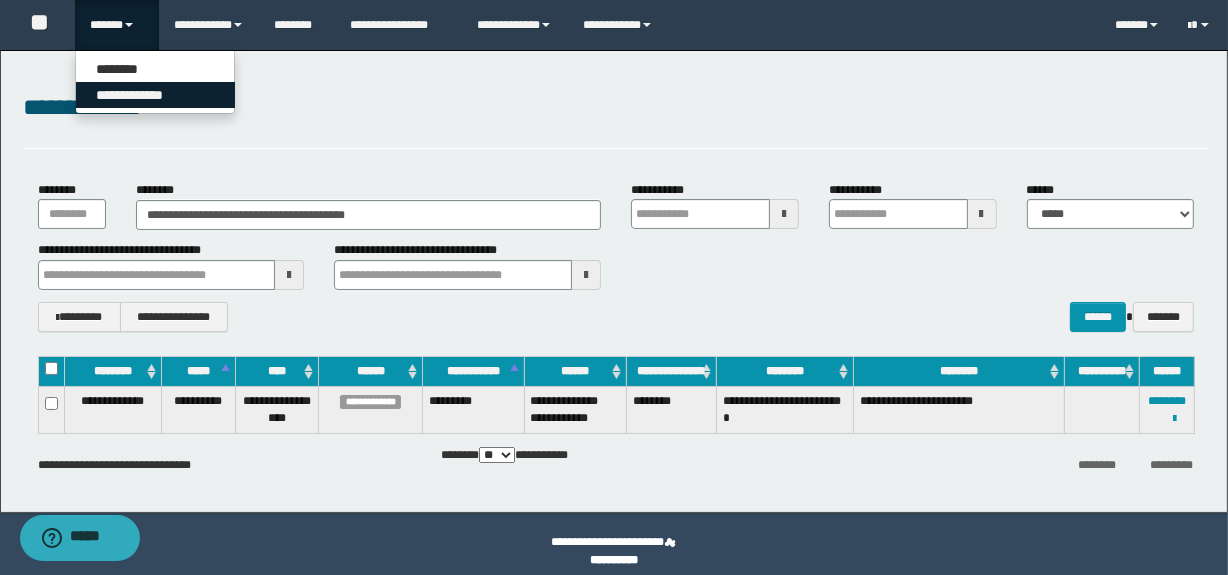 click on "**********" at bounding box center [155, 95] 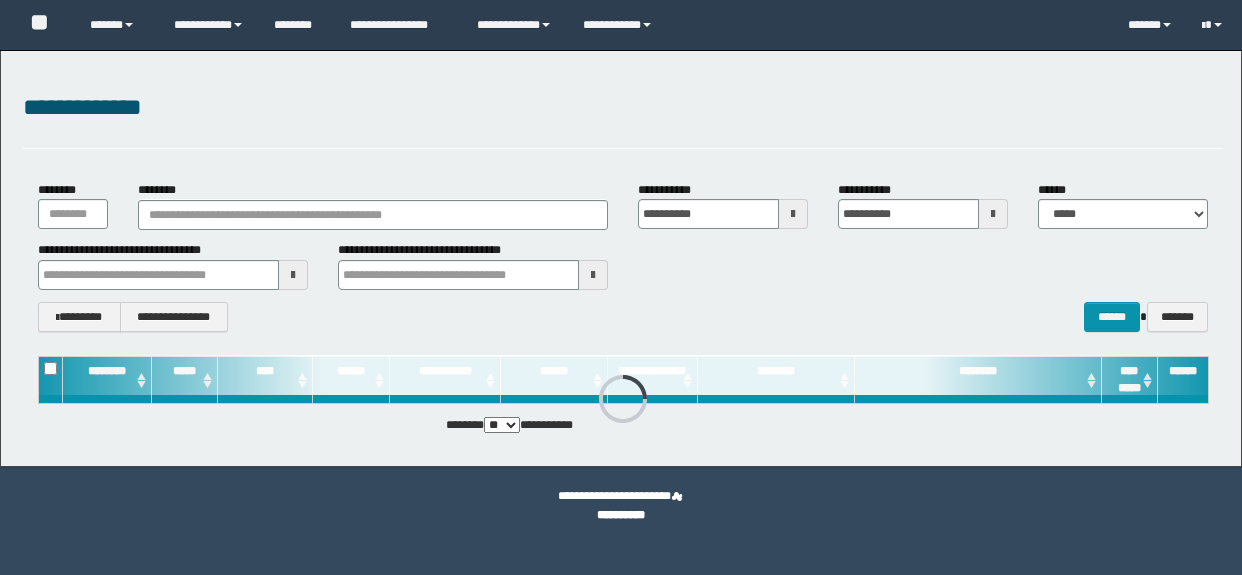 scroll, scrollTop: 0, scrollLeft: 0, axis: both 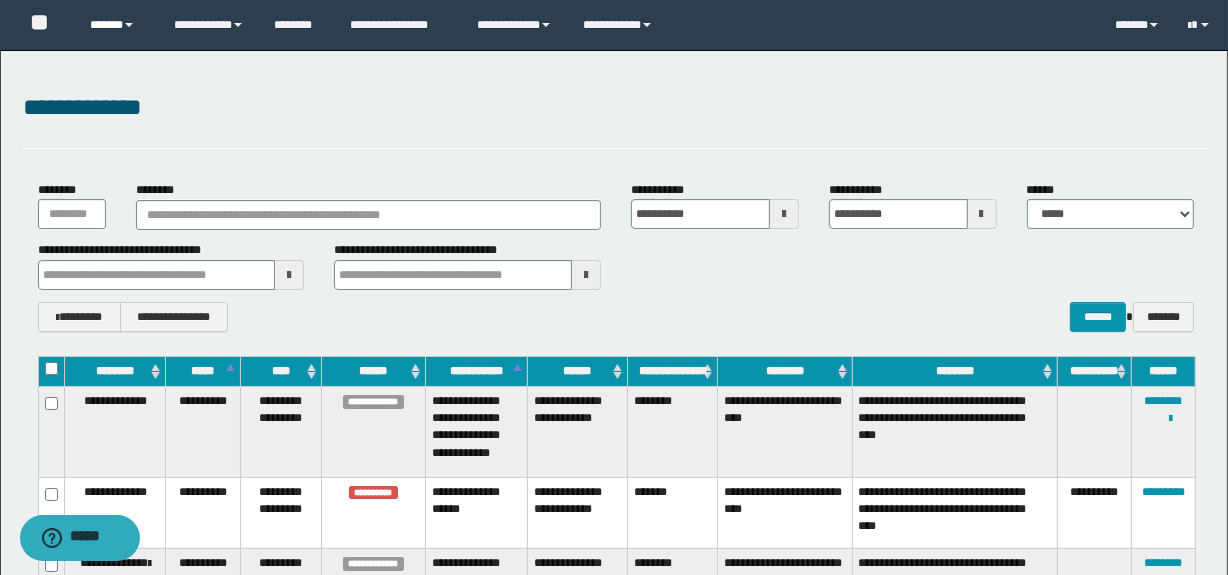 click on "******" at bounding box center (117, 25) 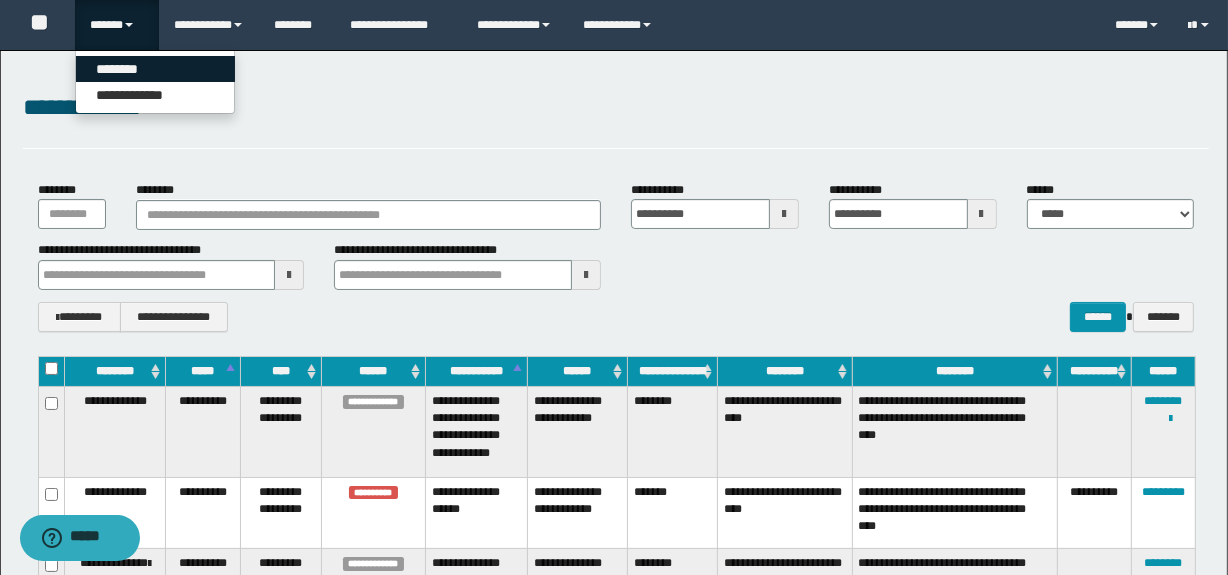 click on "********" at bounding box center (155, 69) 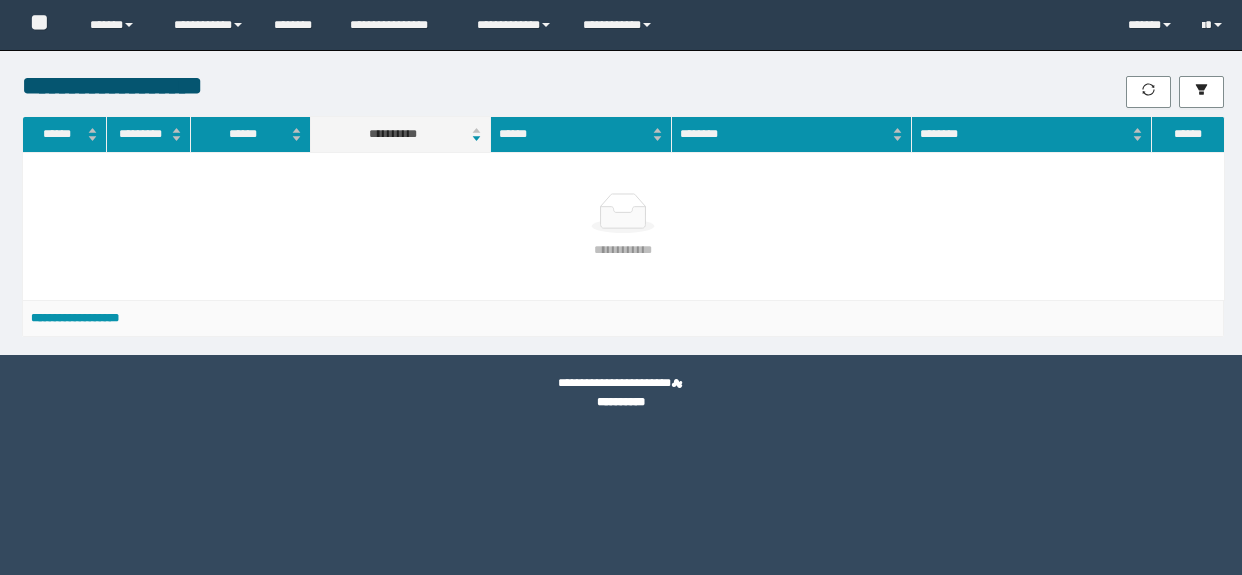 scroll, scrollTop: 0, scrollLeft: 0, axis: both 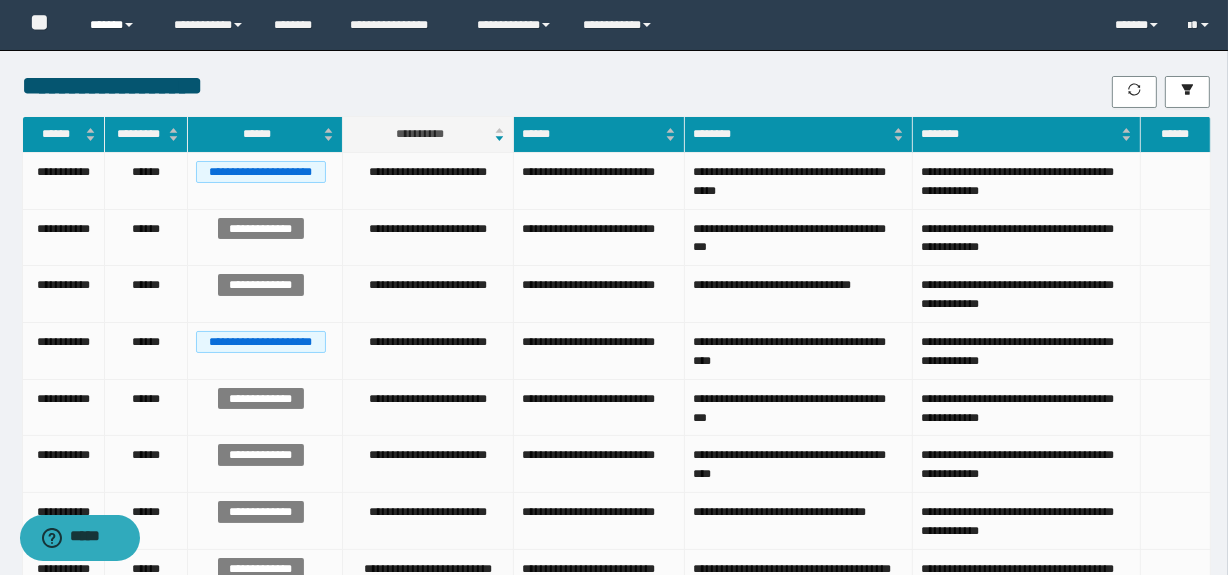 click on "******" at bounding box center (117, 25) 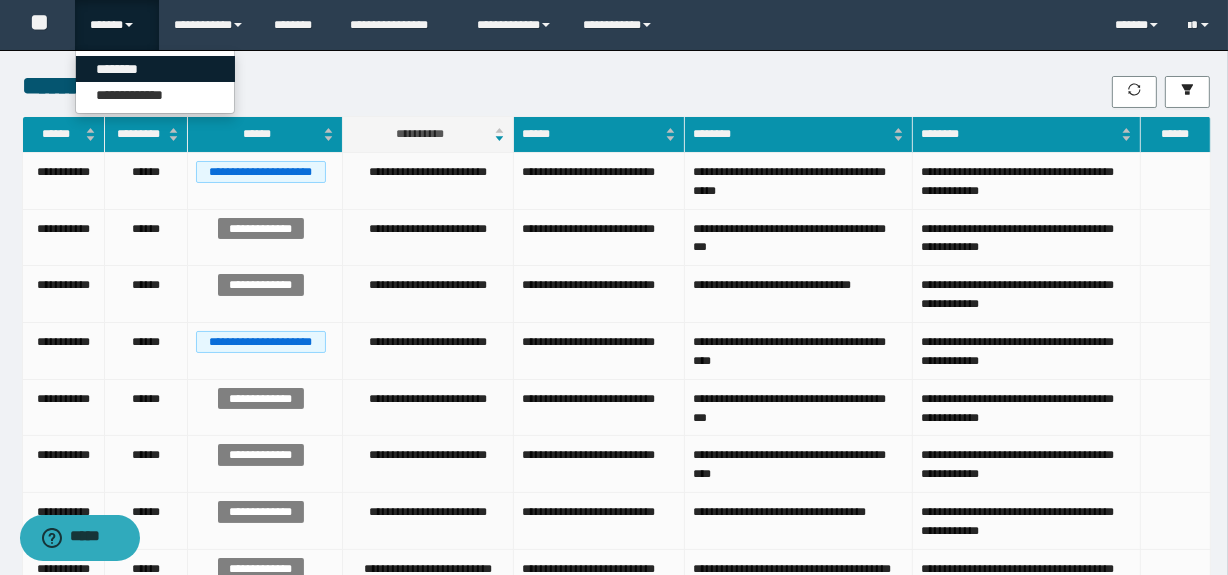 click on "********" at bounding box center [155, 69] 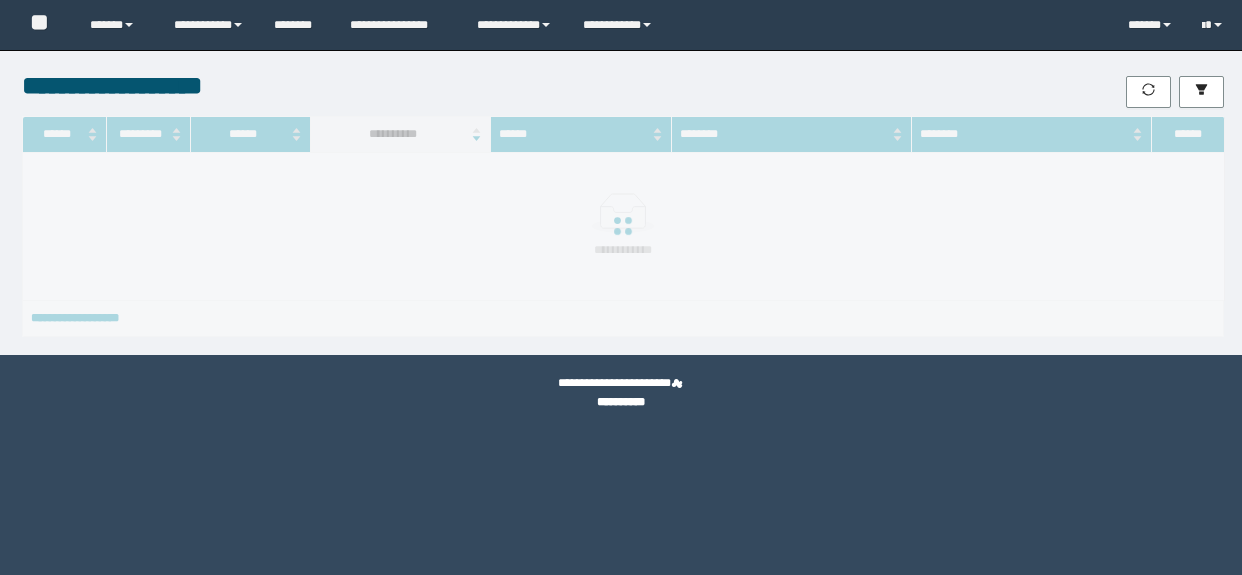 scroll, scrollTop: 0, scrollLeft: 0, axis: both 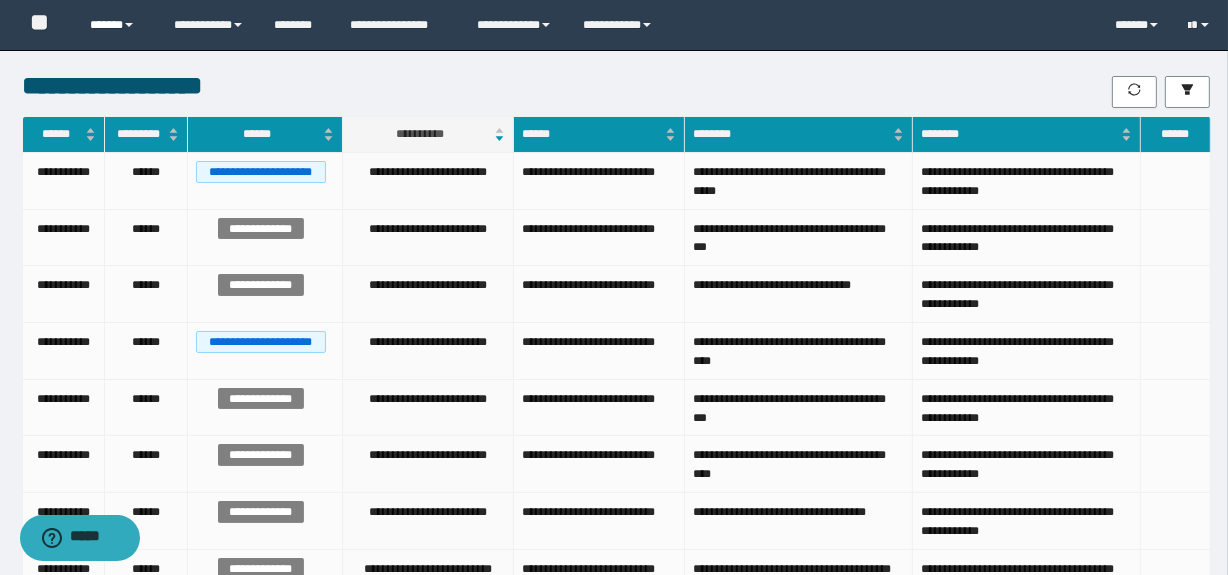 click on "******" at bounding box center [117, 25] 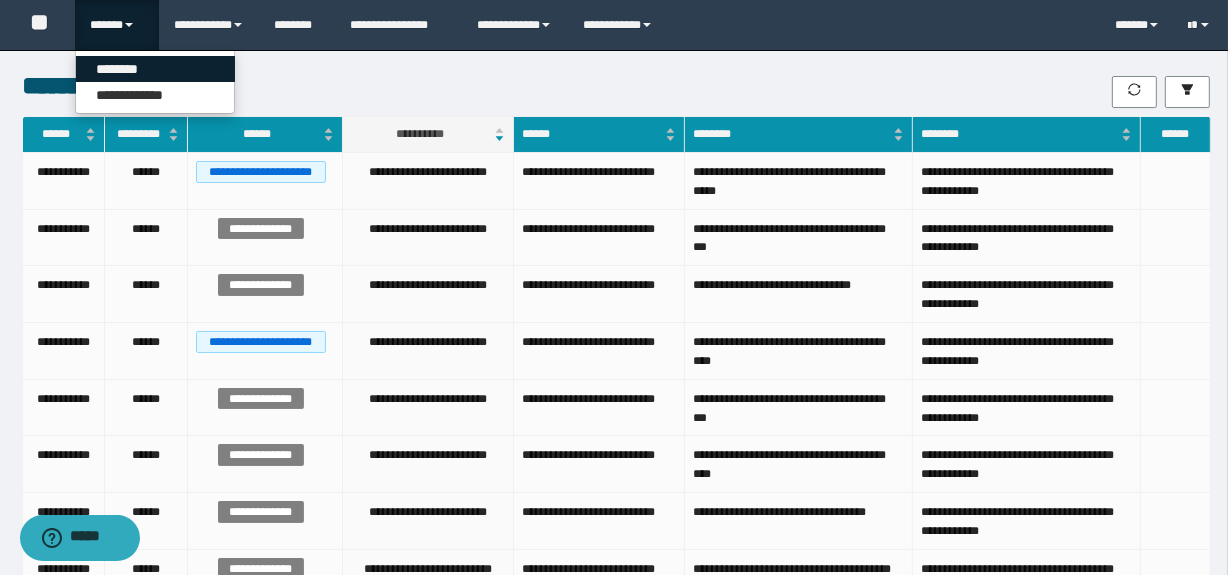 click on "********" at bounding box center (155, 69) 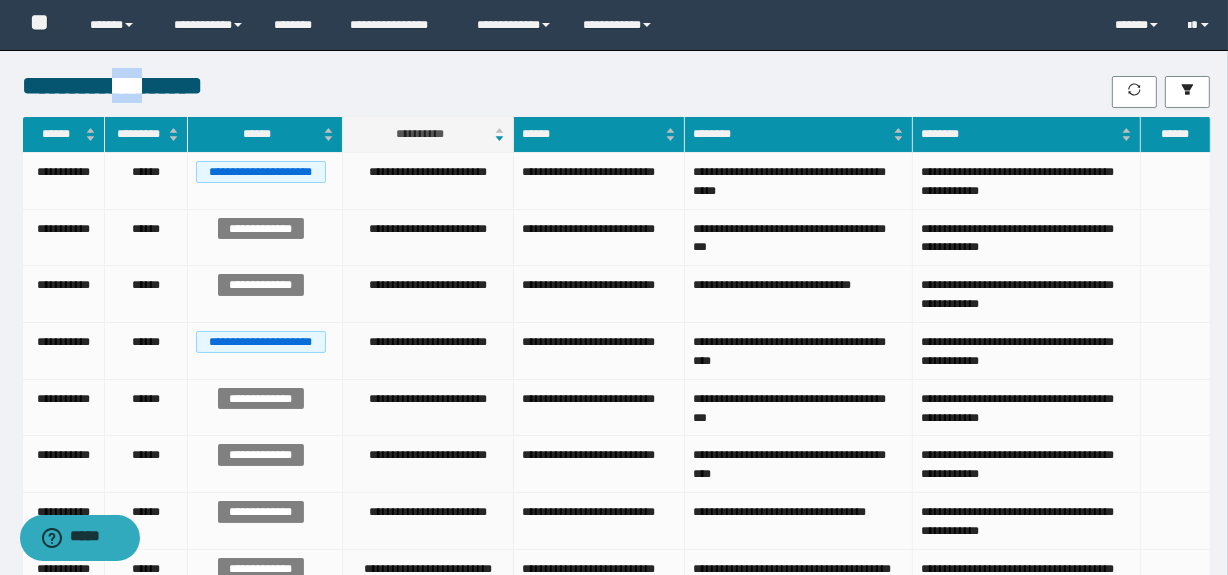 click on "**********" at bounding box center [467, 85] 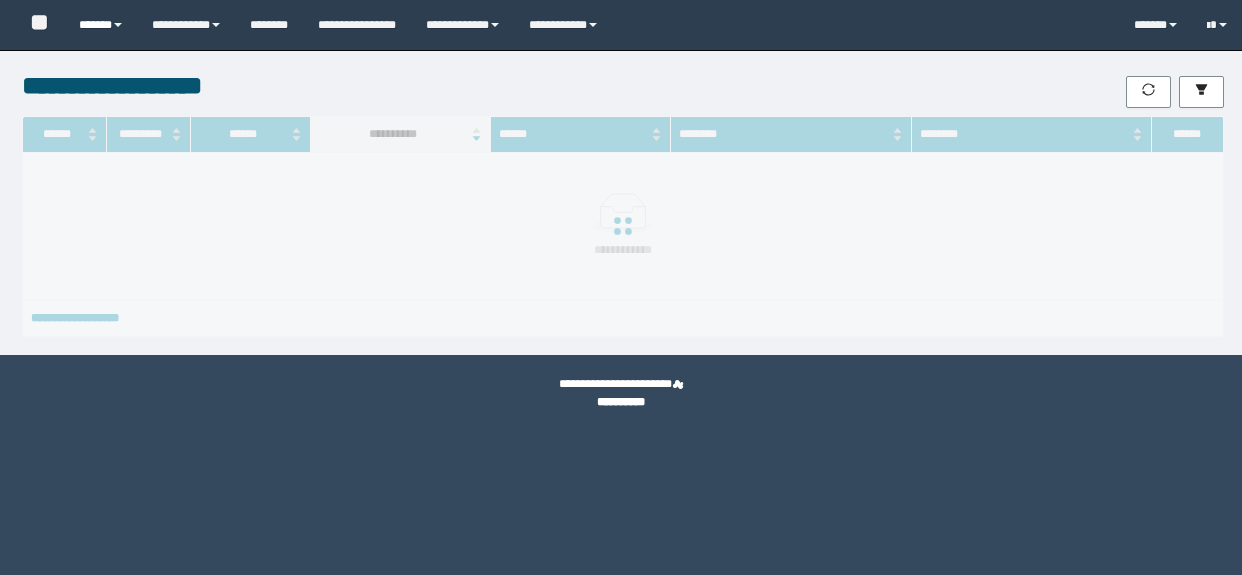 click on "******" at bounding box center [100, 25] 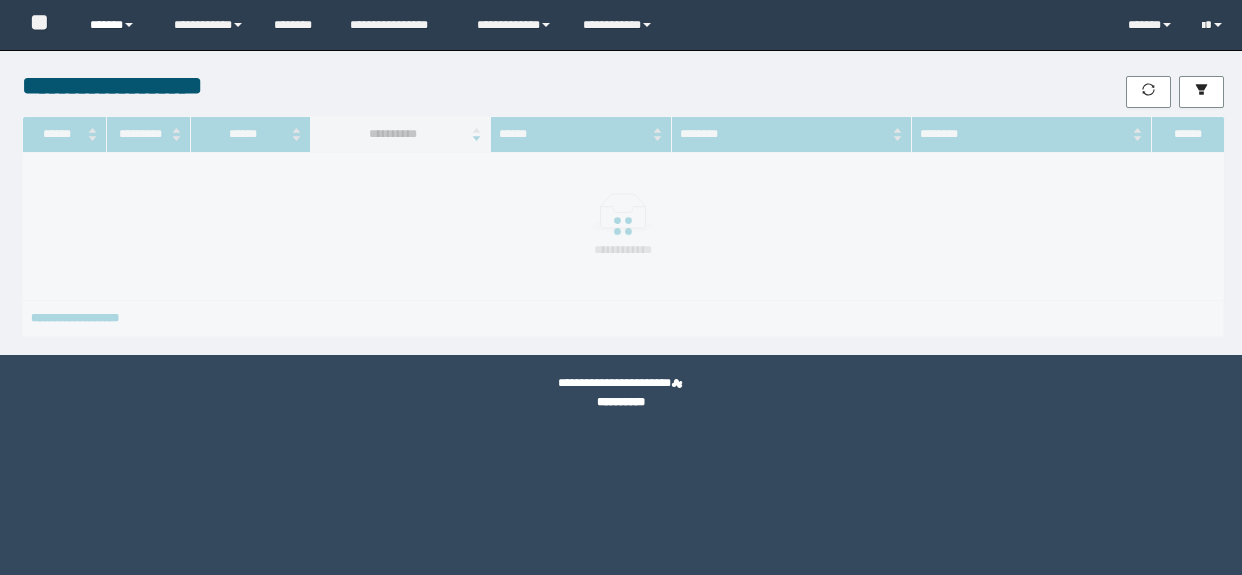 scroll, scrollTop: 0, scrollLeft: 0, axis: both 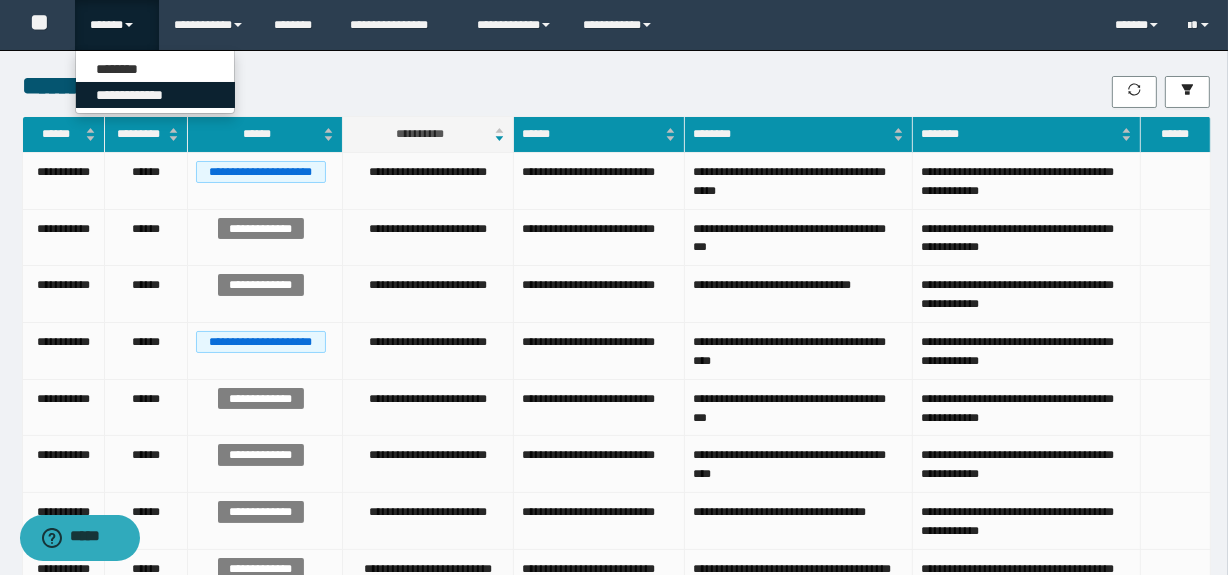 click on "**********" at bounding box center [155, 95] 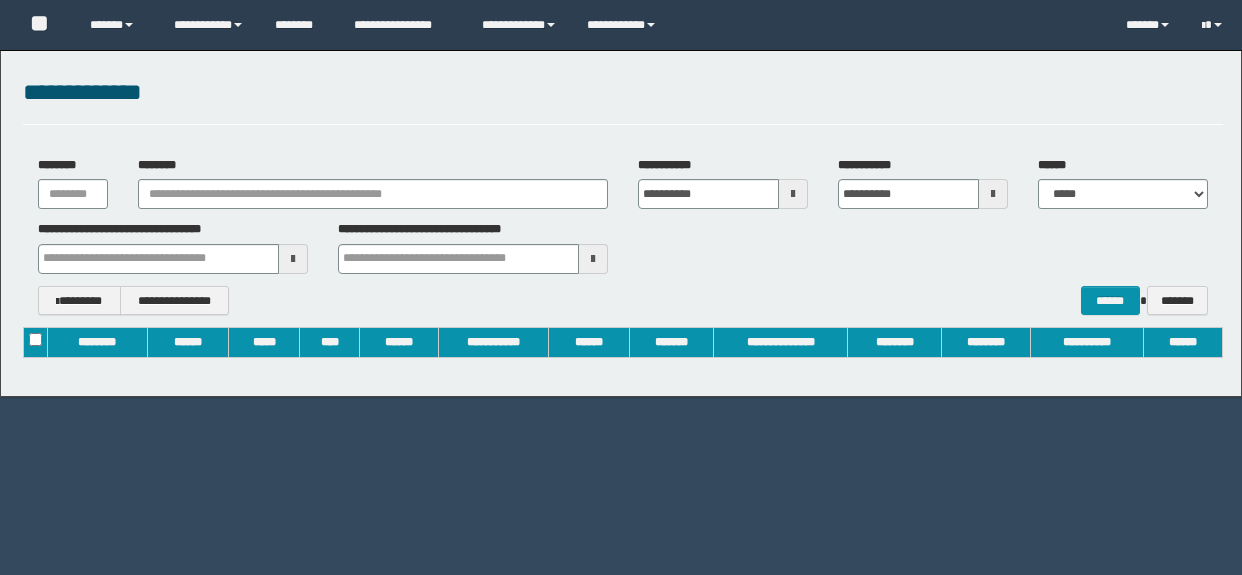 scroll, scrollTop: 0, scrollLeft: 0, axis: both 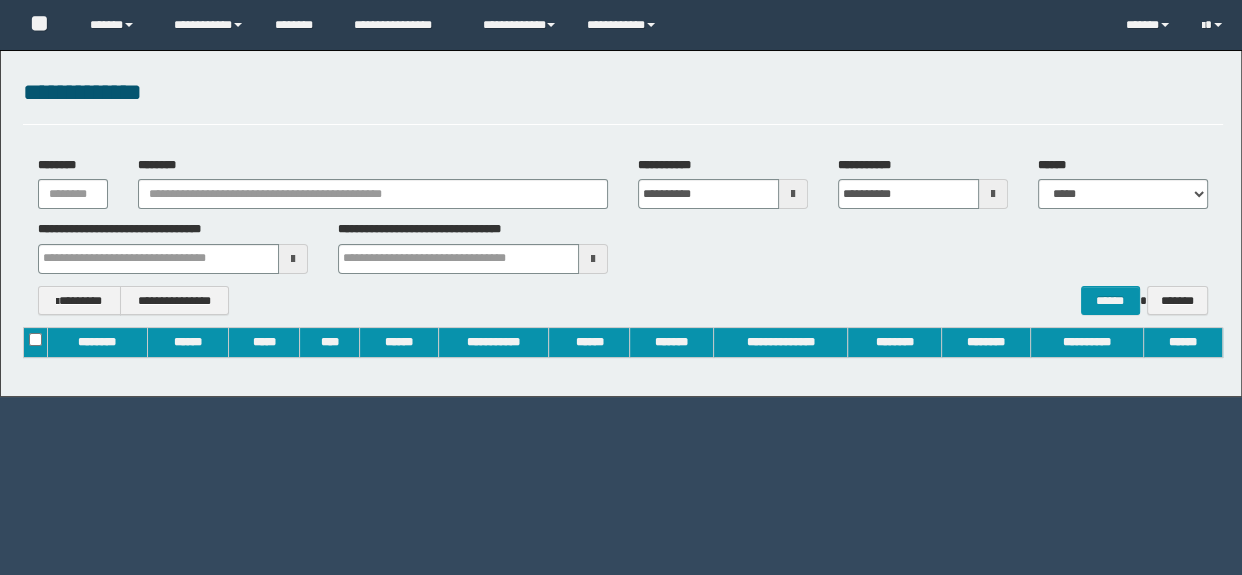 type on "**********" 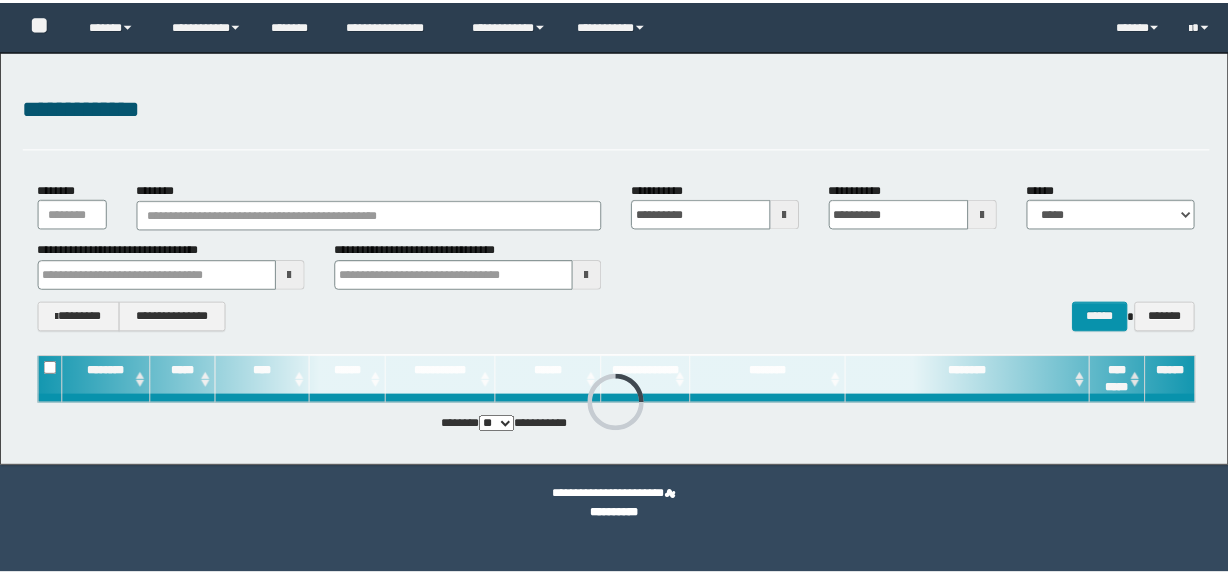 scroll, scrollTop: 0, scrollLeft: 0, axis: both 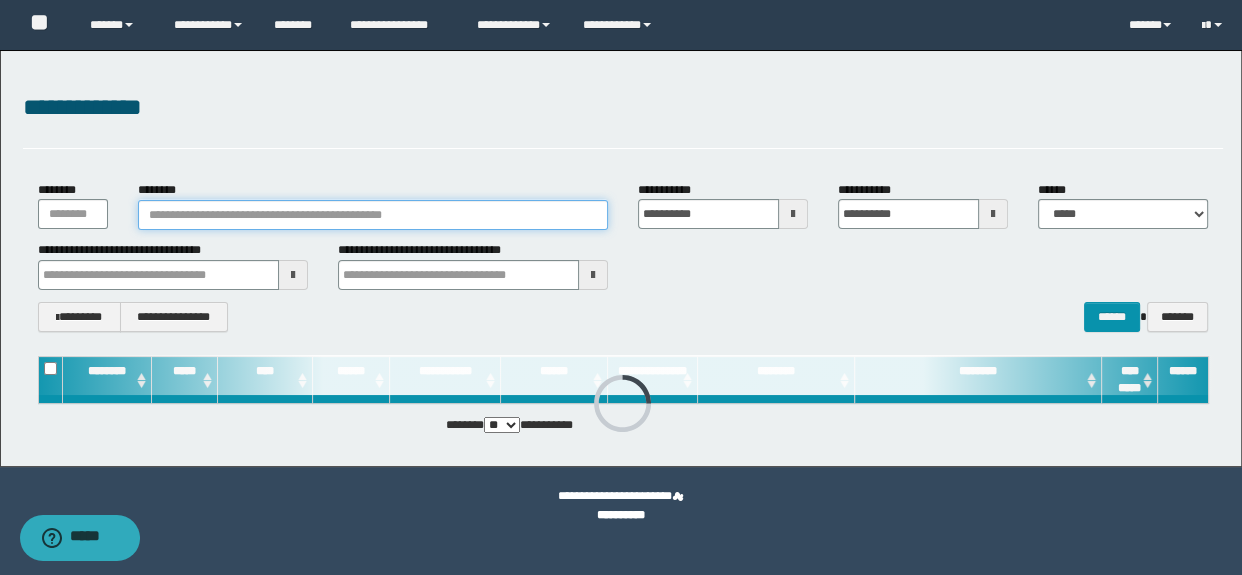click on "********" at bounding box center [373, 215] 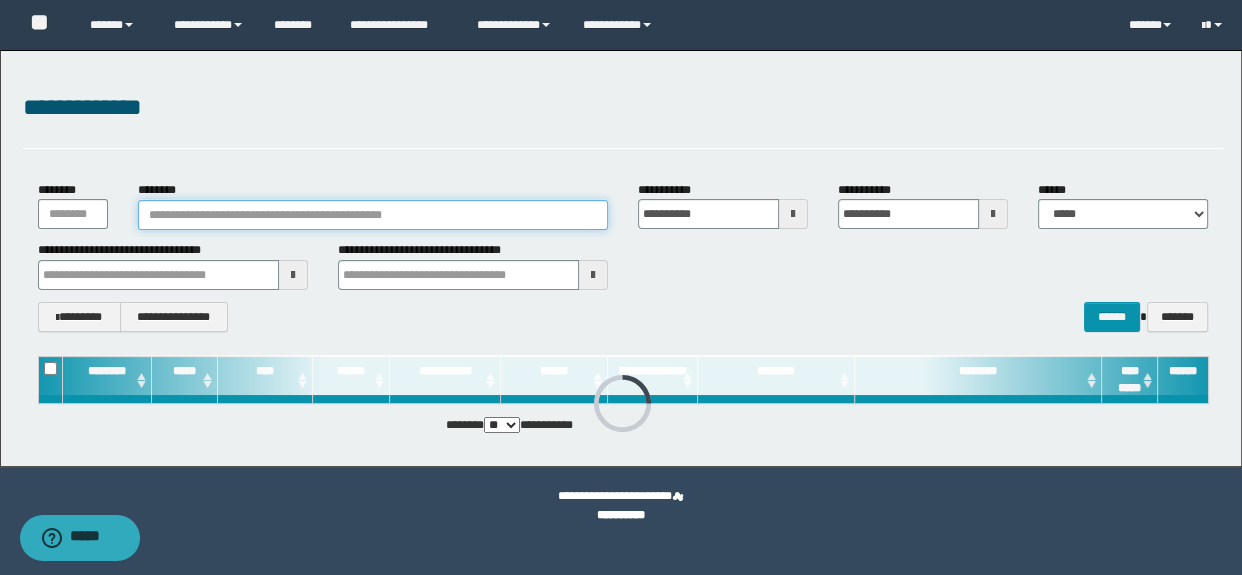paste on "********" 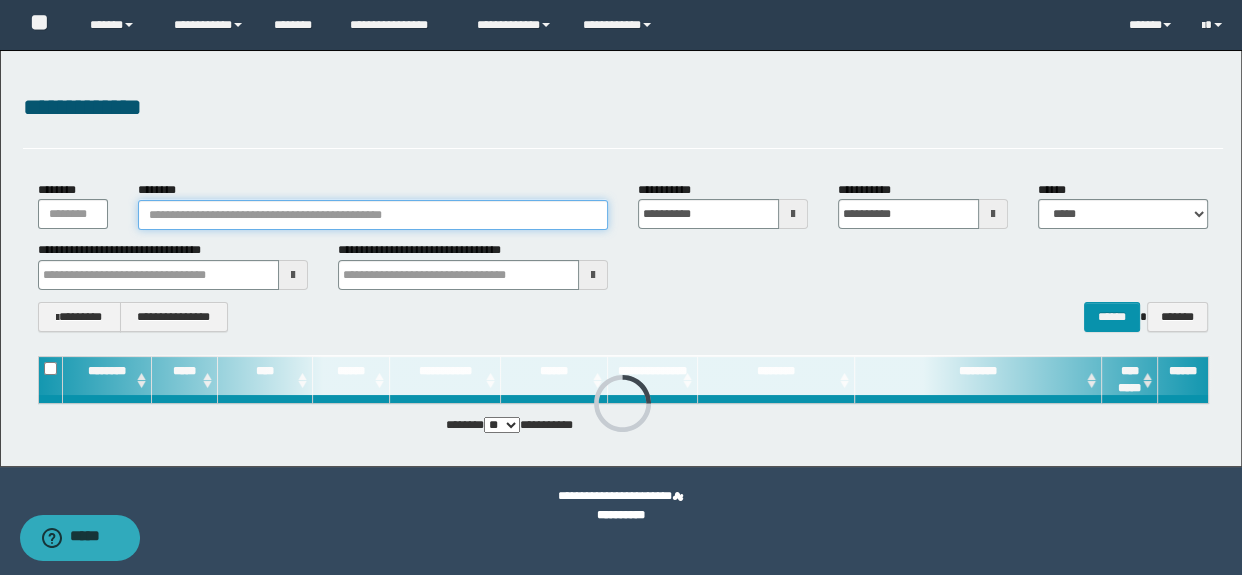 type on "********" 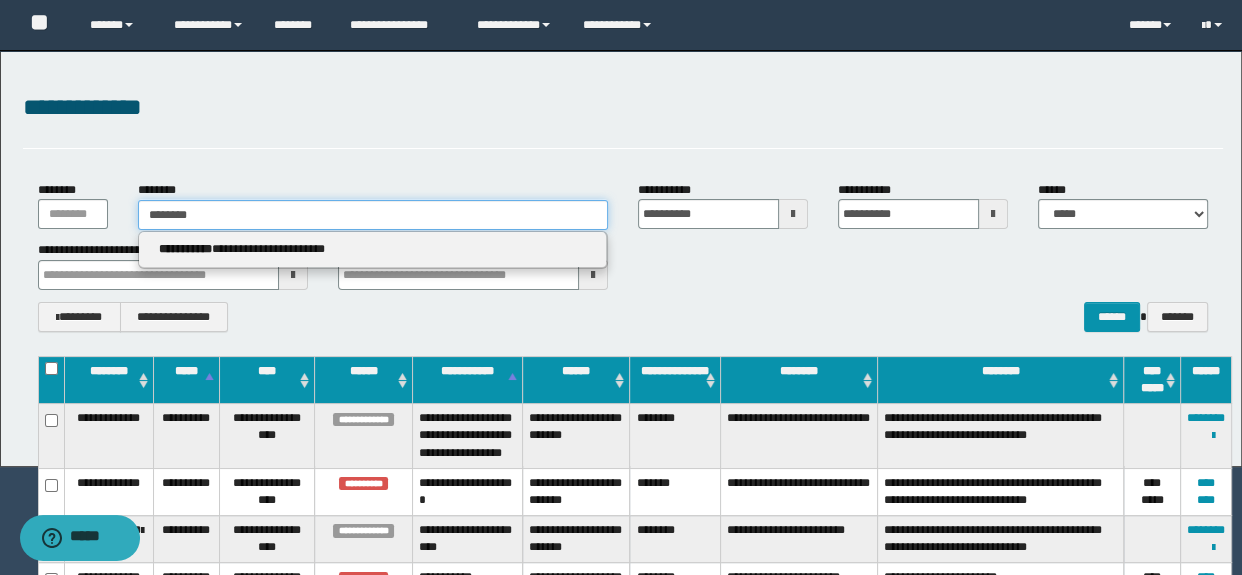 type on "********" 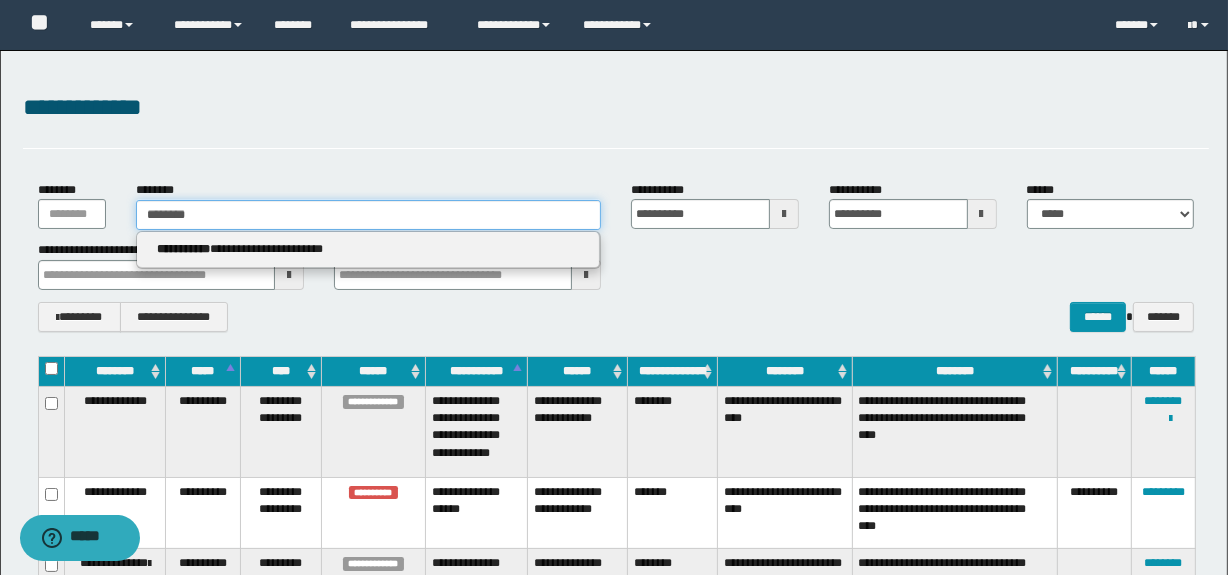 type 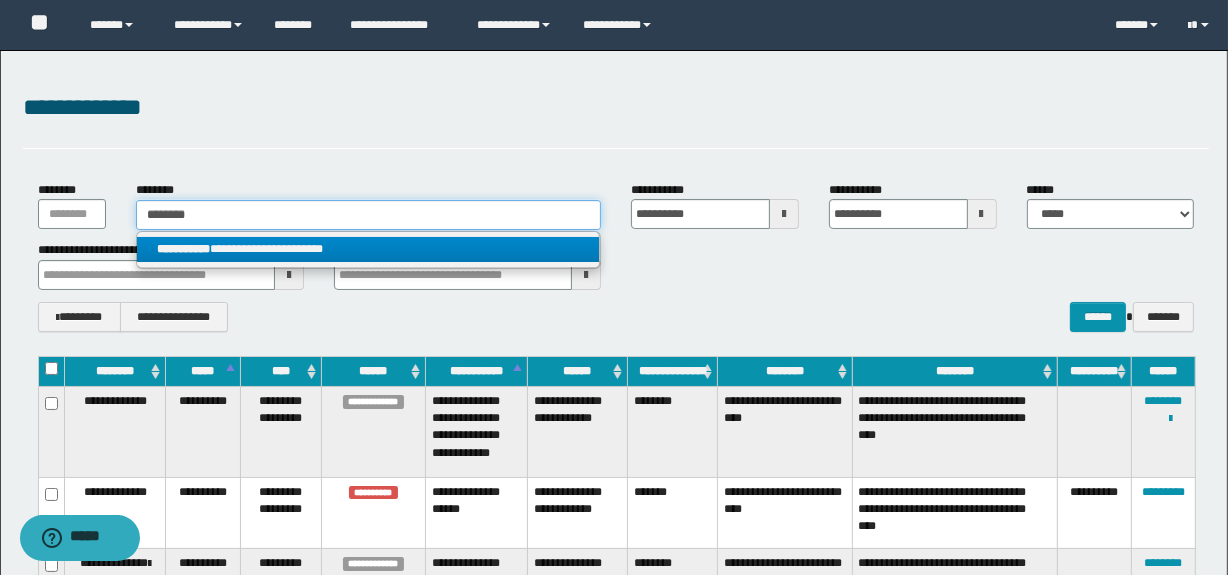 type on "********" 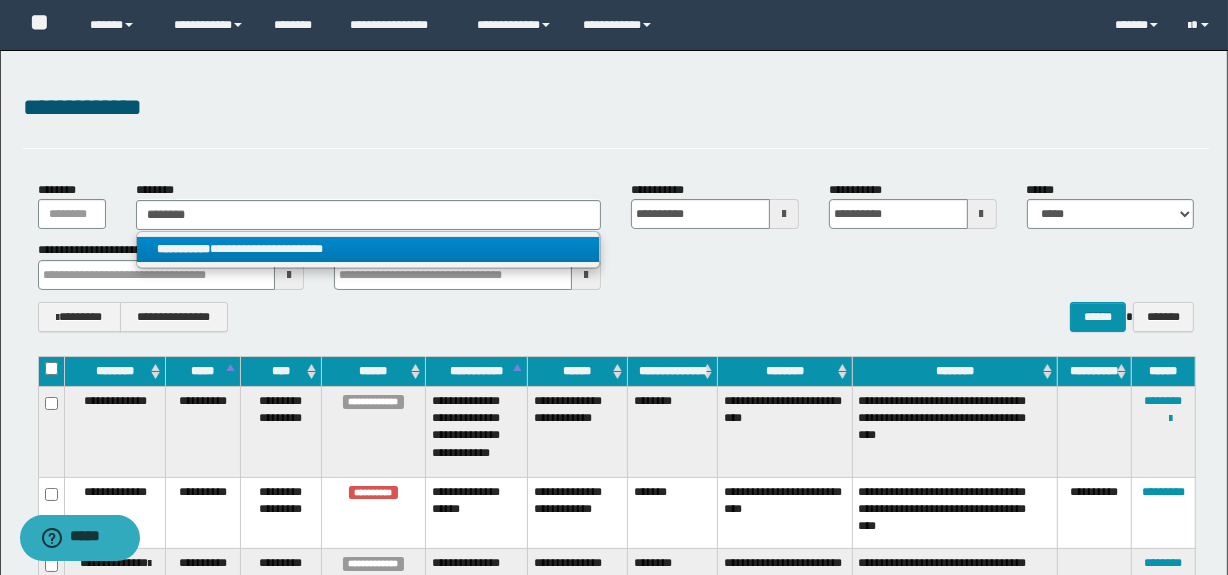 click on "**********" at bounding box center (368, 249) 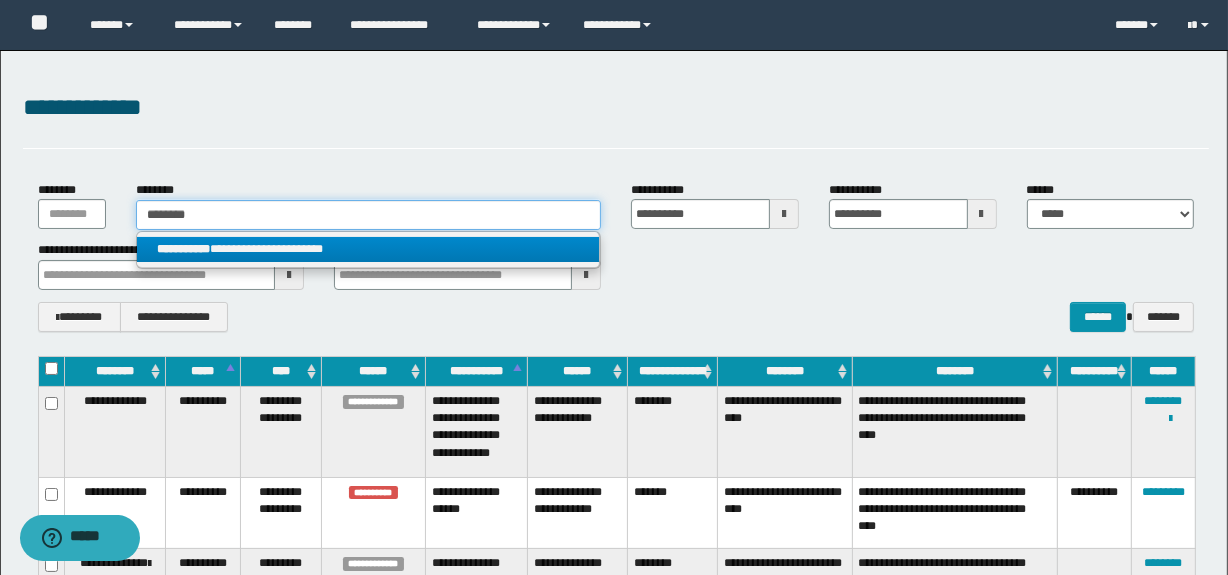 type 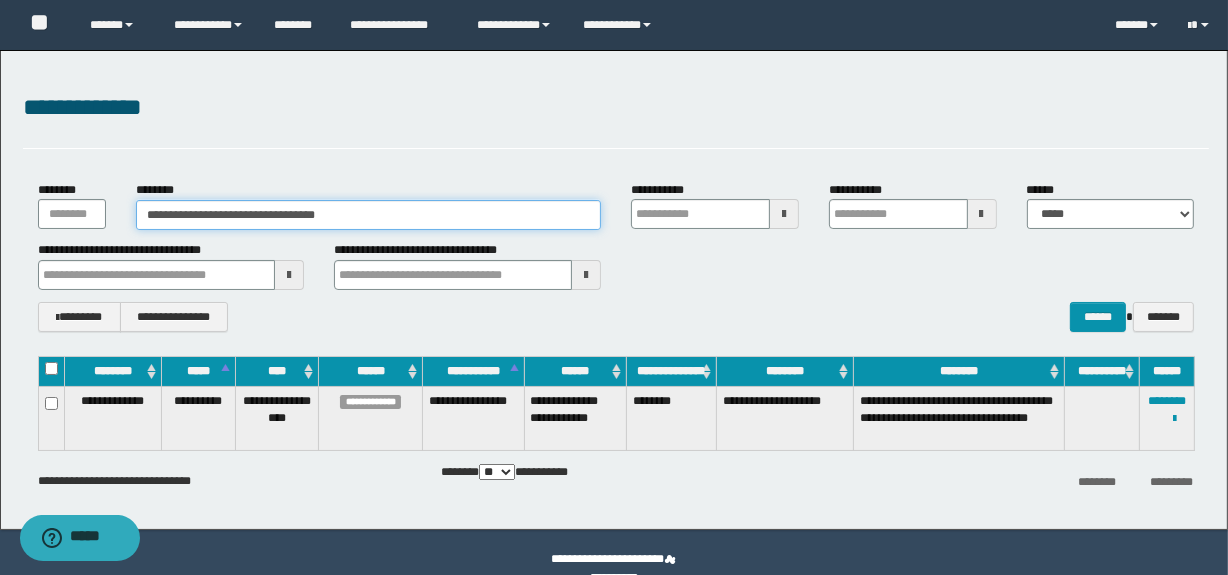 type 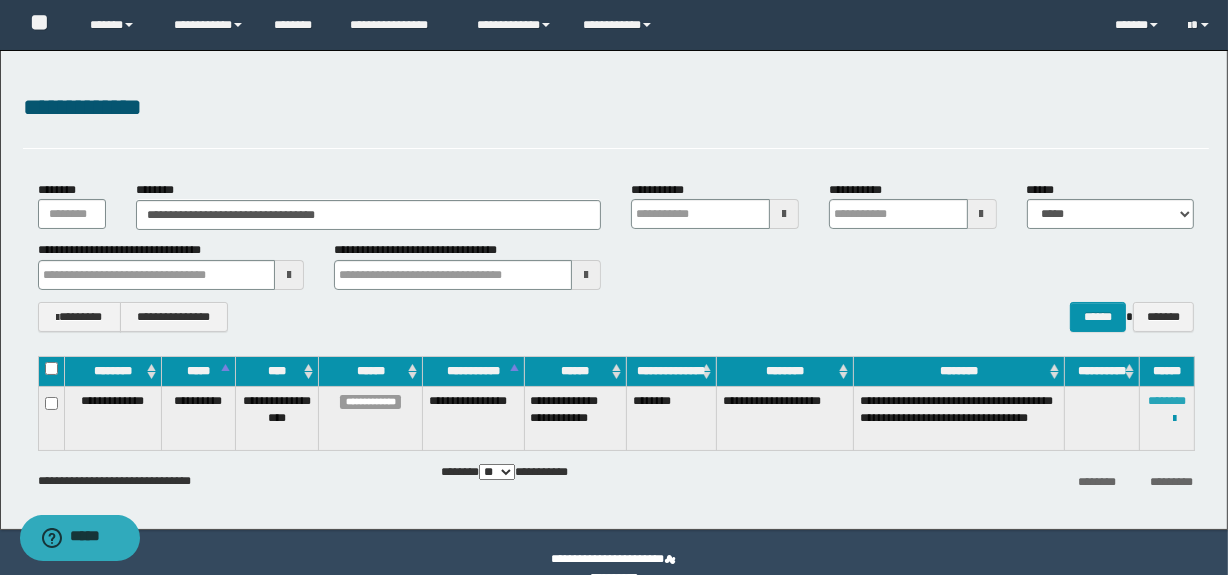 click on "********" at bounding box center [1167, 401] 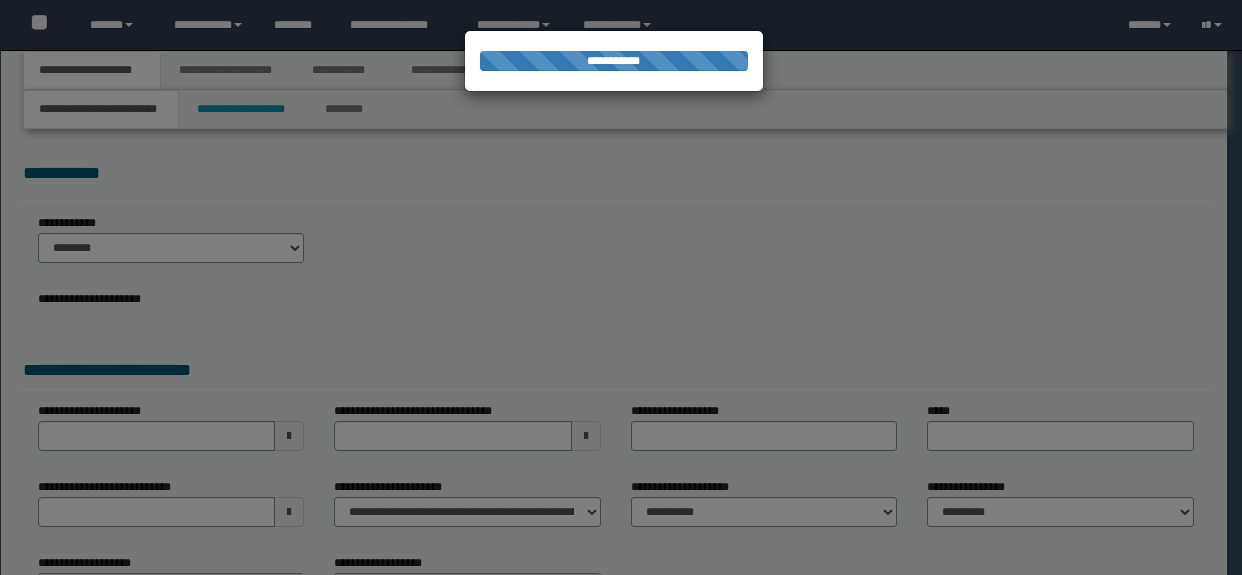scroll, scrollTop: 0, scrollLeft: 0, axis: both 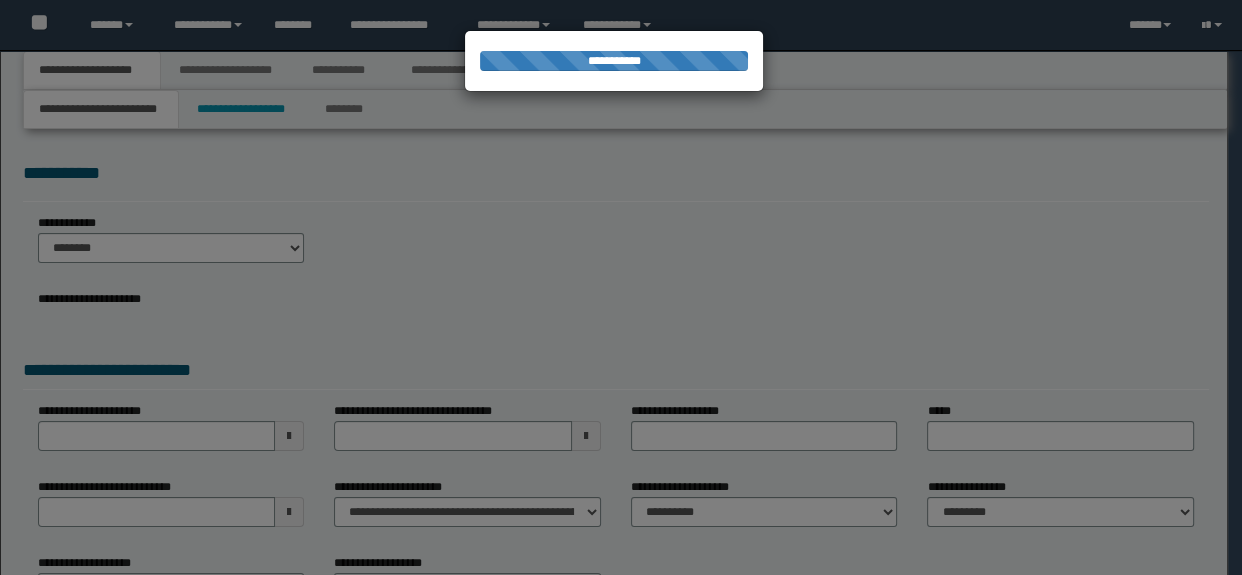 select on "*" 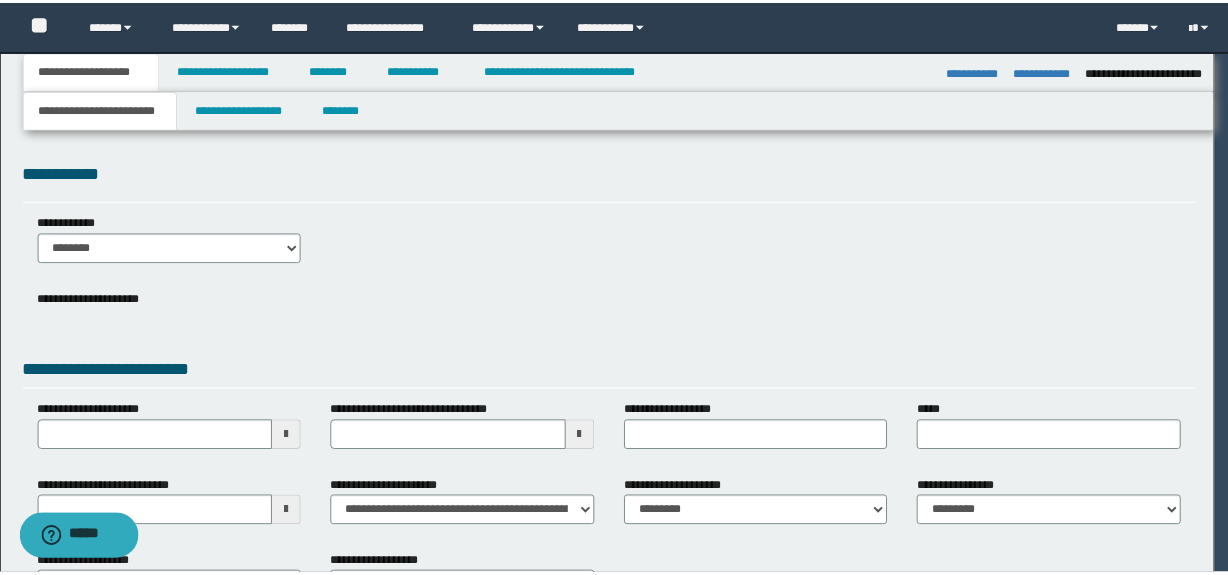 scroll, scrollTop: 0, scrollLeft: 0, axis: both 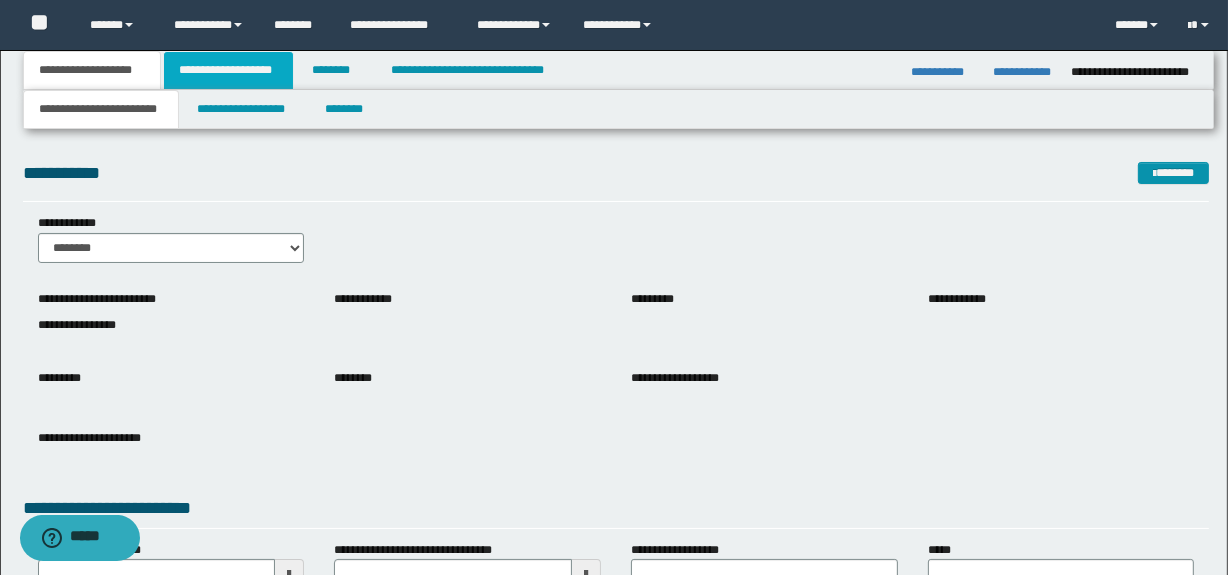 click on "**********" at bounding box center (228, 70) 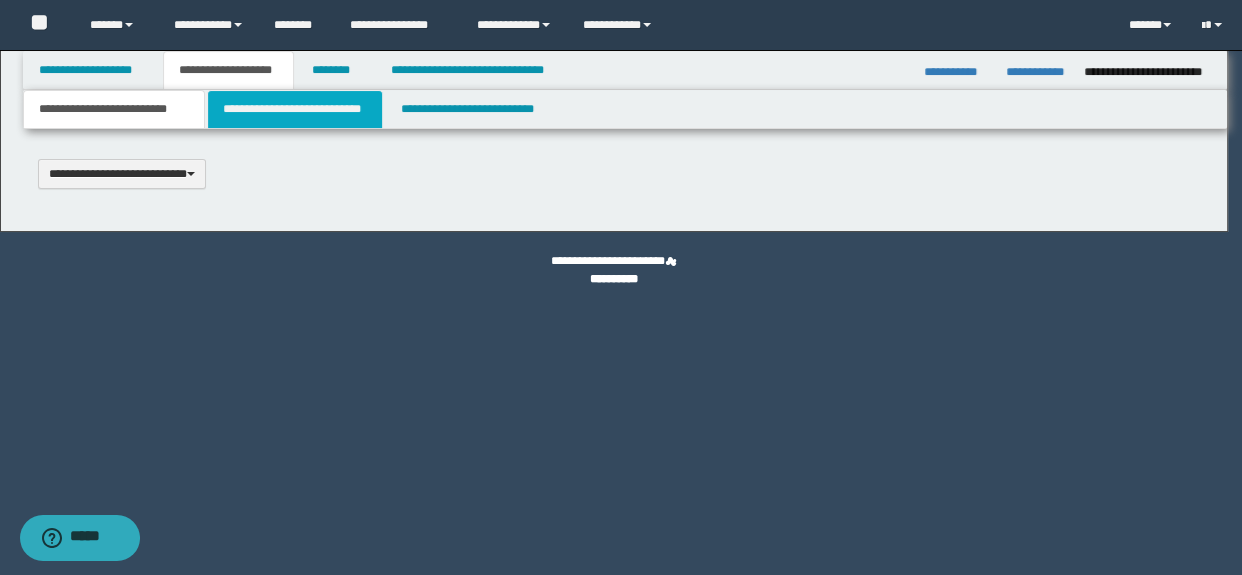 type 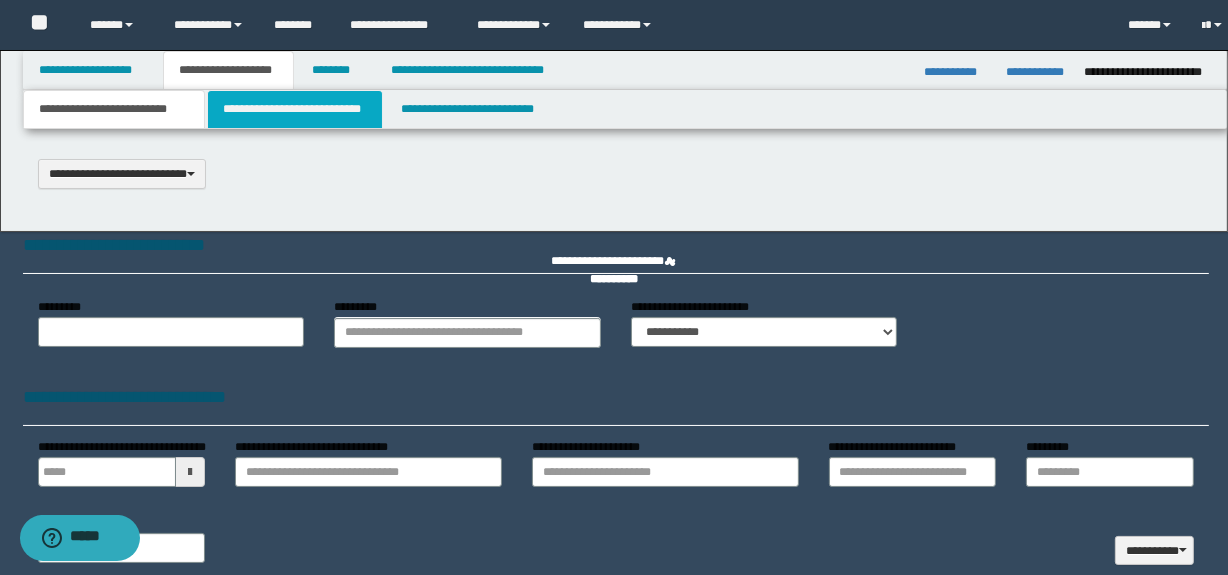 select on "*" 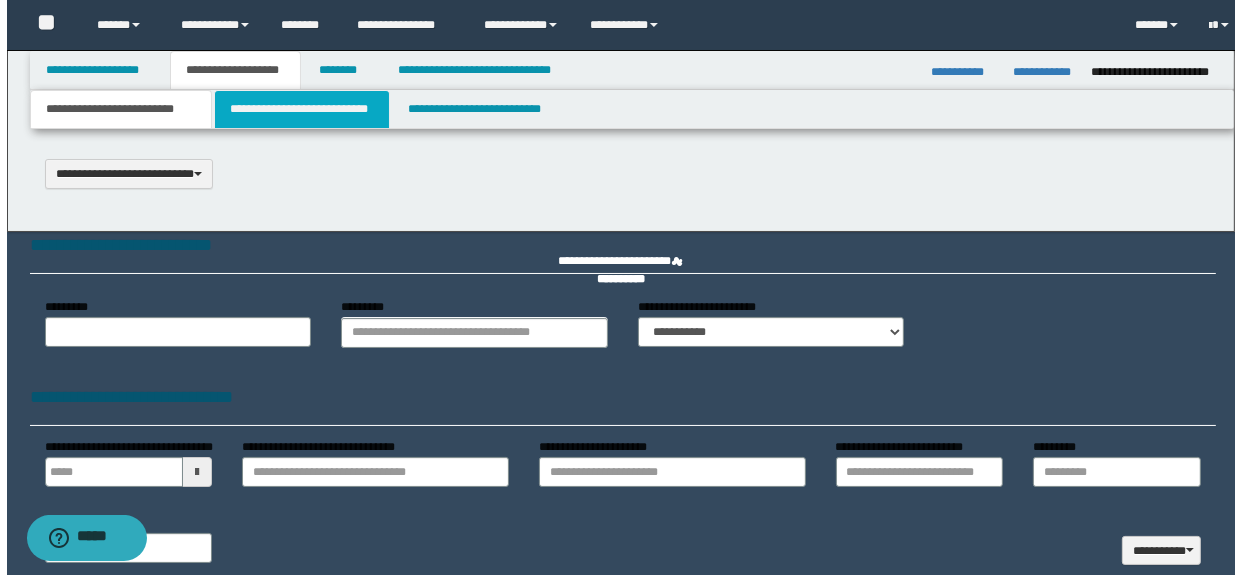 scroll, scrollTop: 0, scrollLeft: 0, axis: both 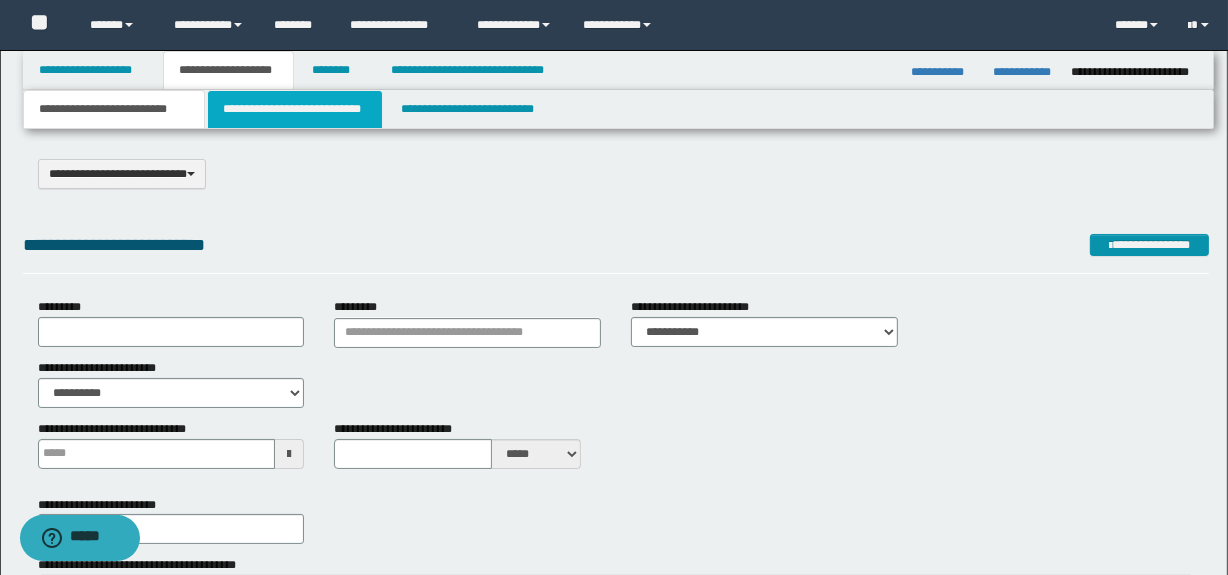 click on "**********" at bounding box center [294, 109] 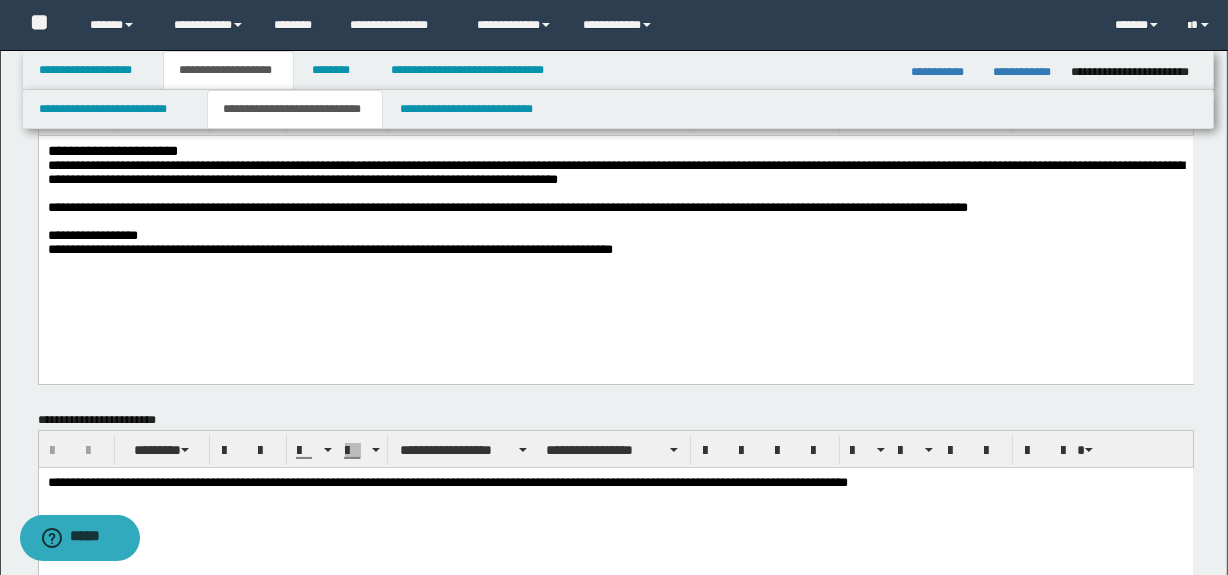 scroll, scrollTop: 0, scrollLeft: 0, axis: both 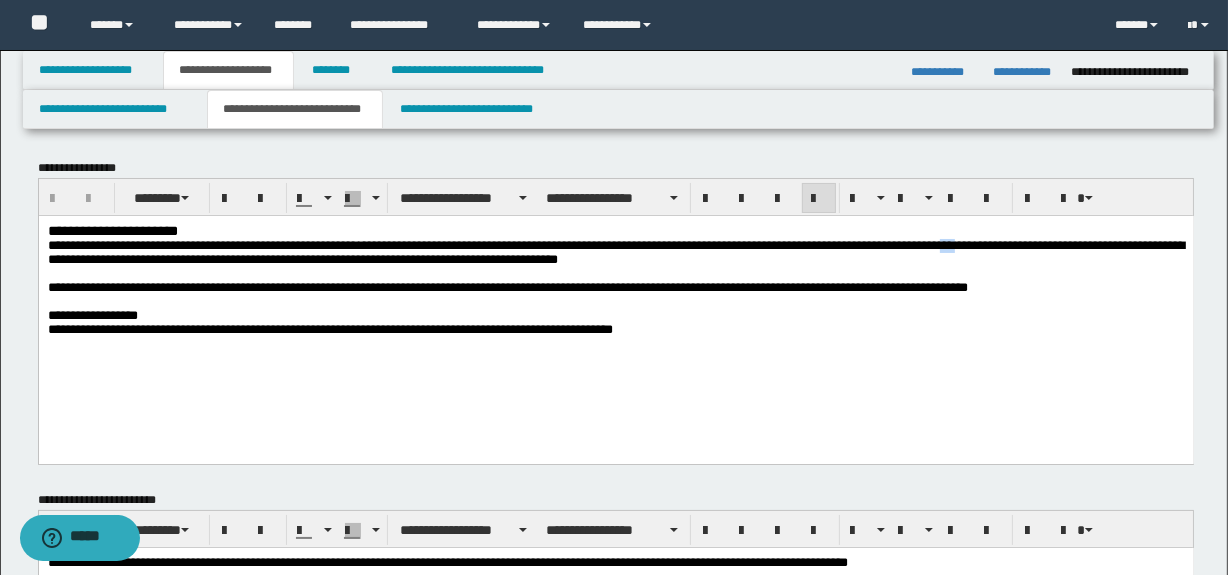 drag, startPoint x: 1181, startPoint y: 245, endPoint x: 1159, endPoint y: 245, distance: 22 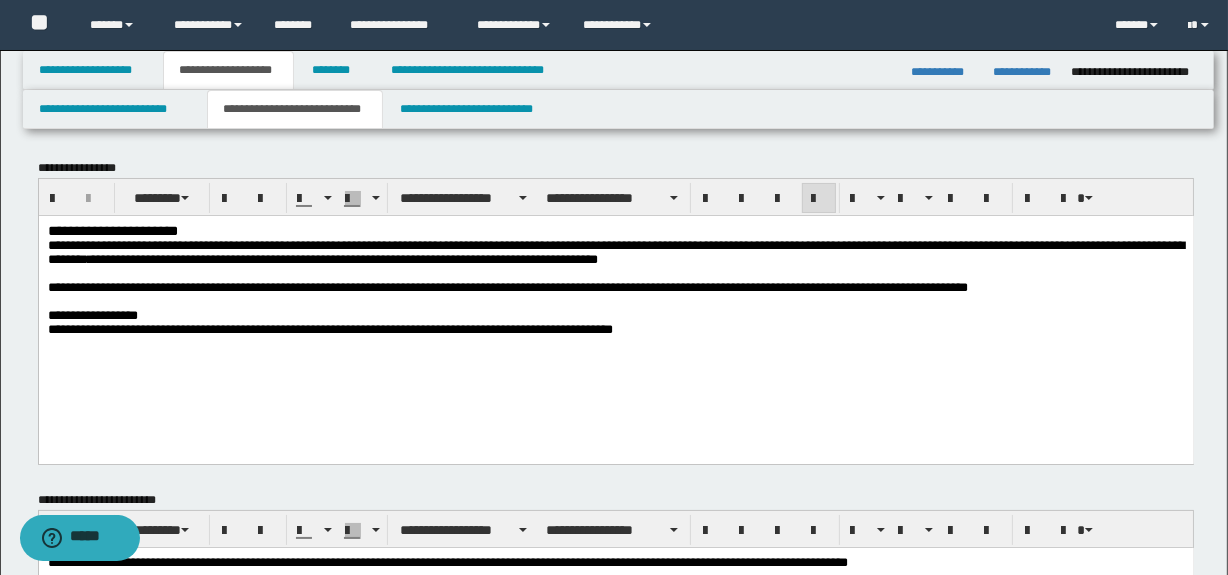 click on "**********" at bounding box center (327, 244) 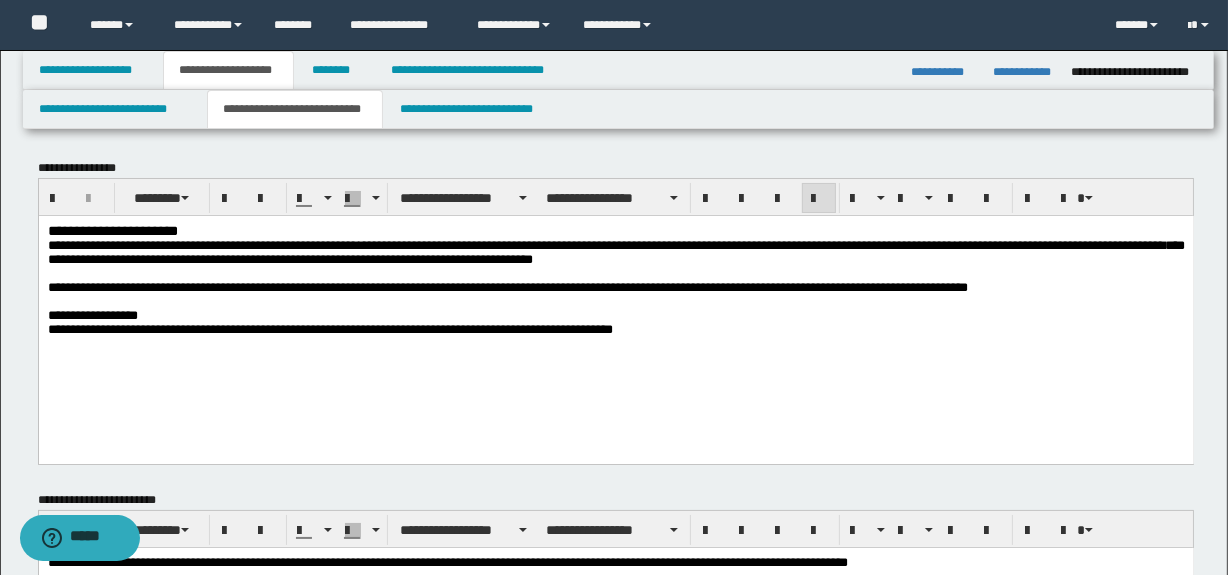 click on "**********" at bounding box center [615, 252] 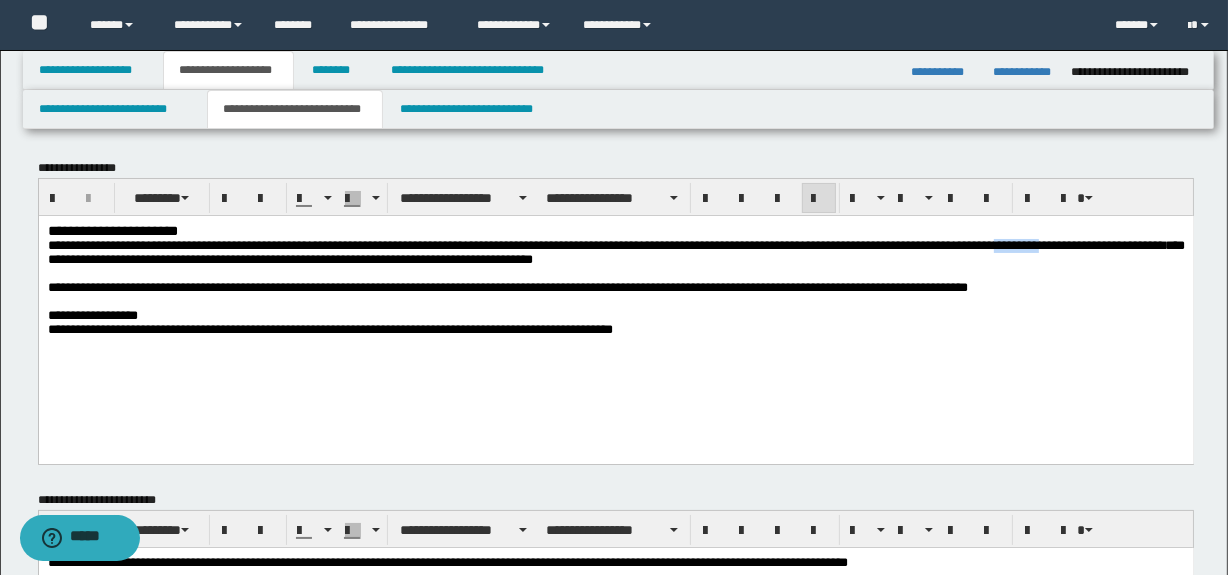 drag, startPoint x: 100, startPoint y: 261, endPoint x: 45, endPoint y: 262, distance: 55.00909 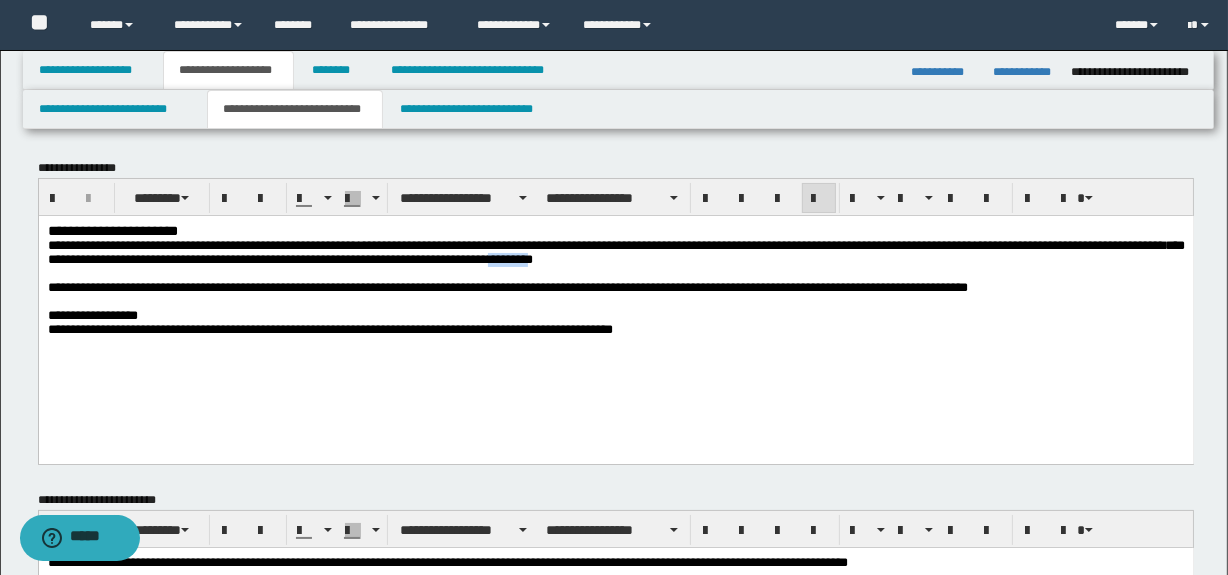 drag, startPoint x: 895, startPoint y: 264, endPoint x: 844, endPoint y: 264, distance: 51 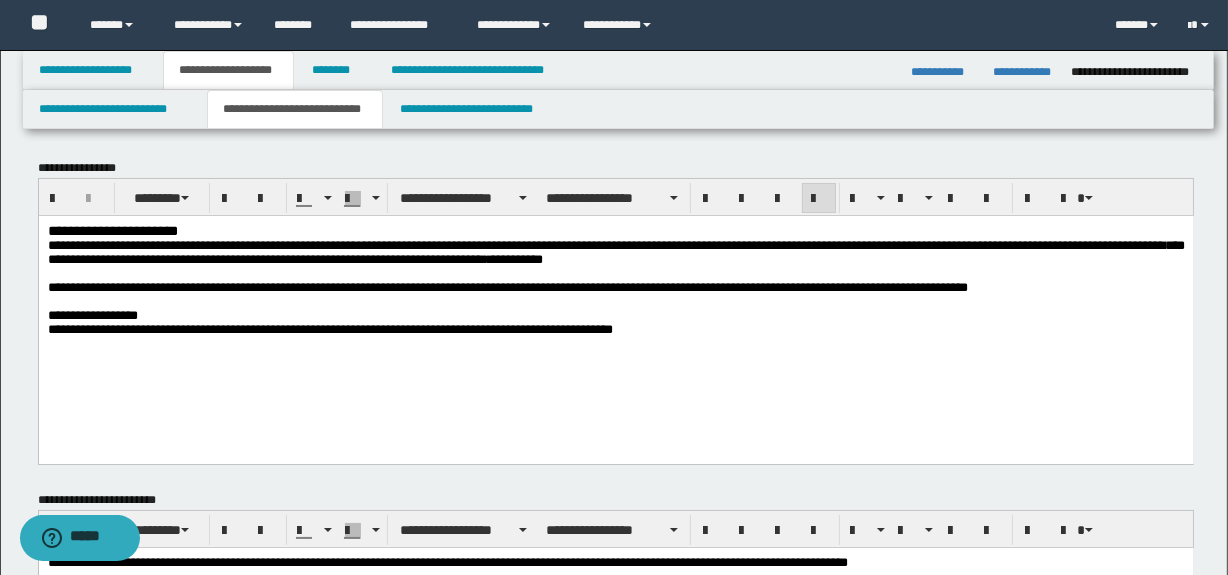click on "**********" at bounding box center (615, 251) 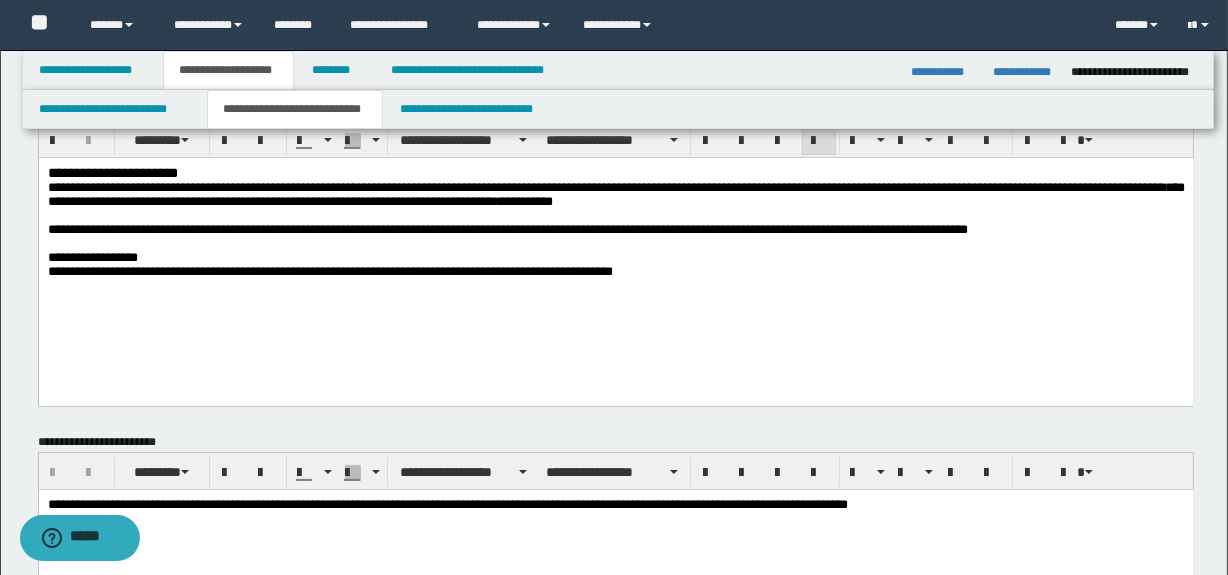 scroll, scrollTop: 90, scrollLeft: 0, axis: vertical 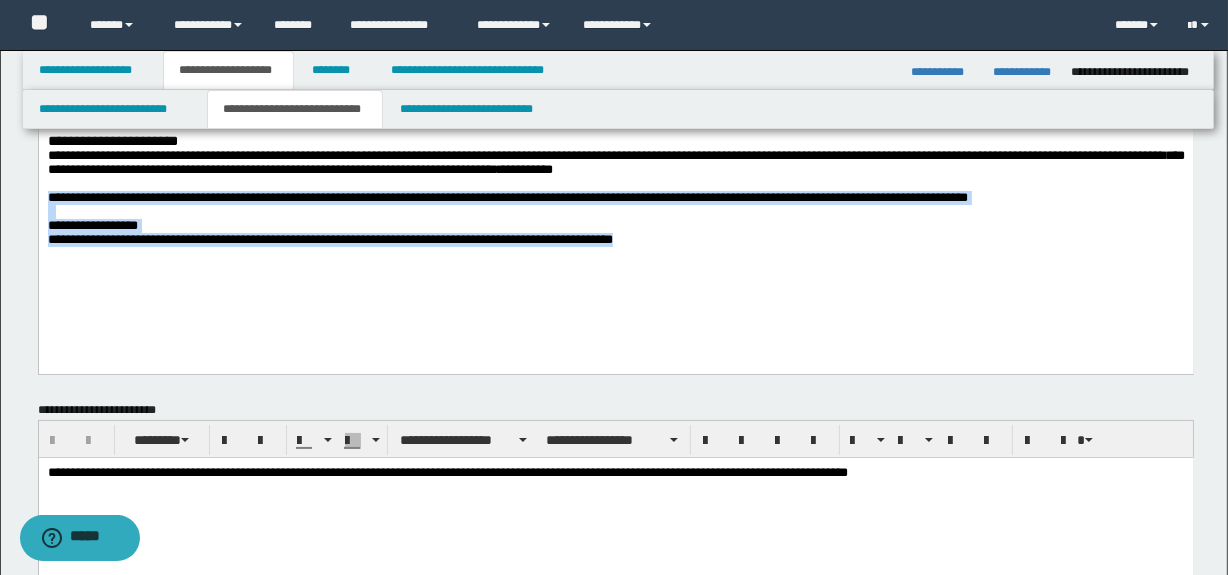 drag, startPoint x: 48, startPoint y: 200, endPoint x: 791, endPoint y: 294, distance: 748.92255 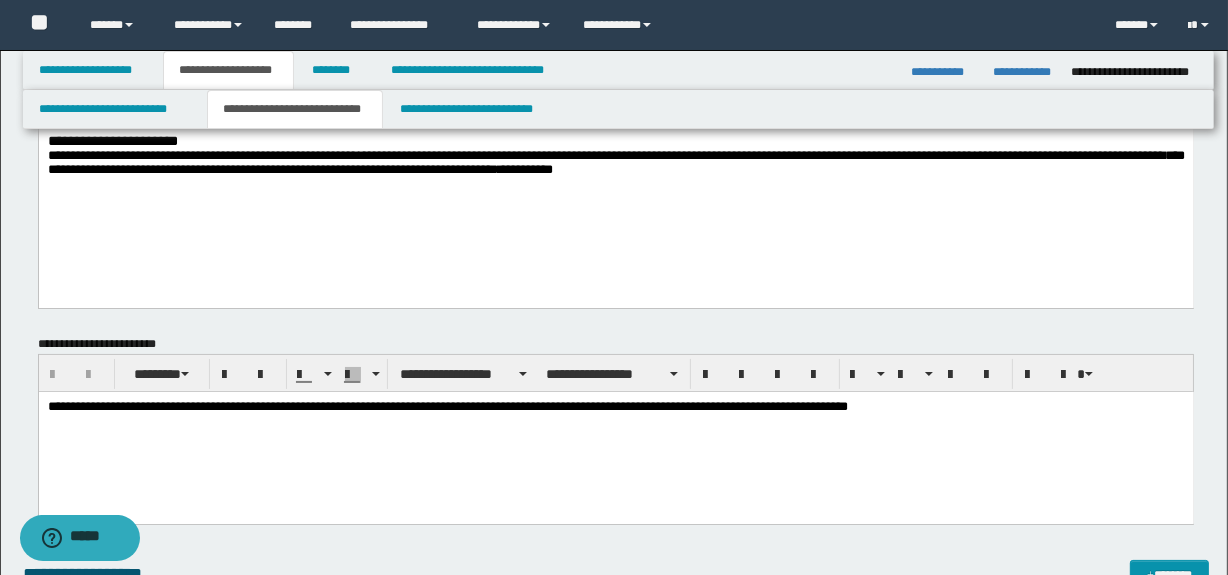 click at bounding box center [615, 183] 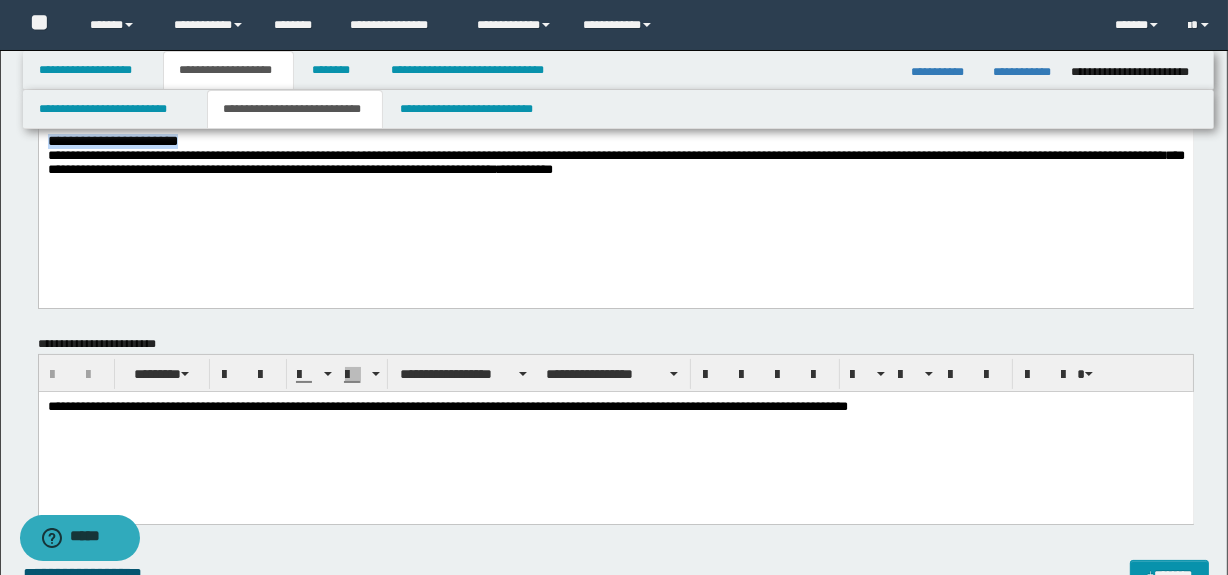 drag, startPoint x: 210, startPoint y: 139, endPoint x: 27, endPoint y: 139, distance: 183 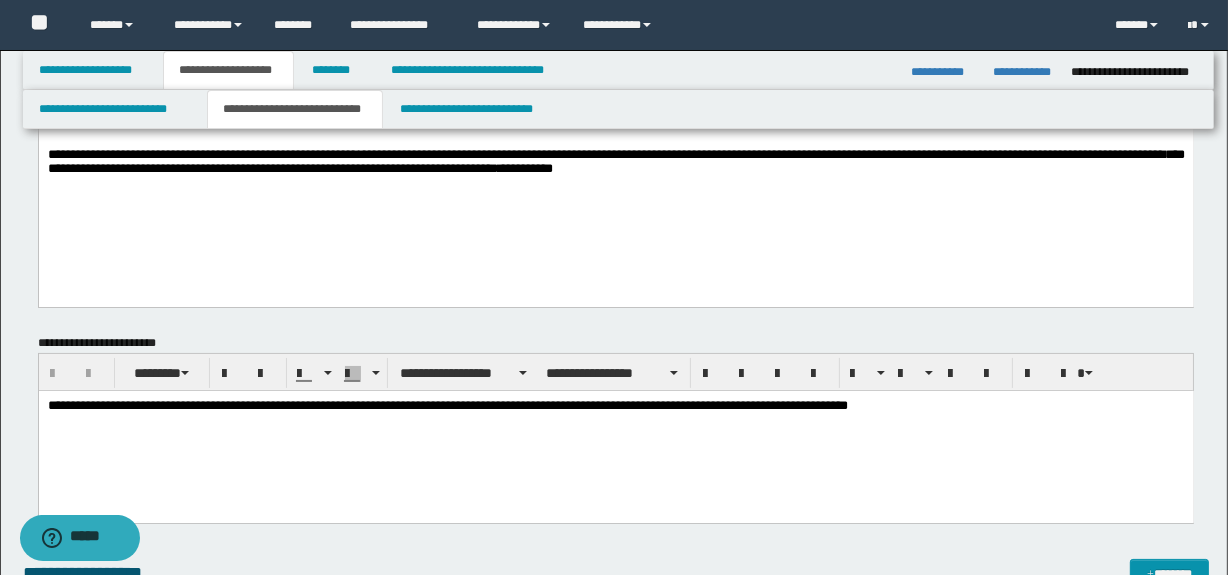 click on "**********" at bounding box center [615, 161] 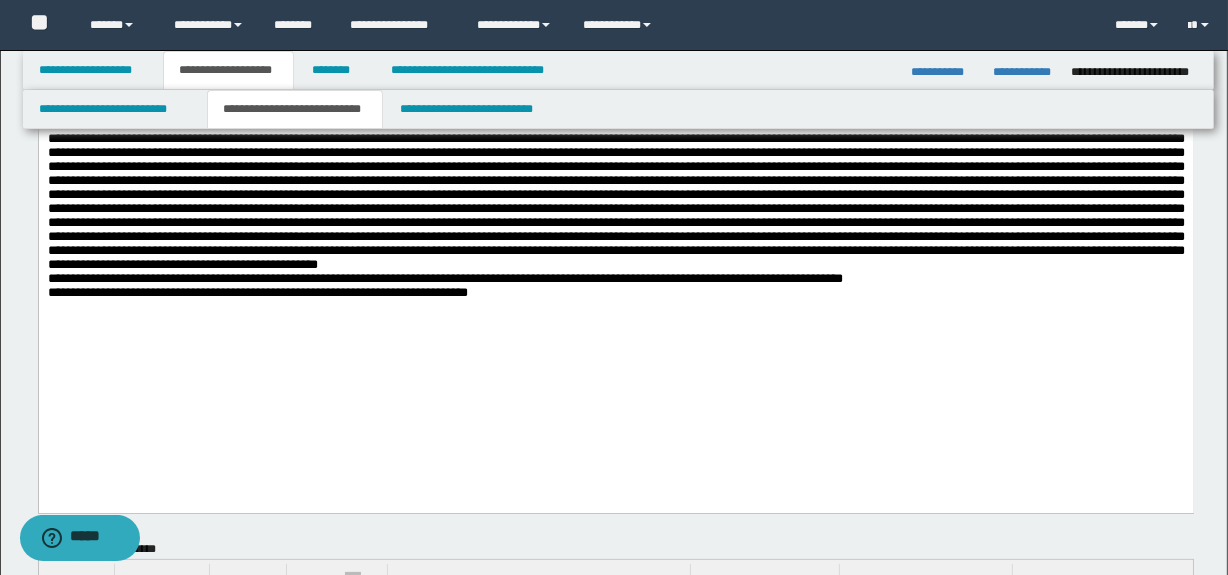 scroll, scrollTop: 272, scrollLeft: 0, axis: vertical 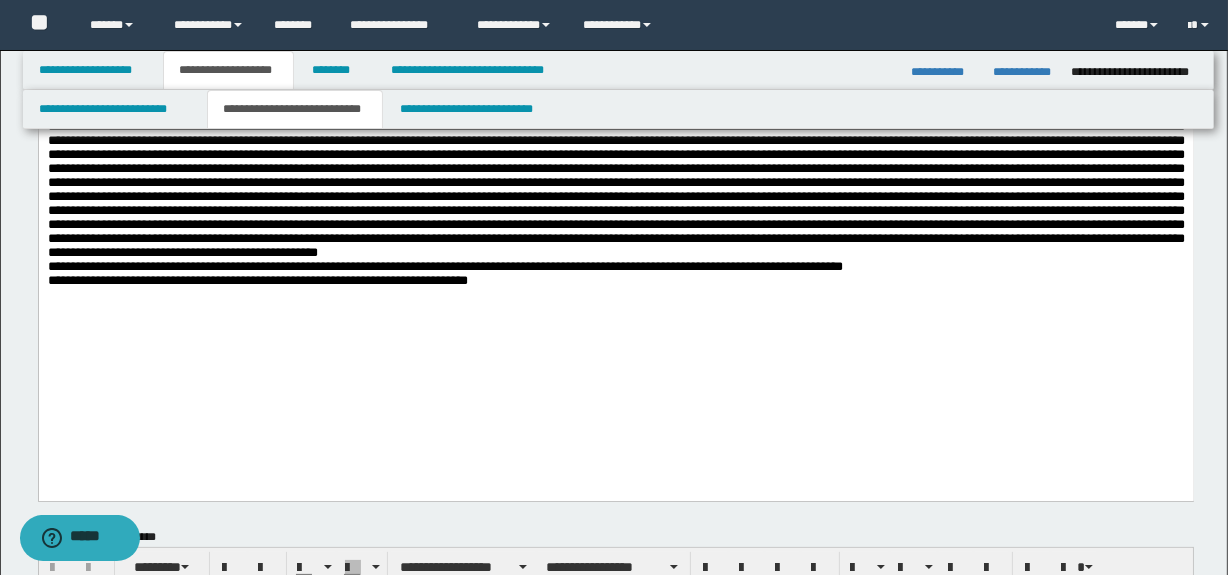 click on "**********" at bounding box center (615, 147) 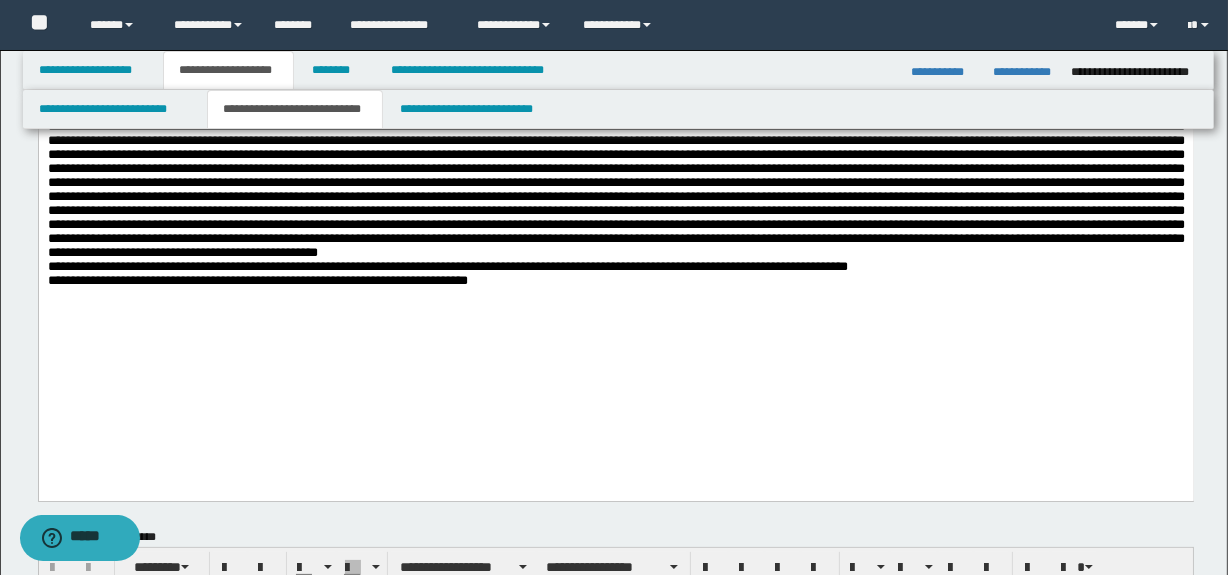 drag, startPoint x: 347, startPoint y: 366, endPoint x: 381, endPoint y: 445, distance: 86.00581 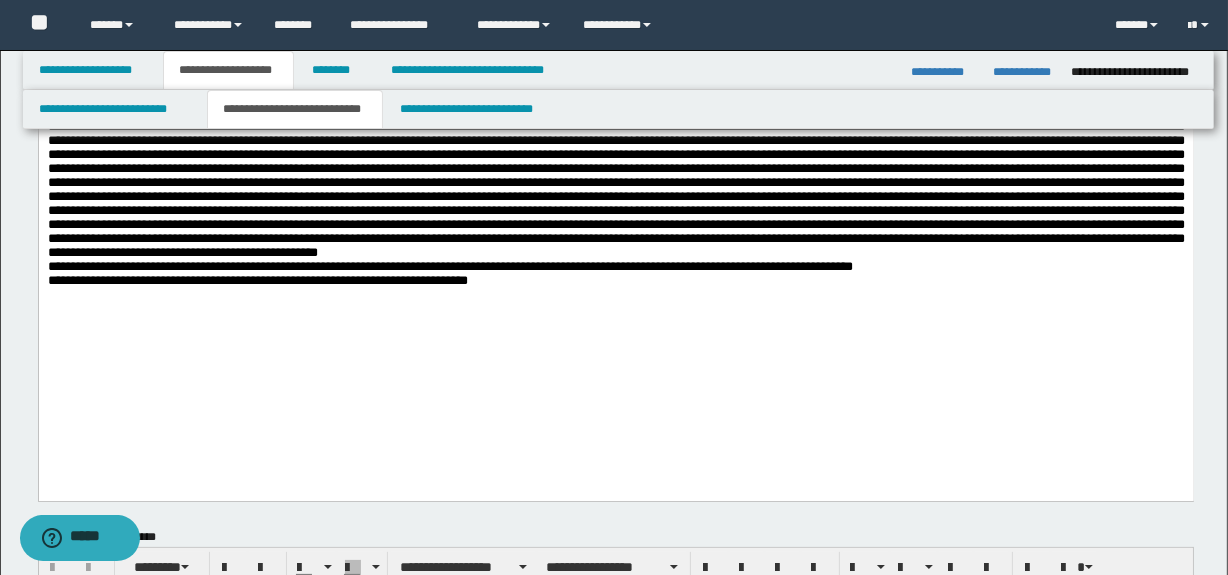 click on "**********" at bounding box center [615, 147] 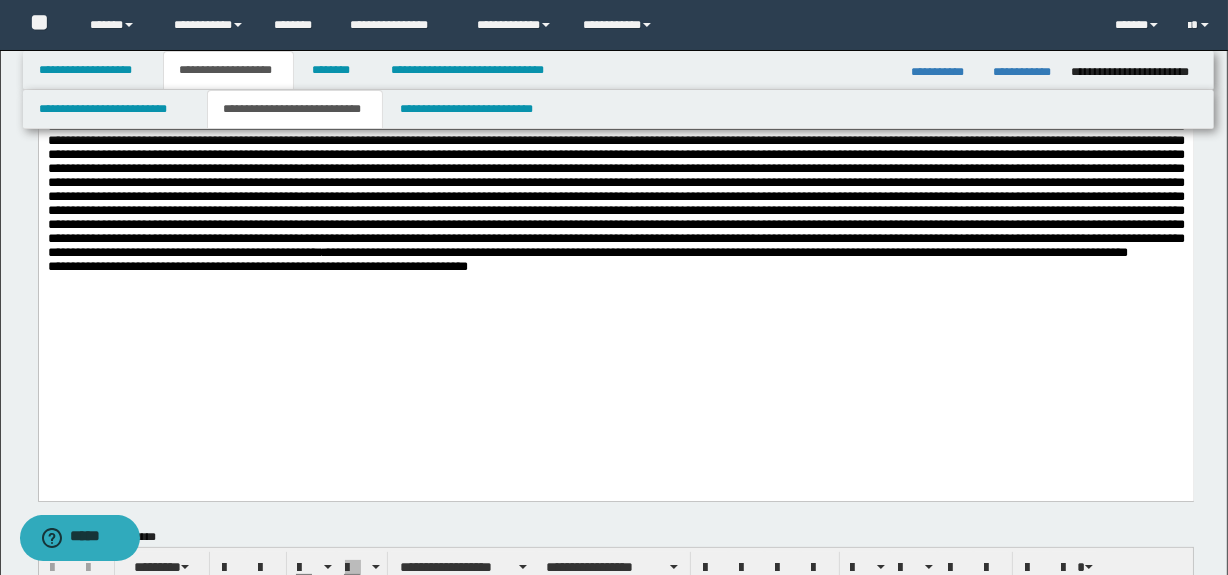 click on "**********" at bounding box center [615, 138] 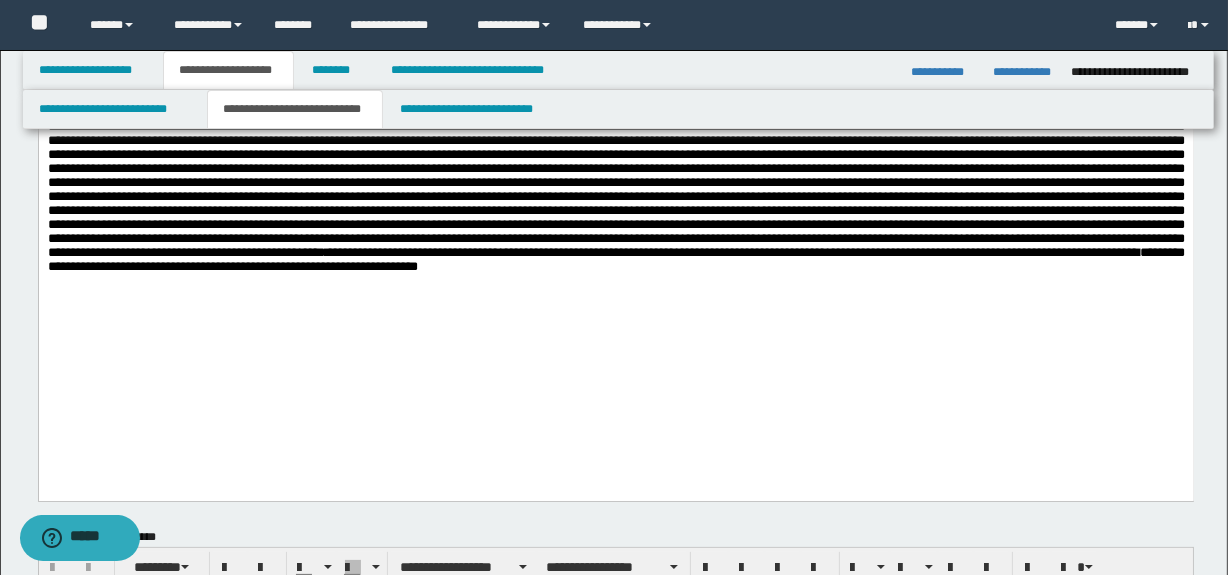 drag, startPoint x: 1048, startPoint y: 370, endPoint x: 982, endPoint y: 470, distance: 119.81653 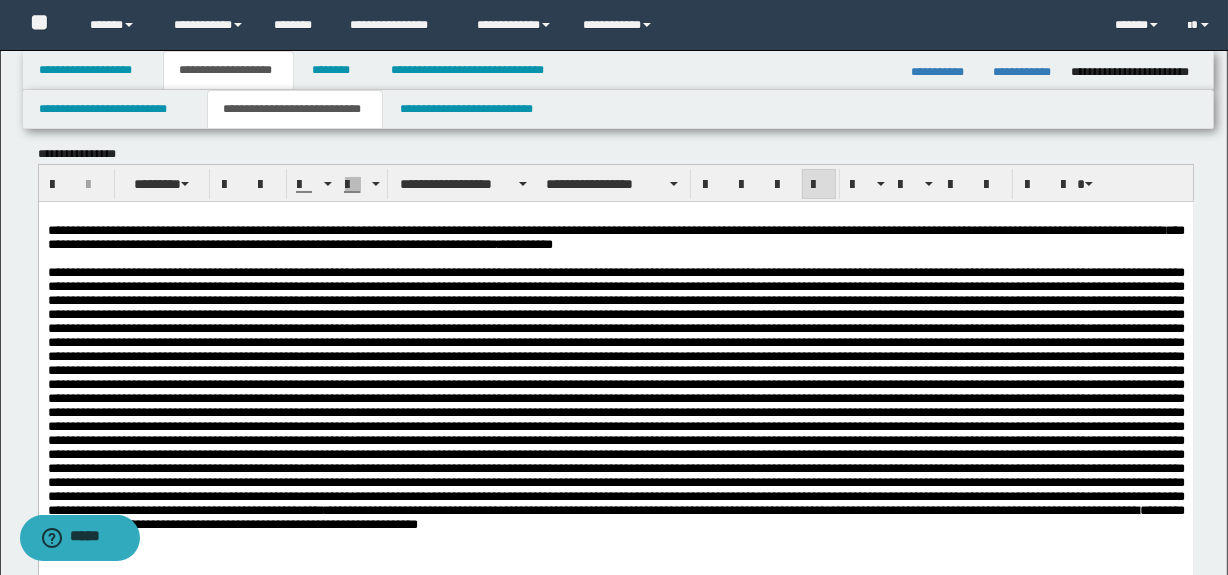 scroll, scrollTop: 0, scrollLeft: 0, axis: both 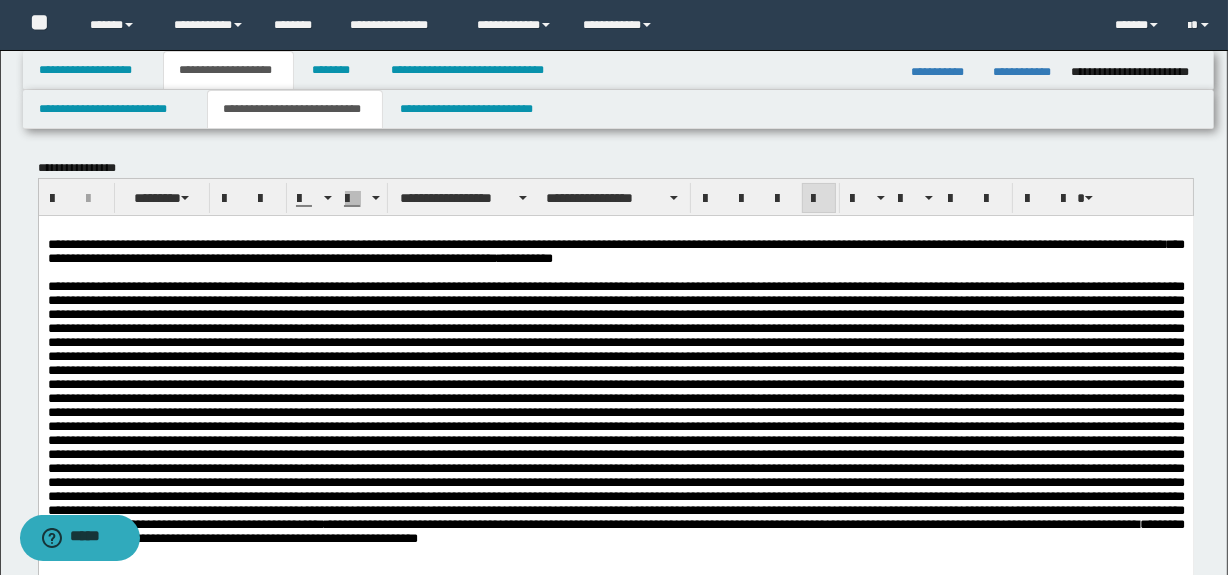 click on "**********" at bounding box center (615, 411) 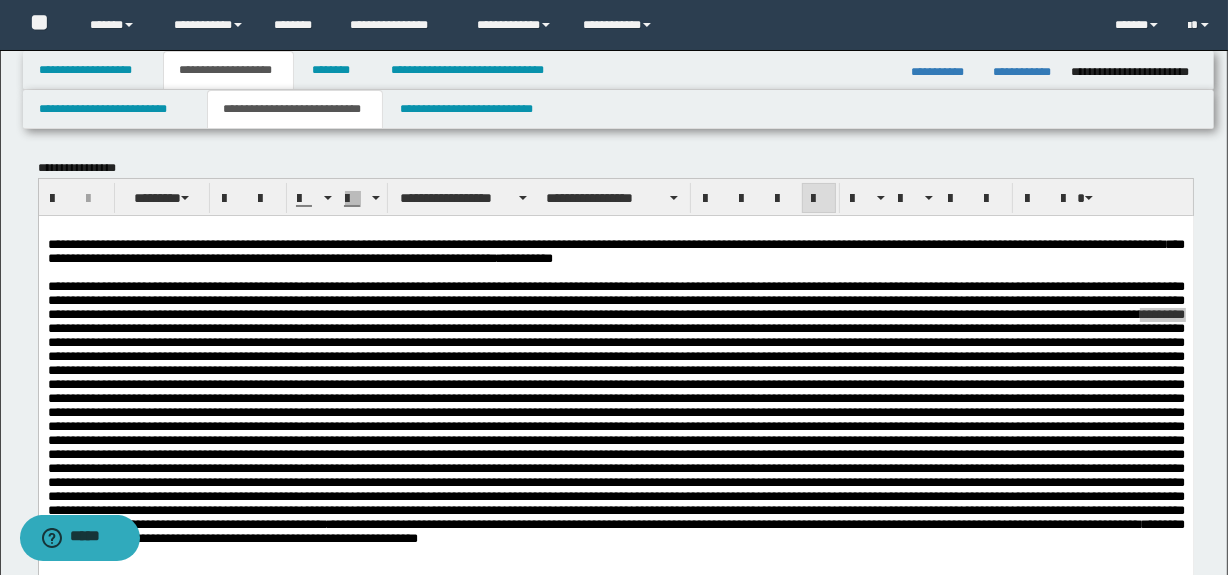 drag, startPoint x: 750, startPoint y: 127, endPoint x: 732, endPoint y: 147, distance: 26.907248 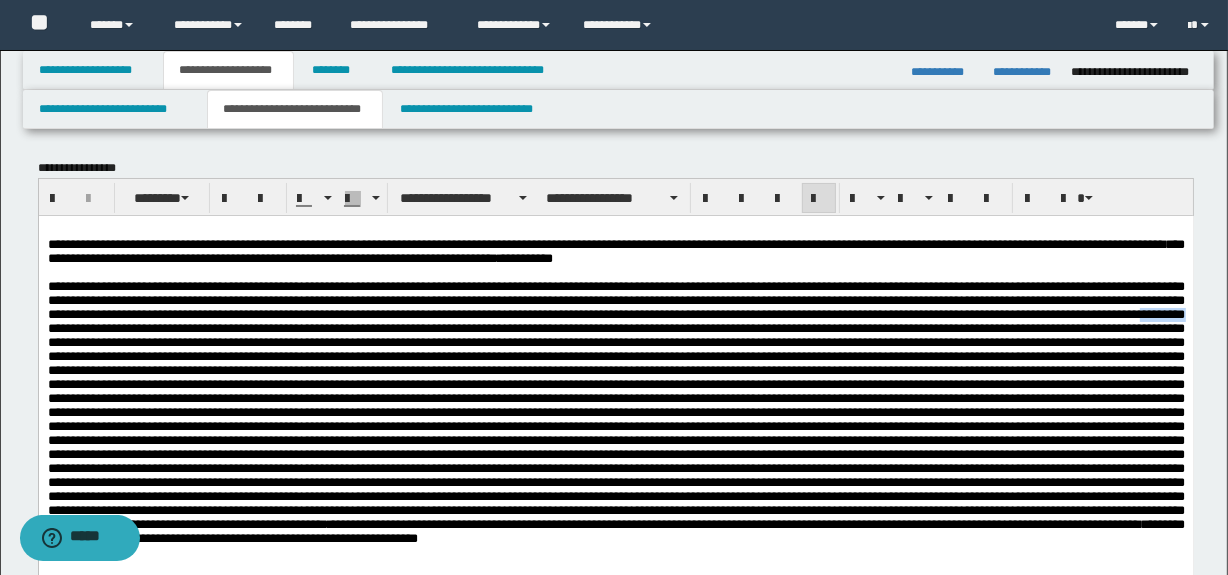 click at bounding box center (615, 272) 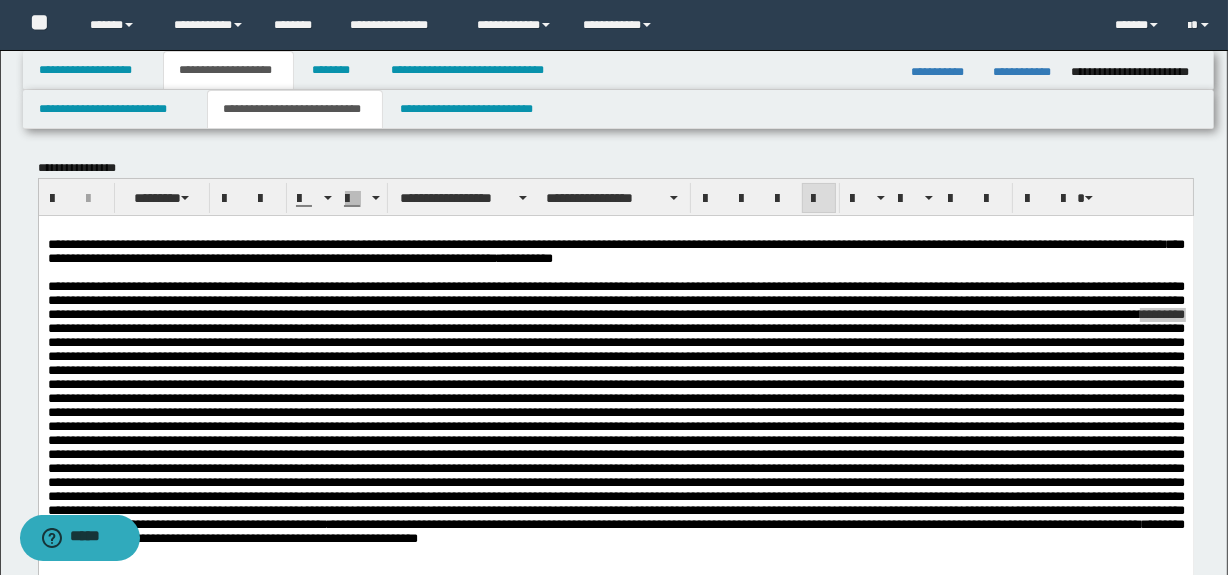 drag, startPoint x: 752, startPoint y: 125, endPoint x: 838, endPoint y: 89, distance: 93.230896 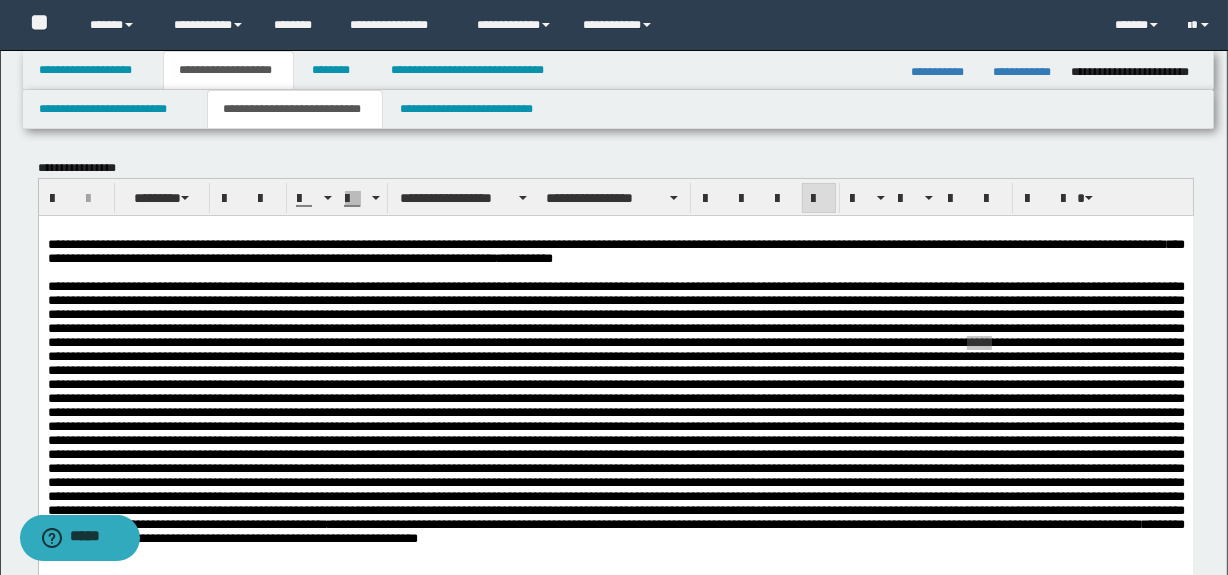 drag, startPoint x: 1007, startPoint y: 161, endPoint x: 707, endPoint y: 144, distance: 300.4813 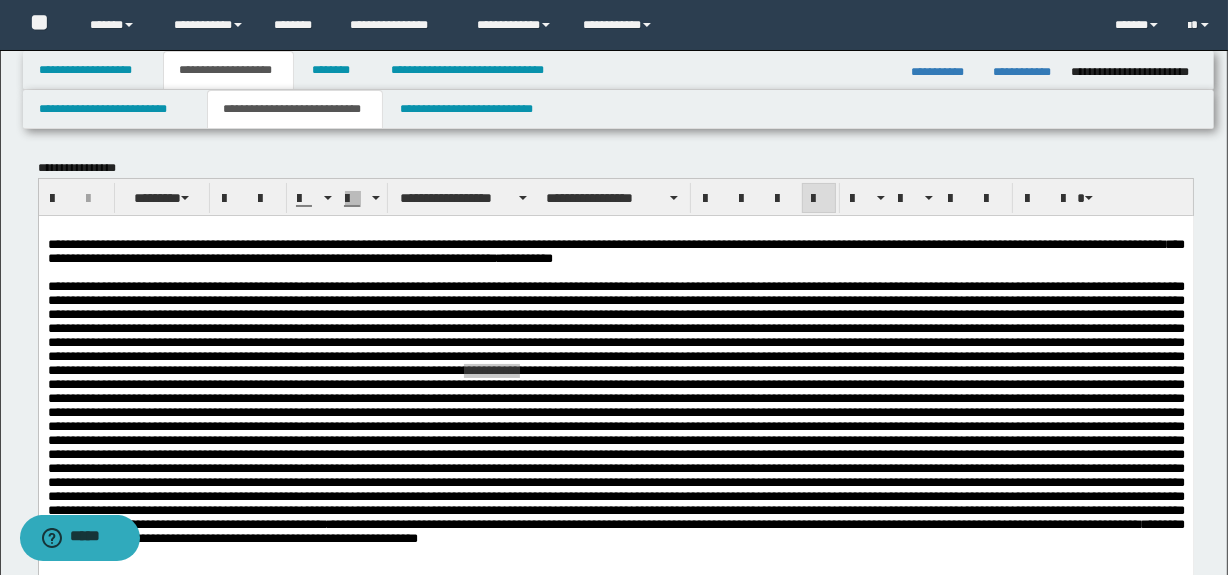 drag, startPoint x: 877, startPoint y: 201, endPoint x: 839, endPoint y: 141, distance: 71.021126 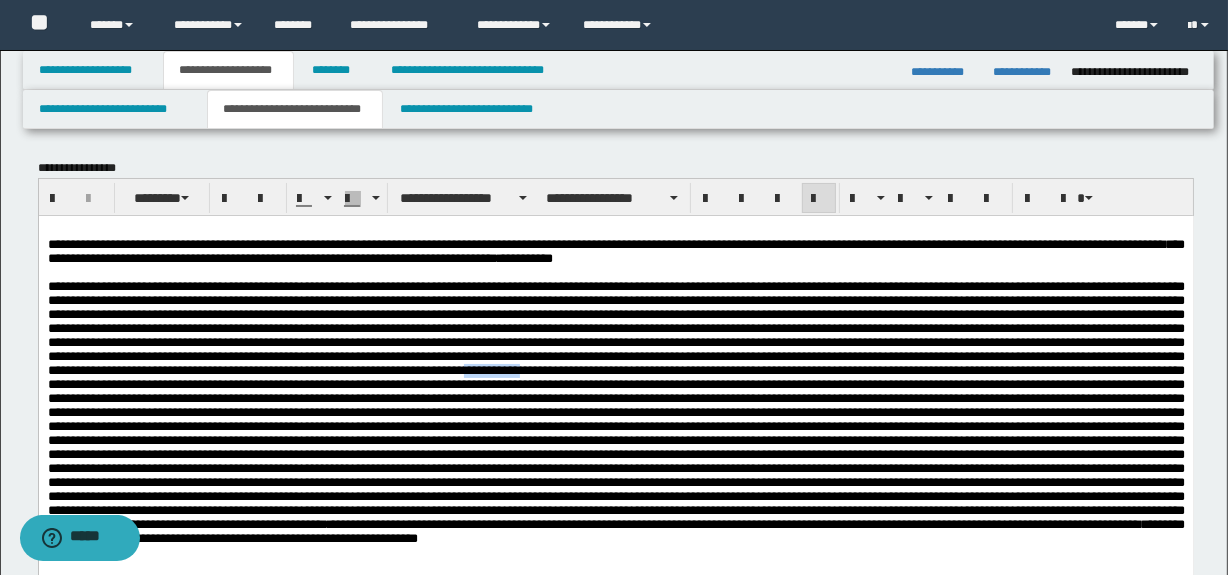 click on "**********" at bounding box center [615, 411] 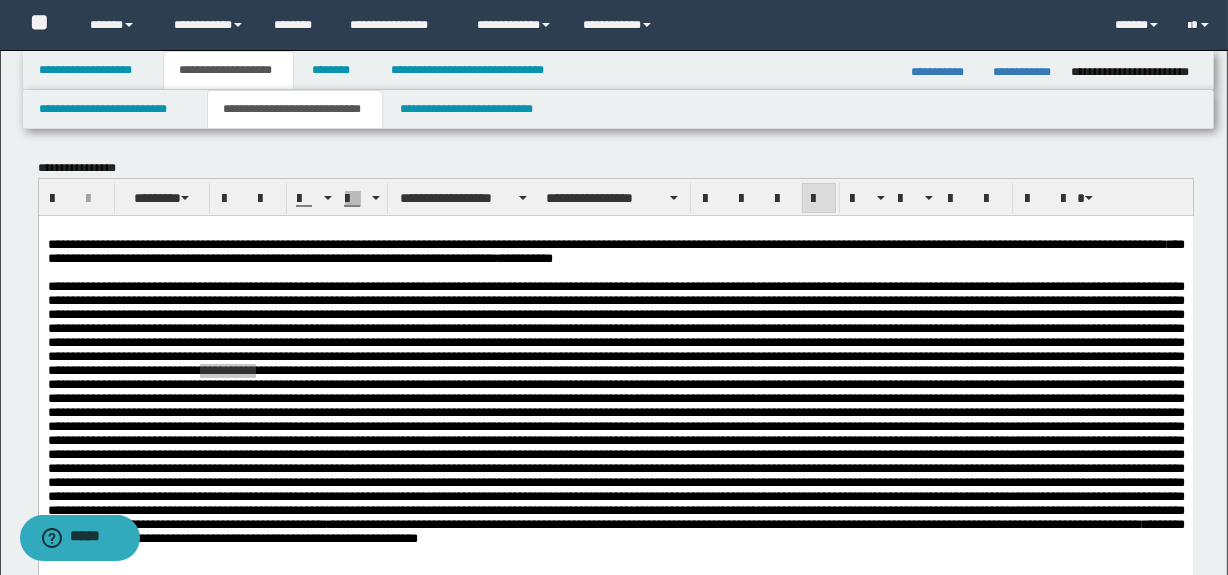 drag, startPoint x: 572, startPoint y: 202, endPoint x: 570, endPoint y: 153, distance: 49.0408 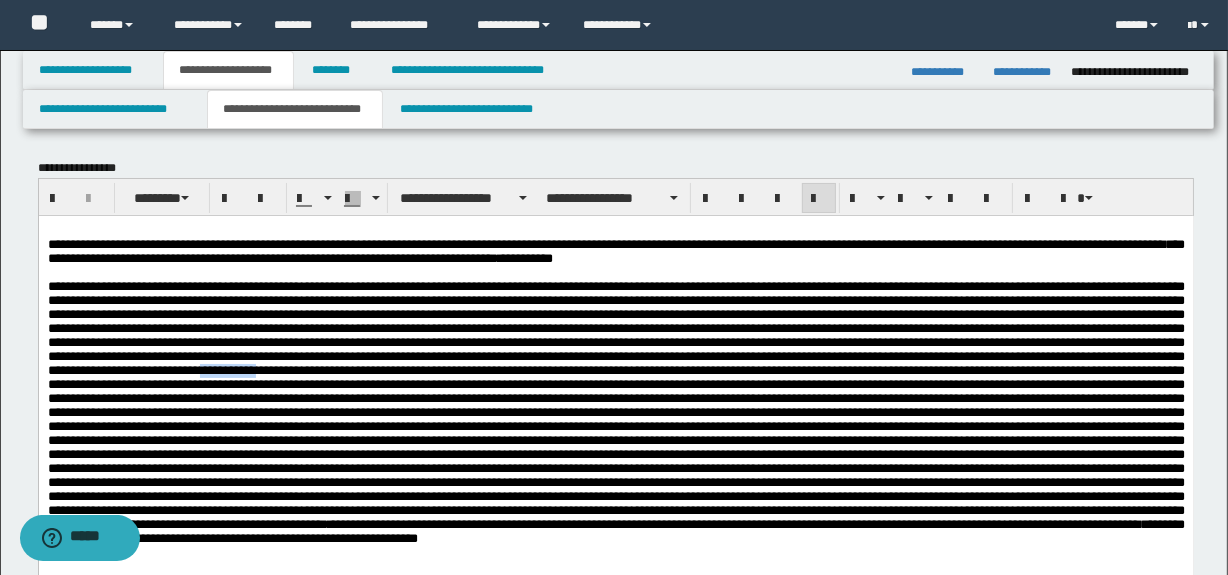click on "**********" at bounding box center (615, 411) 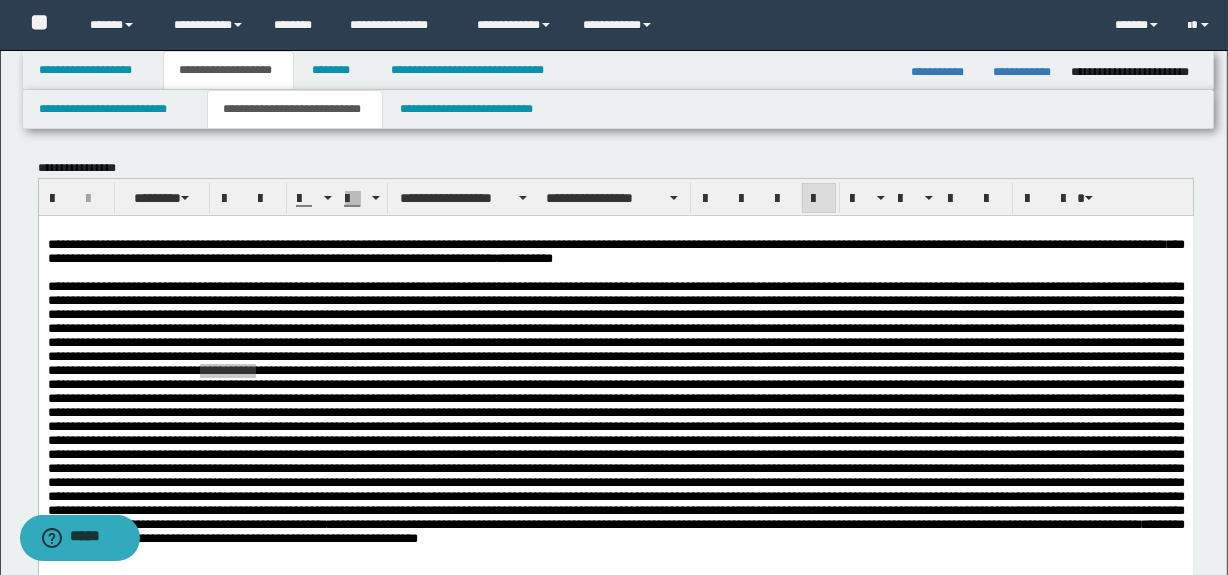 drag, startPoint x: 564, startPoint y: 193, endPoint x: 550, endPoint y: 129, distance: 65.51336 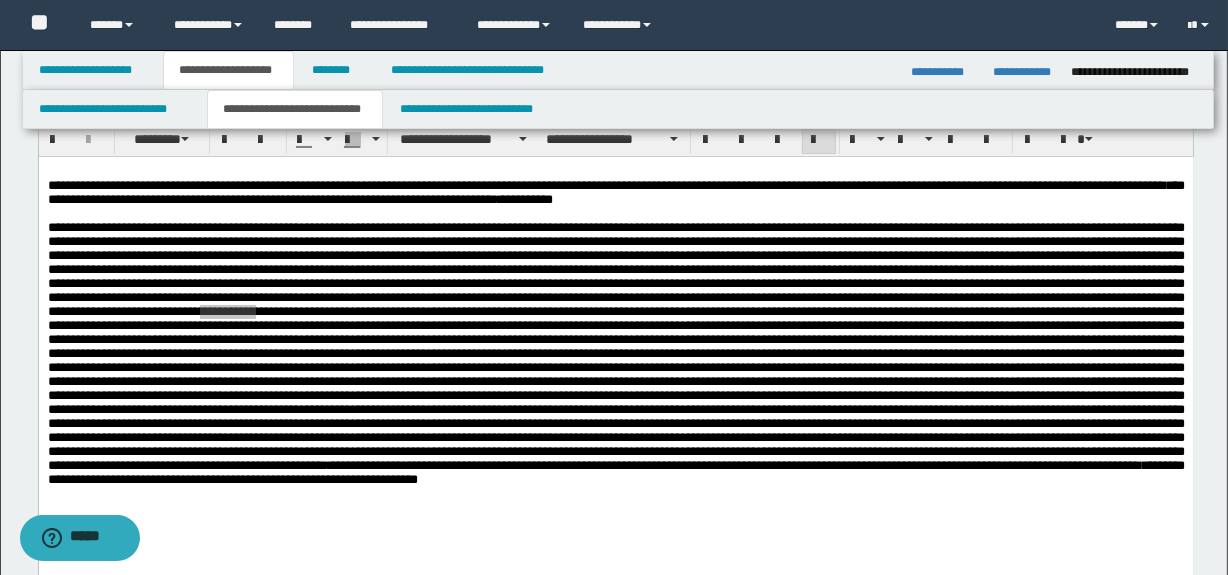 scroll, scrollTop: 90, scrollLeft: 0, axis: vertical 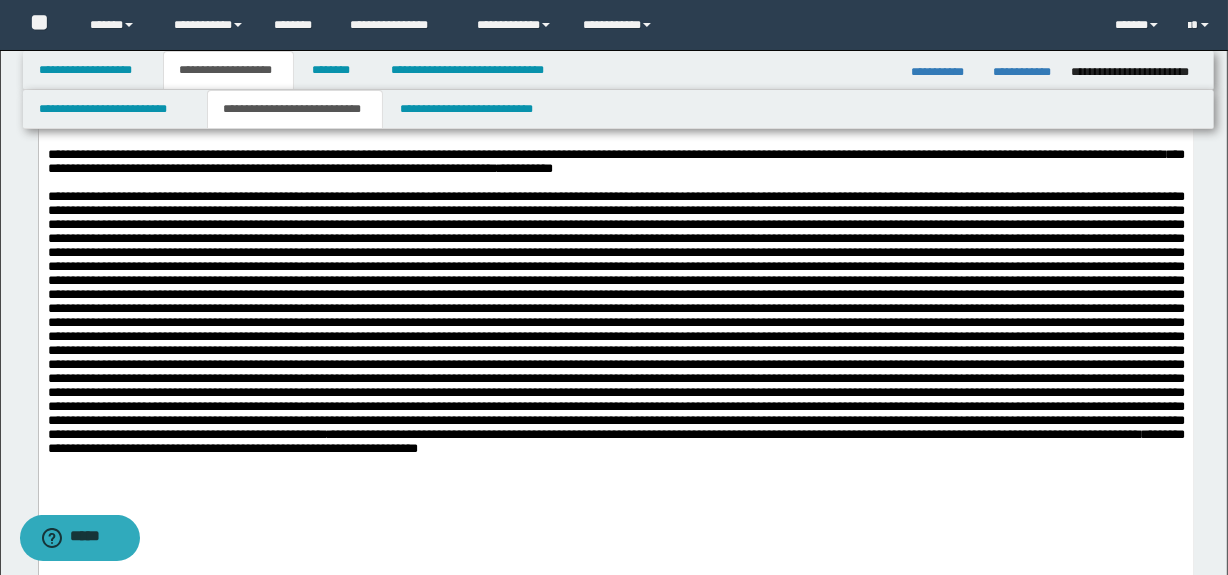 click on "**********" at bounding box center [615, 321] 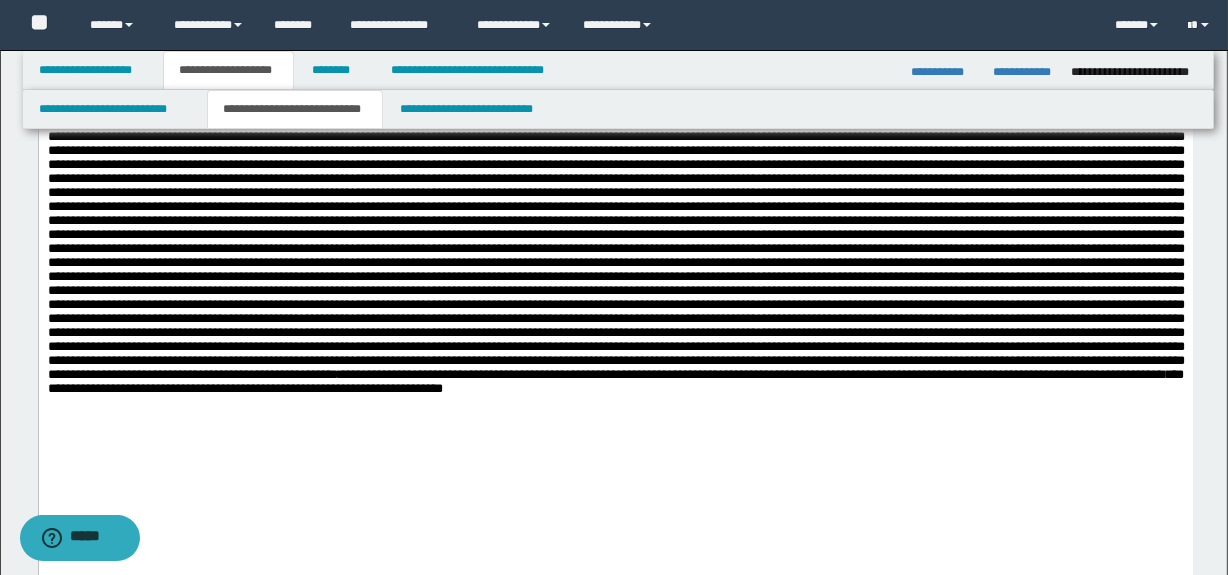 scroll, scrollTop: 181, scrollLeft: 0, axis: vertical 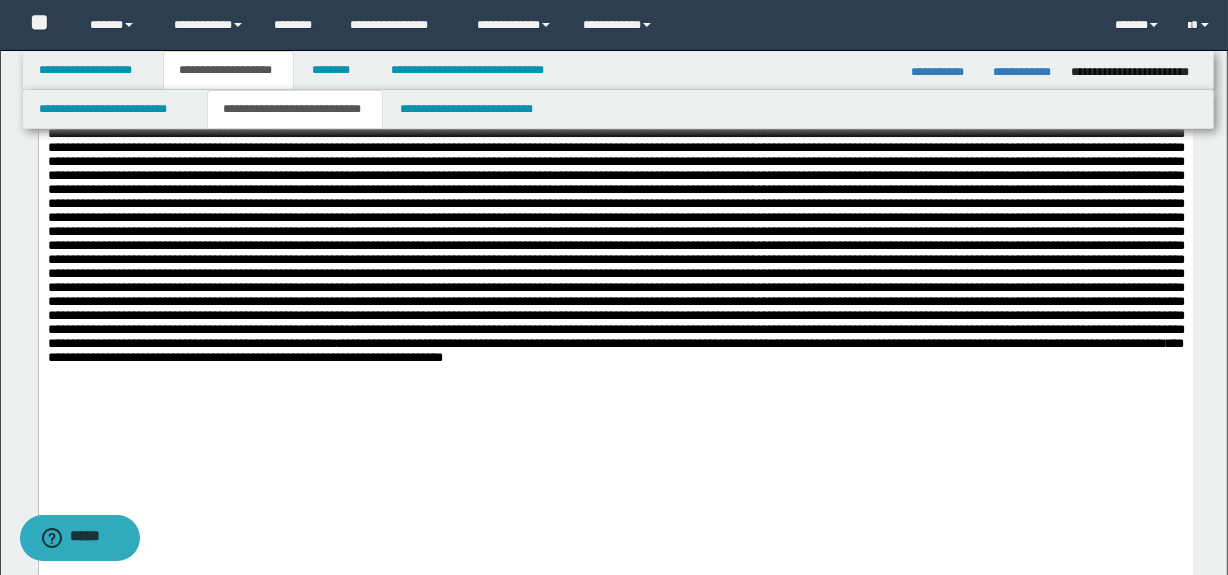 click on "**********" at bounding box center (615, 230) 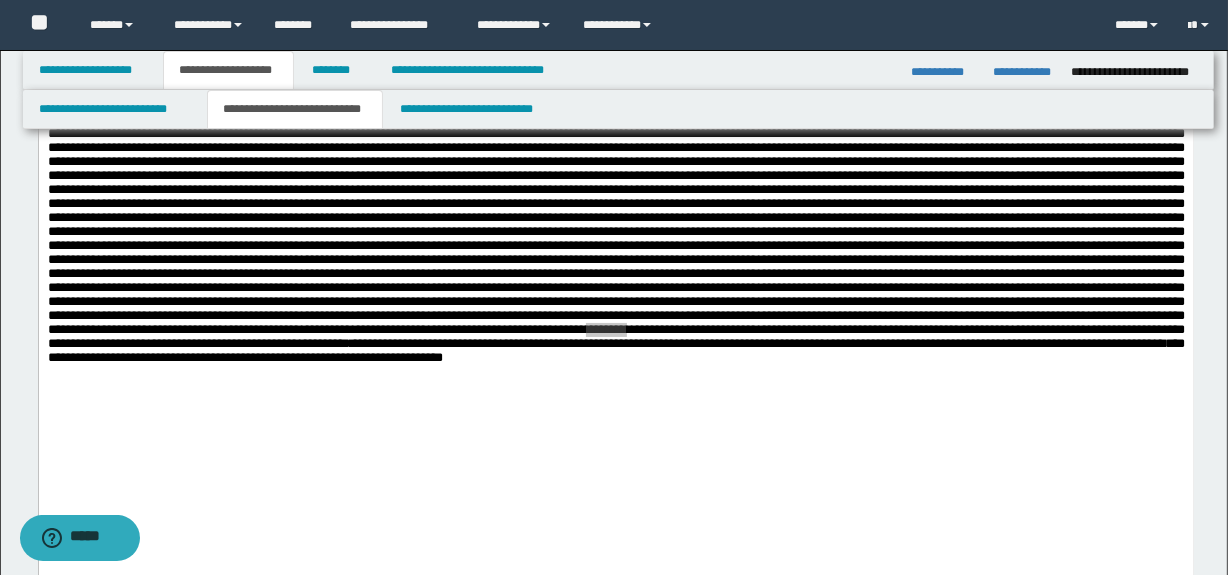 drag, startPoint x: 1113, startPoint y: 395, endPoint x: 841, endPoint y: 97, distance: 403.46994 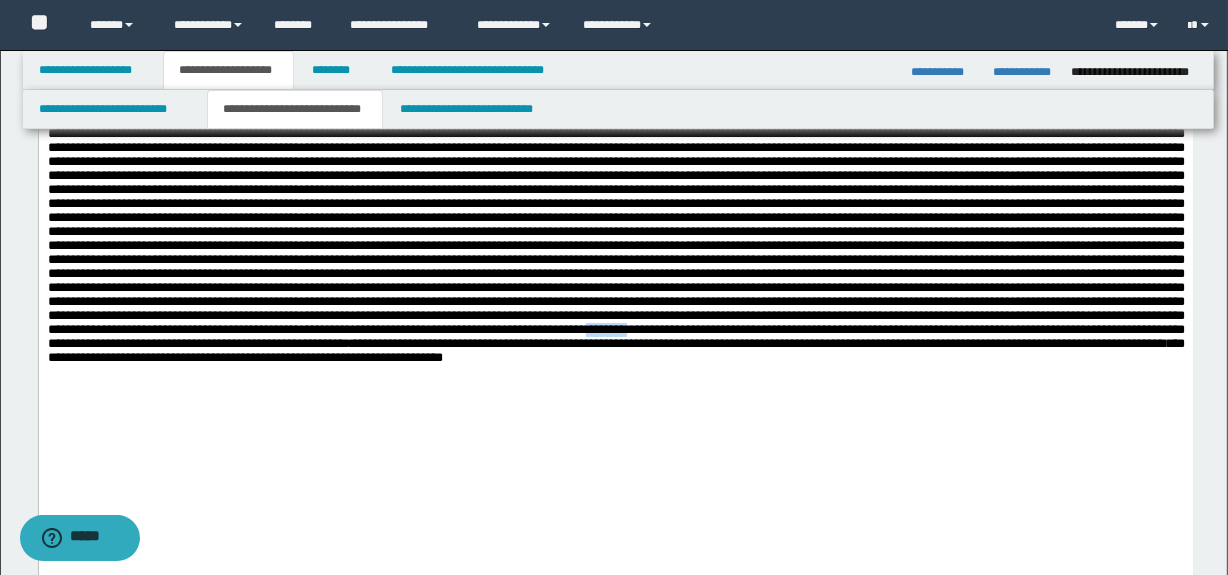 click on "**********" at bounding box center [615, 230] 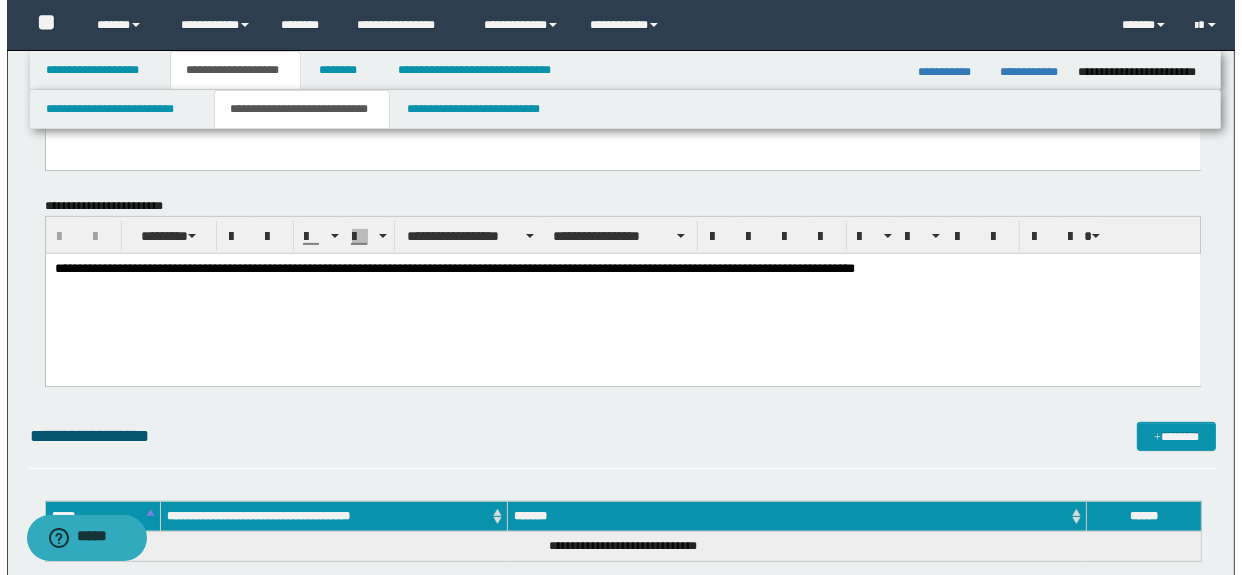 scroll, scrollTop: 636, scrollLeft: 0, axis: vertical 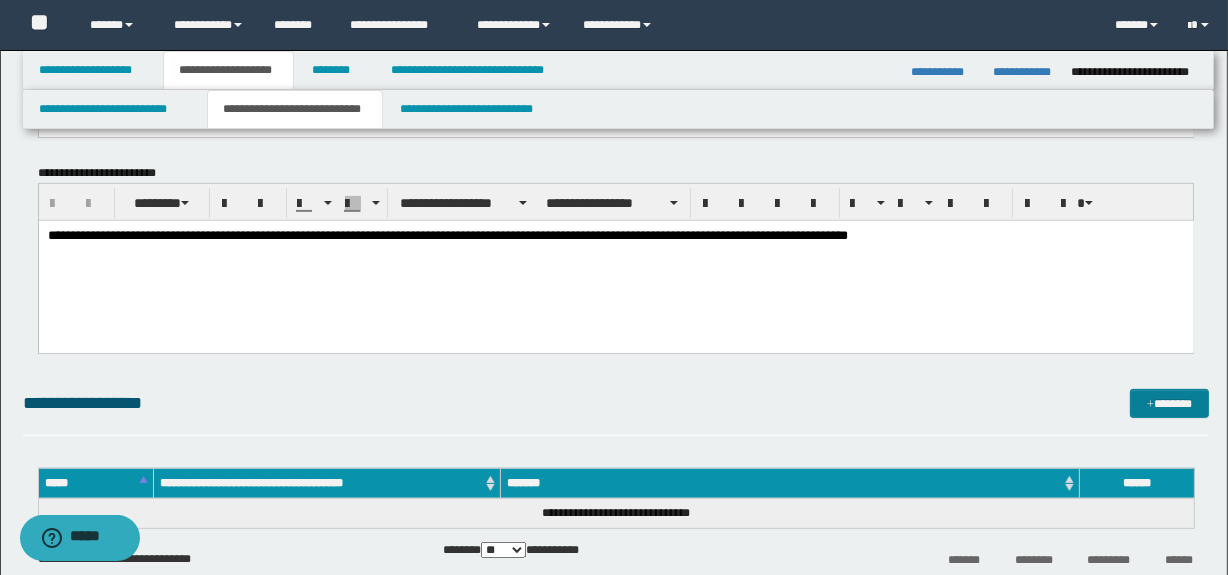 click on "*******" at bounding box center [1170, 404] 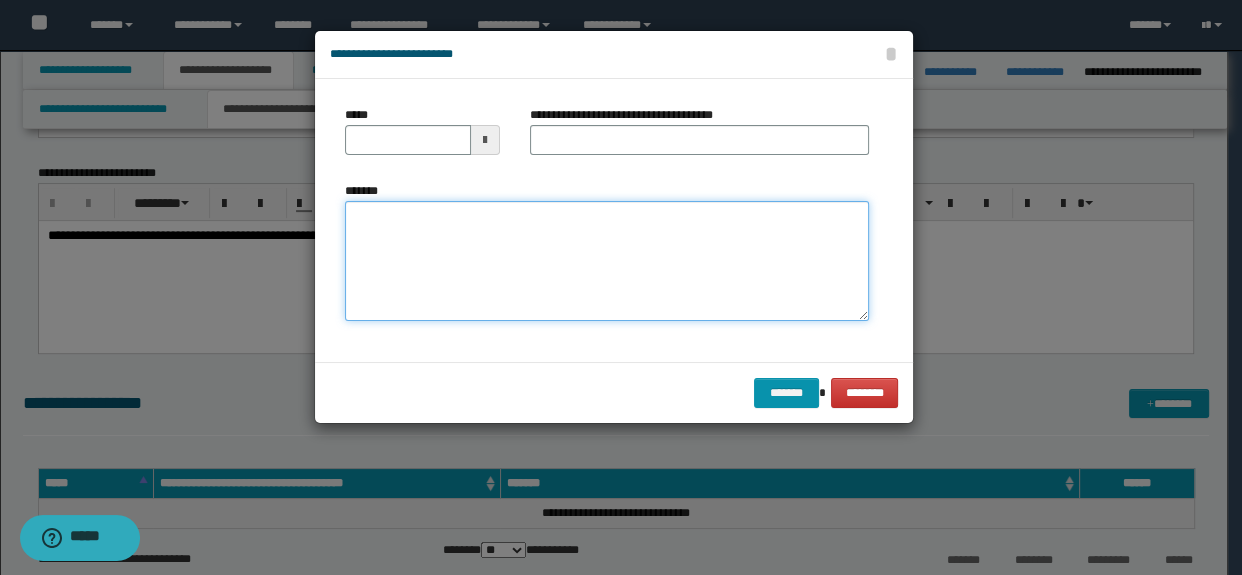 click on "*******" at bounding box center [607, 261] 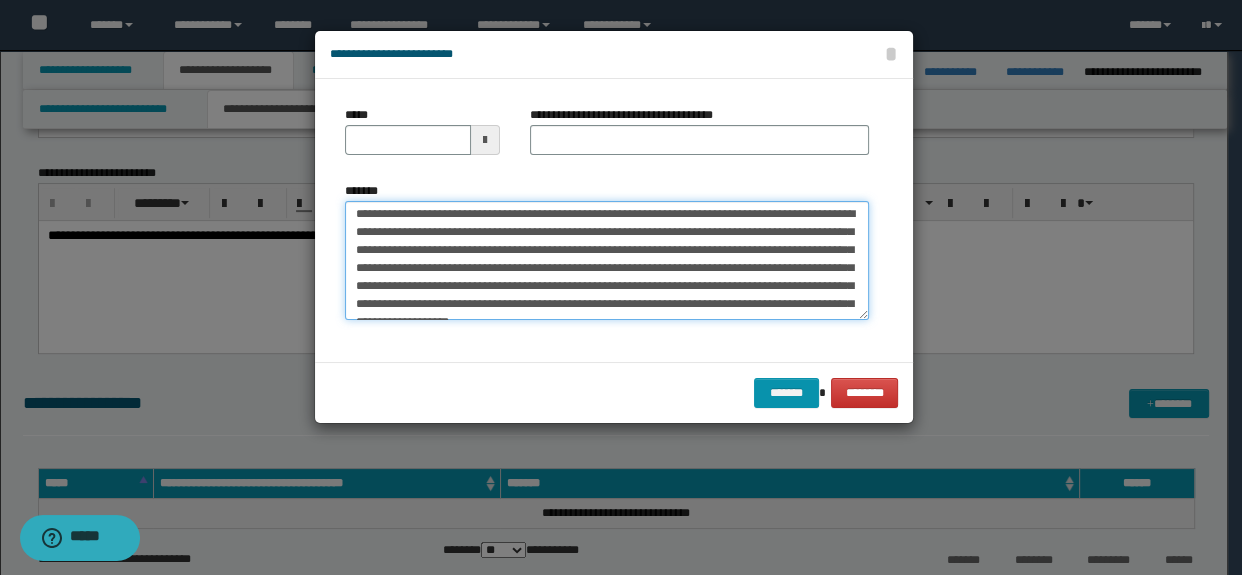 scroll, scrollTop: 0, scrollLeft: 0, axis: both 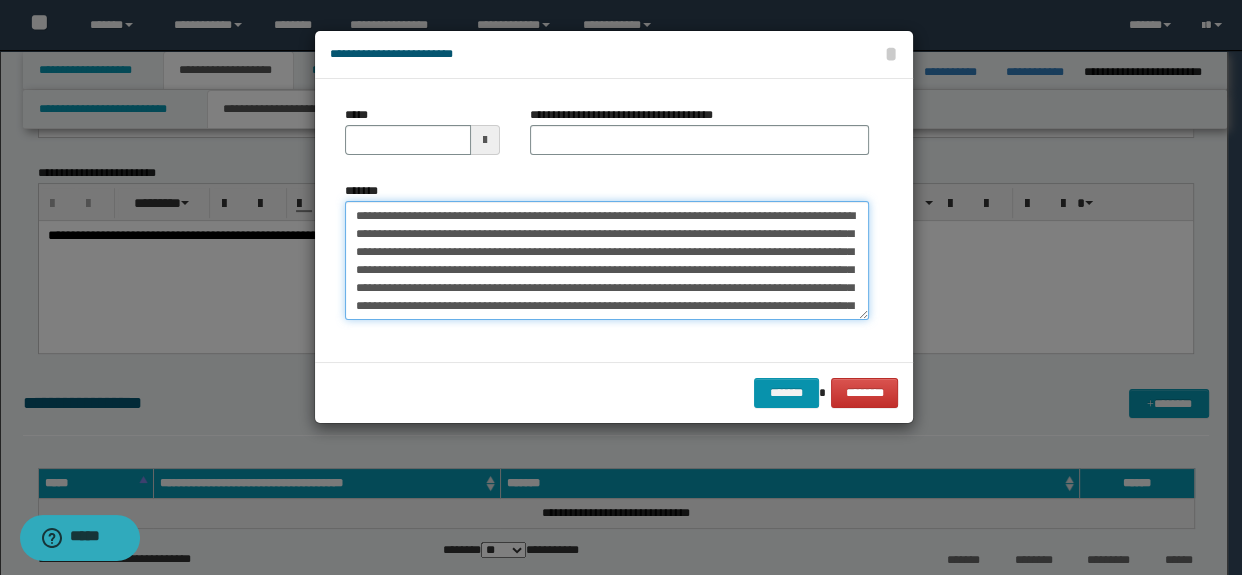 drag, startPoint x: 432, startPoint y: 214, endPoint x: 349, endPoint y: 210, distance: 83.09633 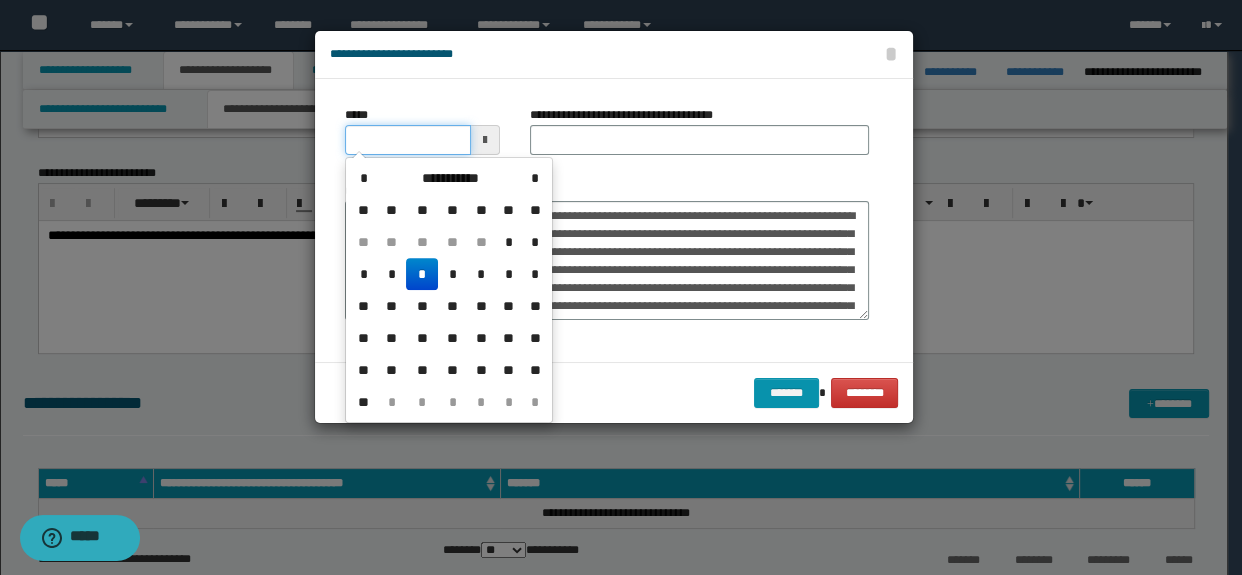 click on "*****" at bounding box center (408, 140) 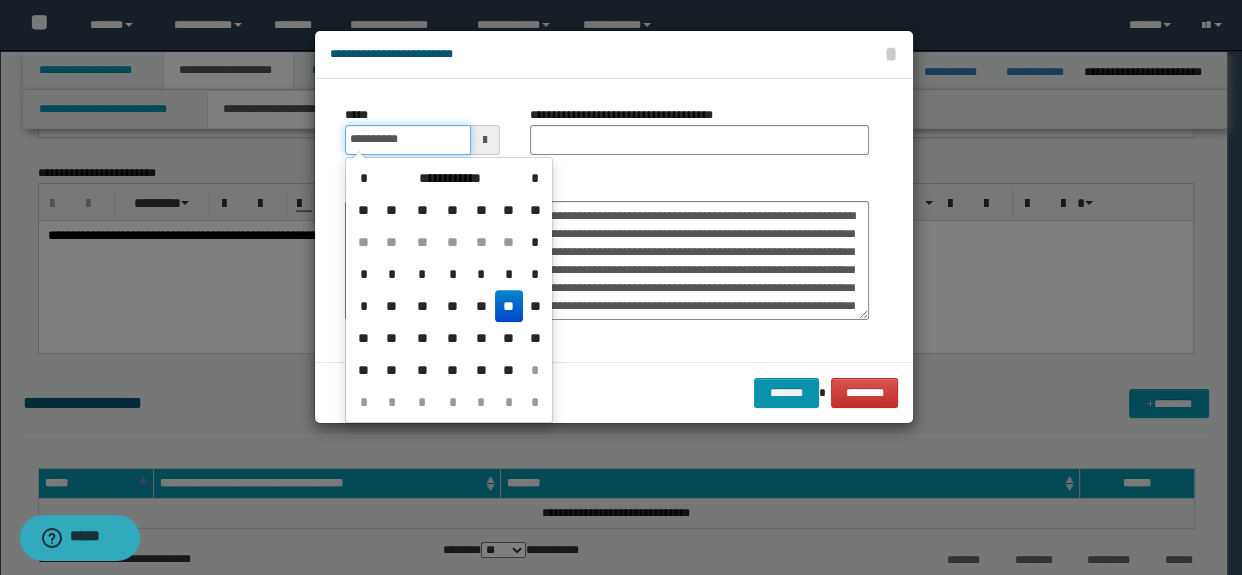 click on "**********" at bounding box center [408, 140] 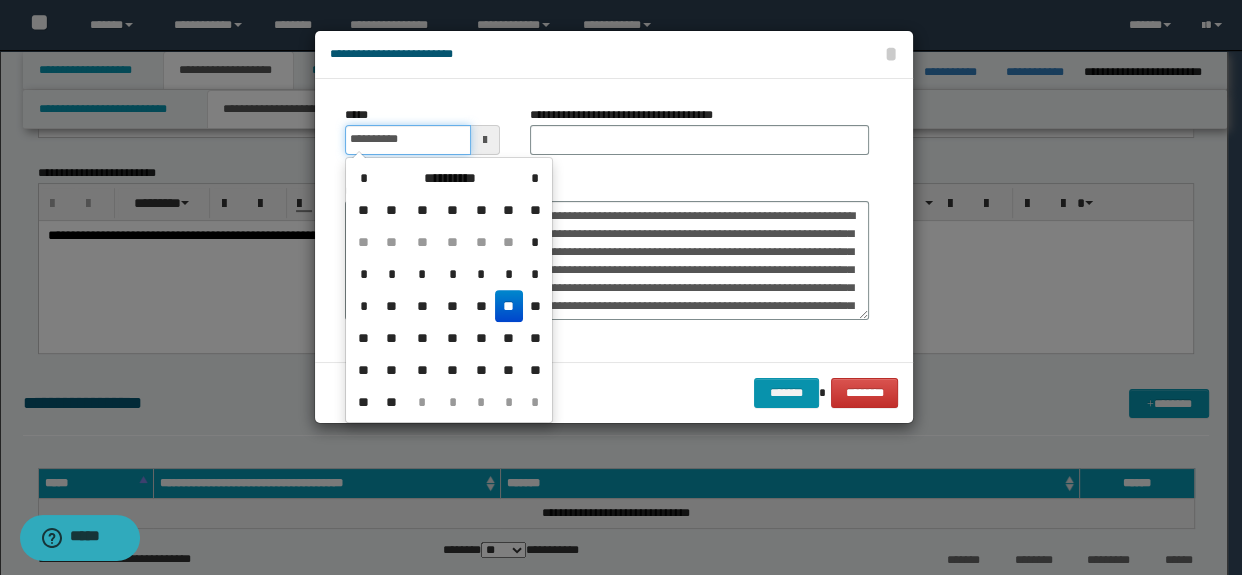 click on "**********" at bounding box center [408, 140] 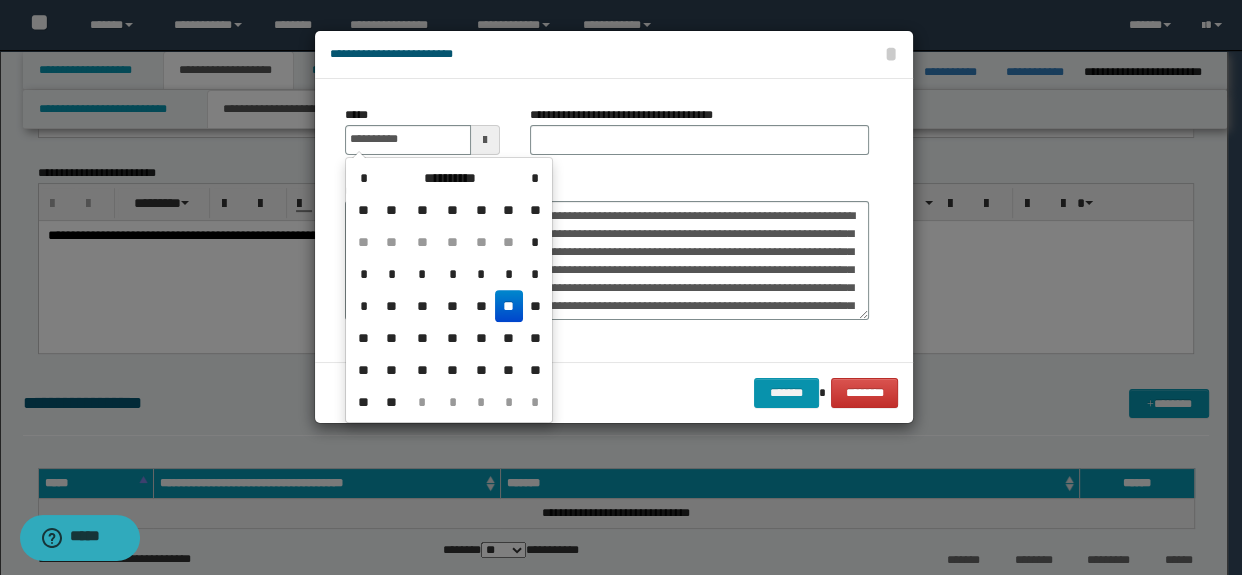 type on "**********" 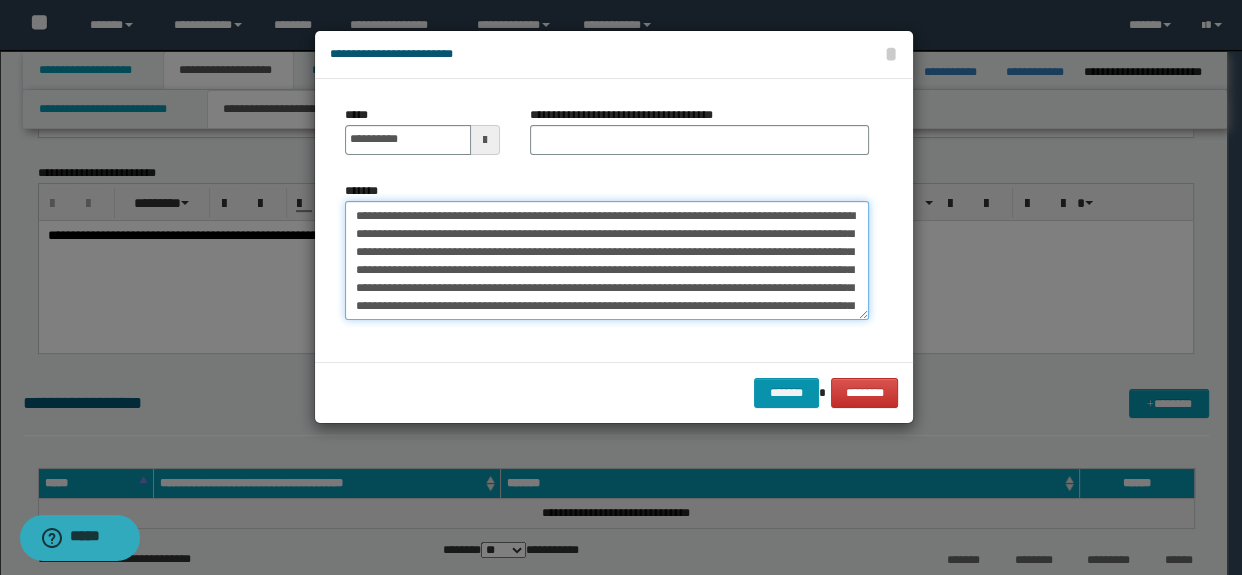 drag, startPoint x: 506, startPoint y: 212, endPoint x: 632, endPoint y: 218, distance: 126.14278 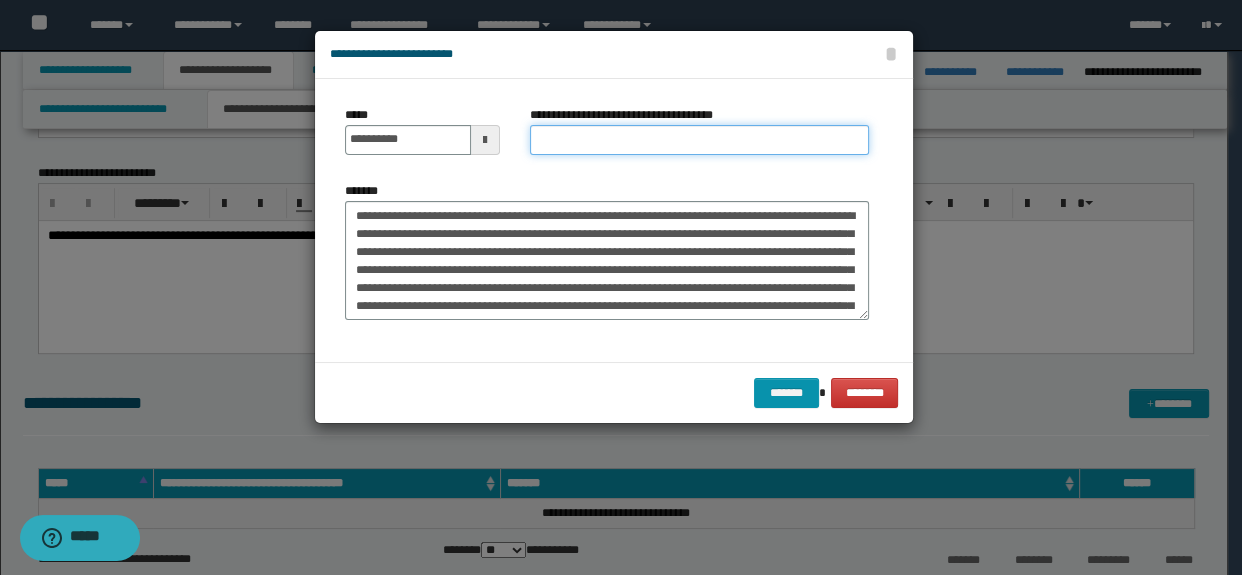 click on "**********" at bounding box center [700, 140] 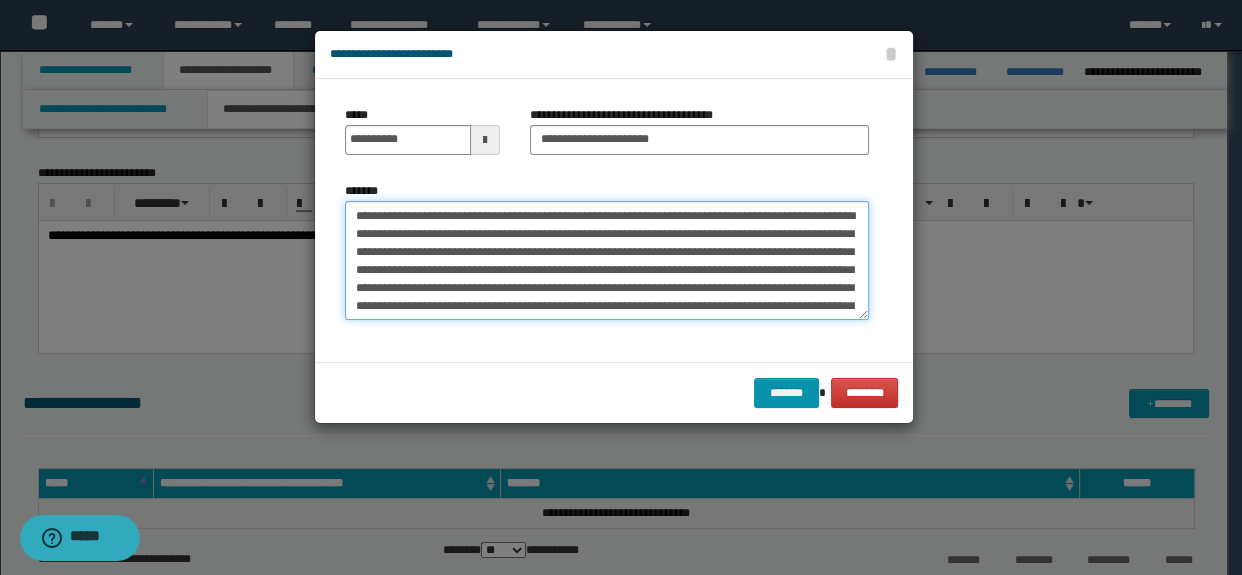 drag, startPoint x: 594, startPoint y: 234, endPoint x: 840, endPoint y: 229, distance: 246.05081 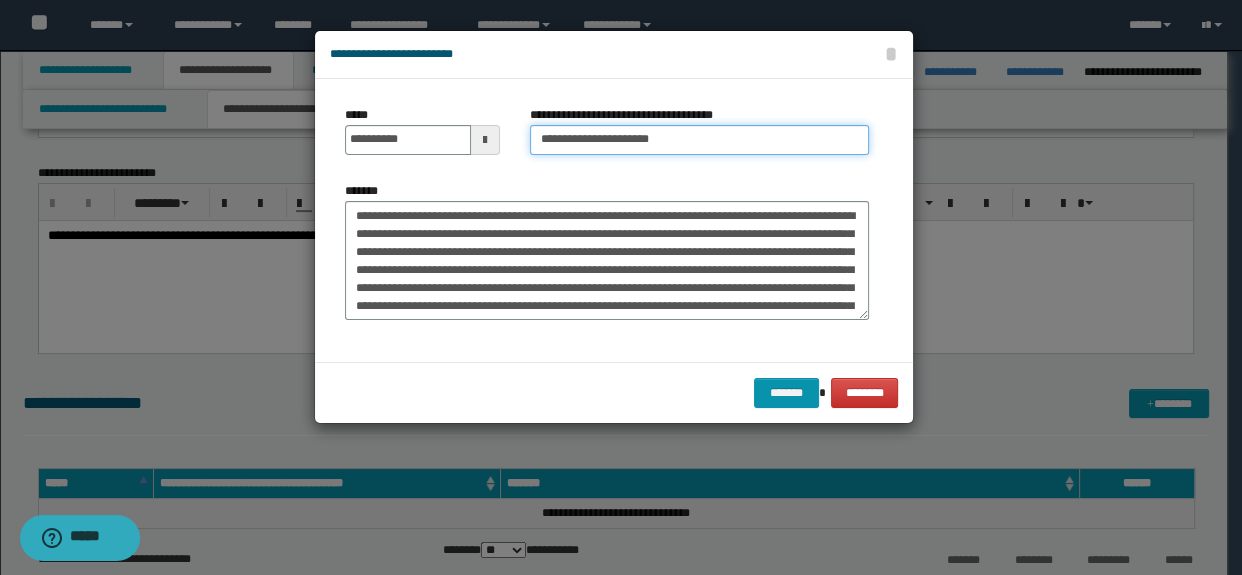 click on "**********" at bounding box center [700, 140] 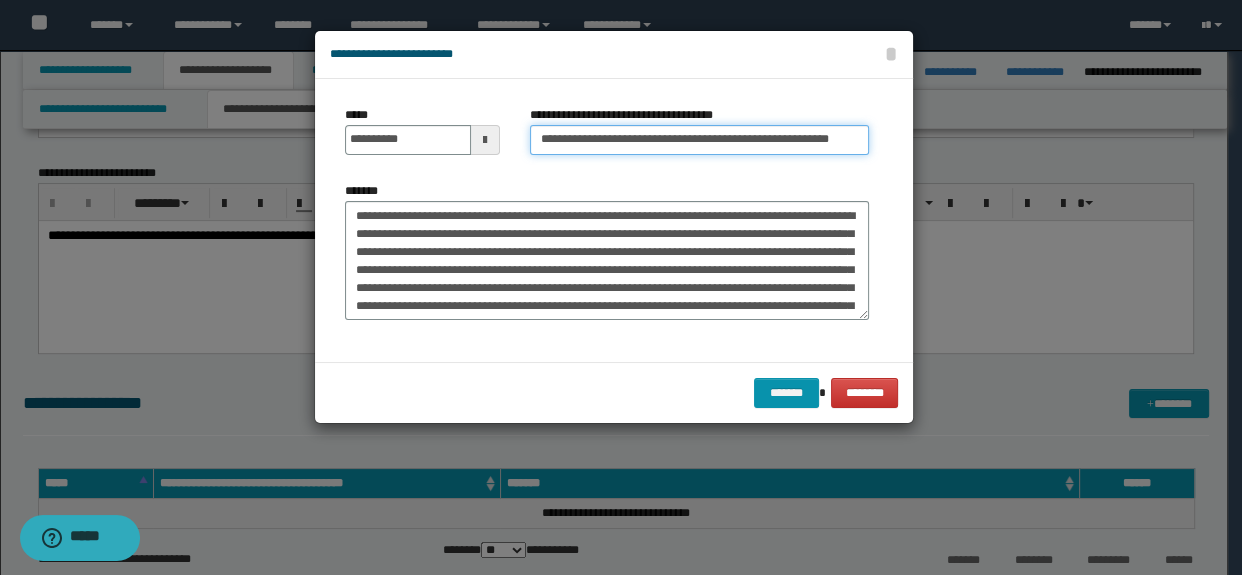 scroll, scrollTop: 0, scrollLeft: 49, axis: horizontal 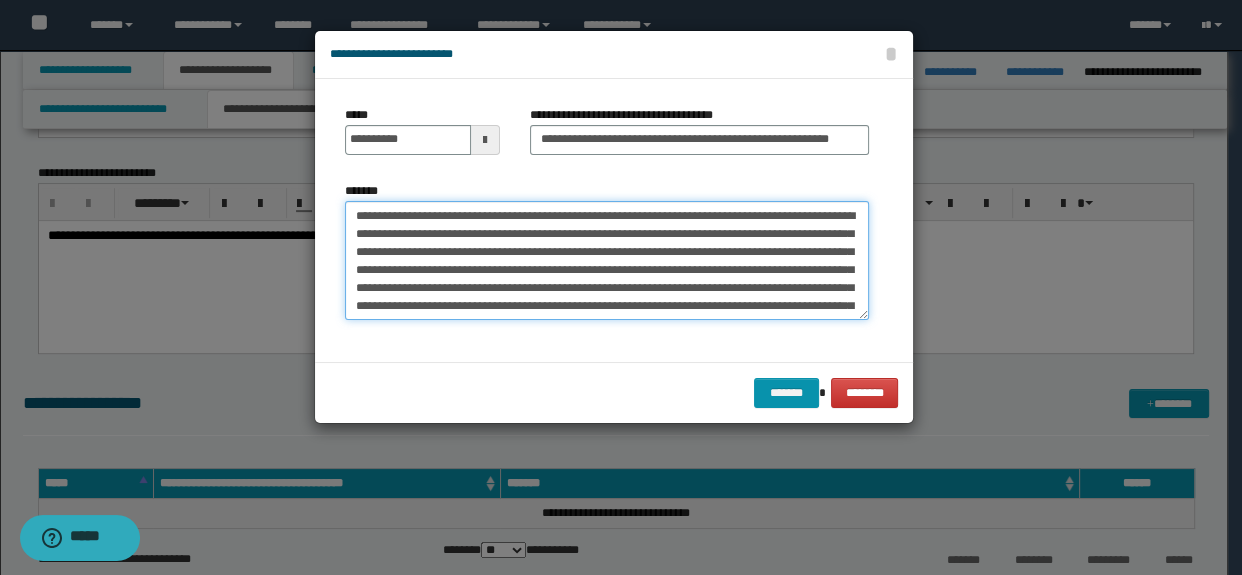 drag, startPoint x: 349, startPoint y: 214, endPoint x: 838, endPoint y: 206, distance: 489.06543 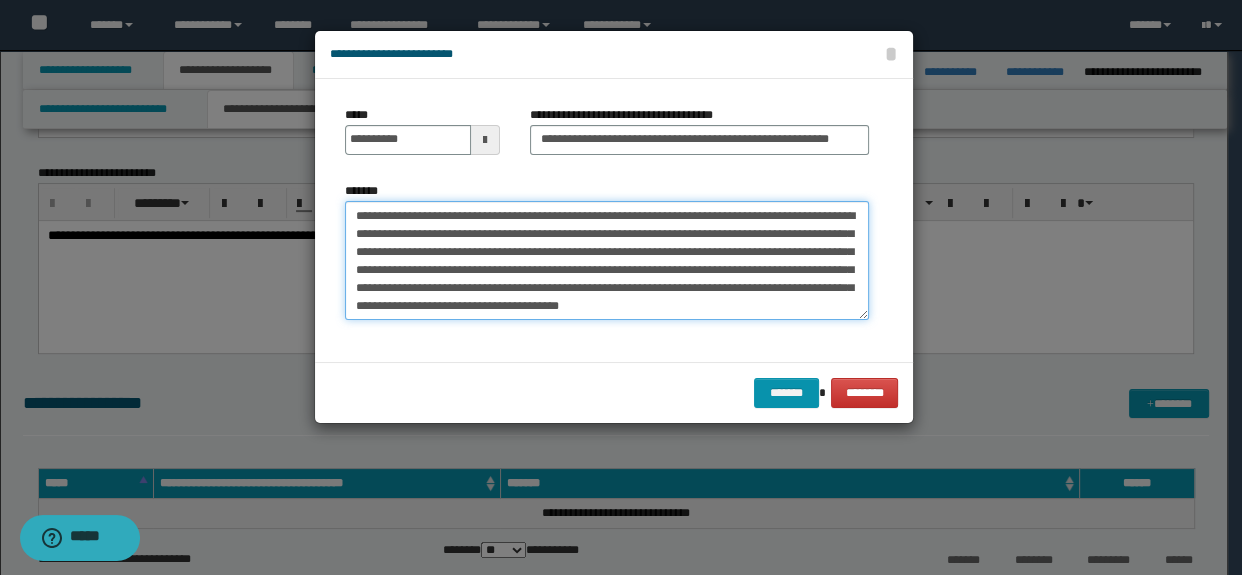 drag, startPoint x: 529, startPoint y: 213, endPoint x: 836, endPoint y: 209, distance: 307.02606 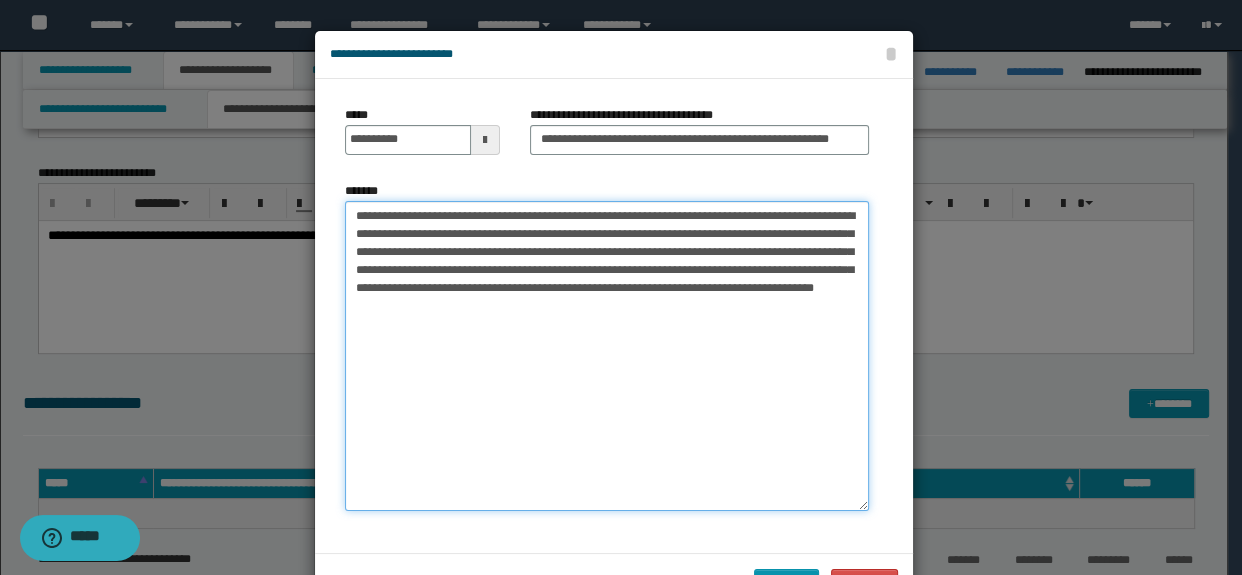 drag, startPoint x: 859, startPoint y: 313, endPoint x: 831, endPoint y: 479, distance: 168.34488 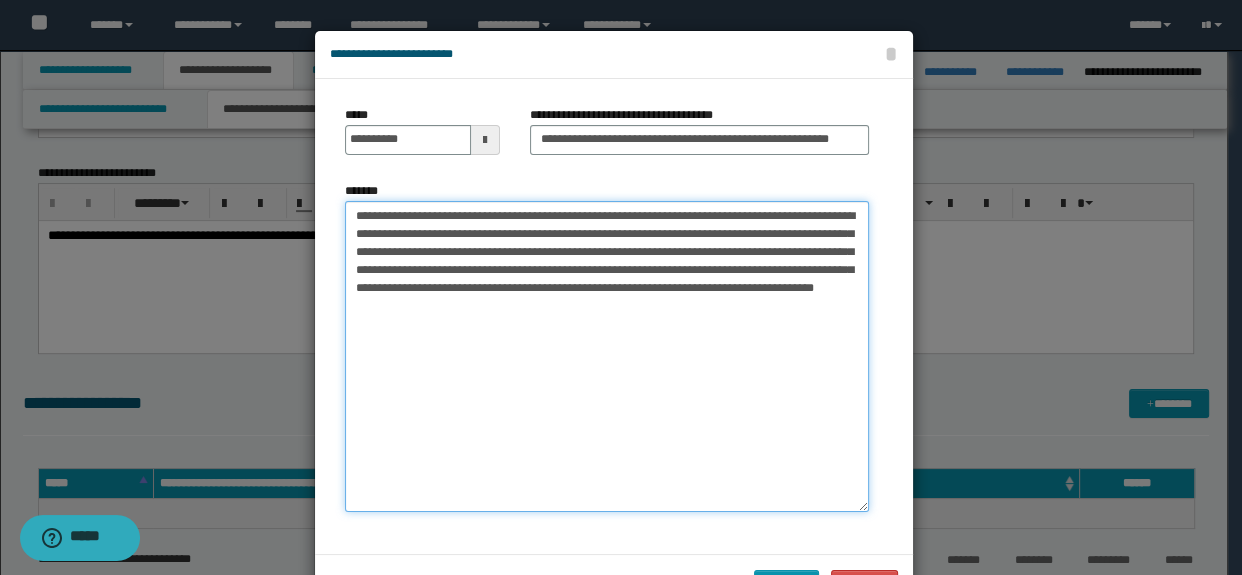 click on "**********" at bounding box center (607, 356) 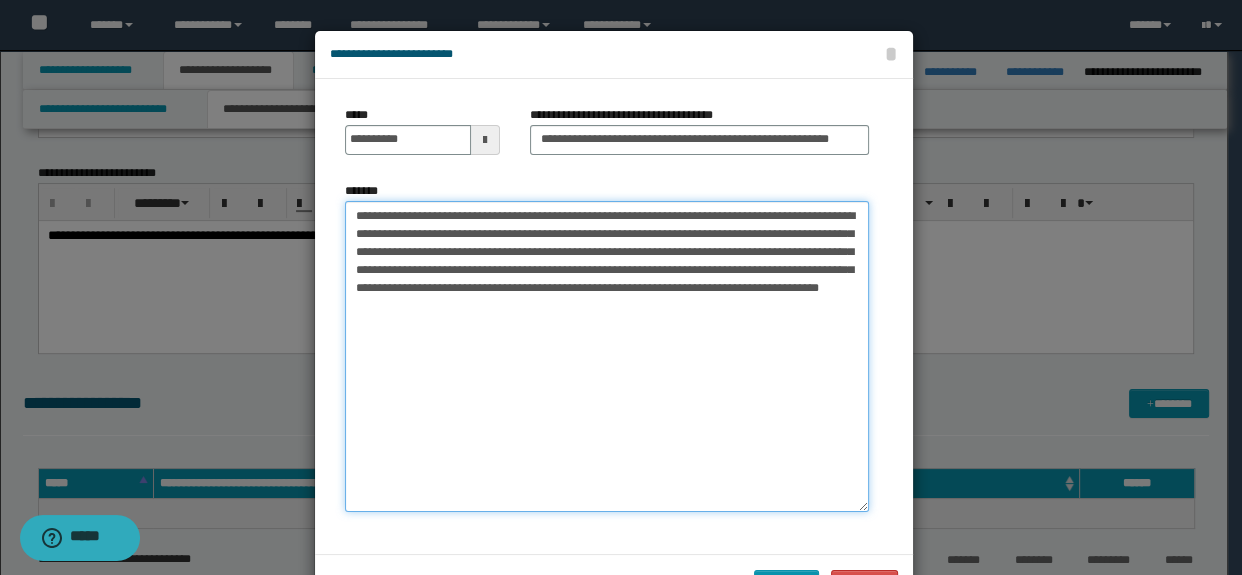 drag, startPoint x: 413, startPoint y: 219, endPoint x: 326, endPoint y: 209, distance: 87.57283 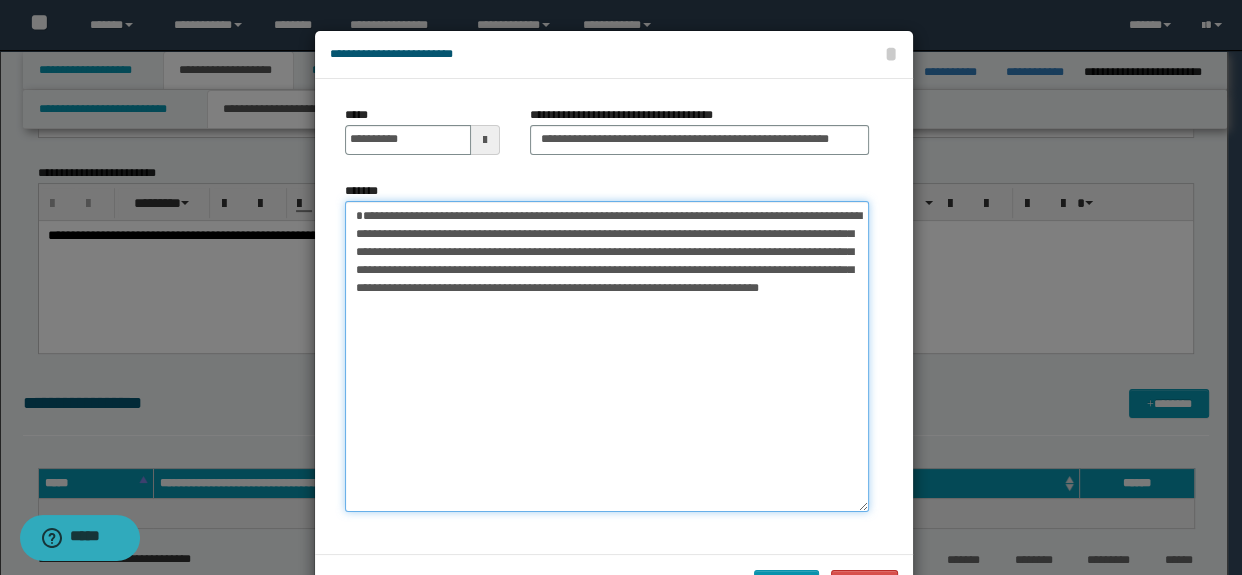 drag, startPoint x: 607, startPoint y: 271, endPoint x: 553, endPoint y: 337, distance: 85.276024 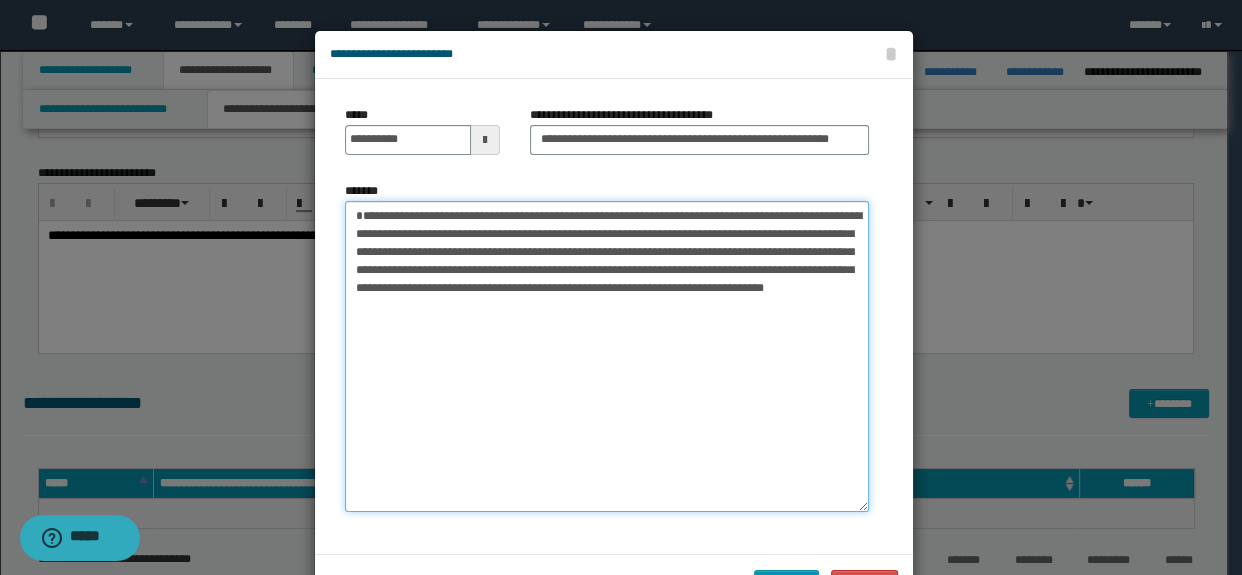 drag, startPoint x: 509, startPoint y: 270, endPoint x: 479, endPoint y: 377, distance: 111.12605 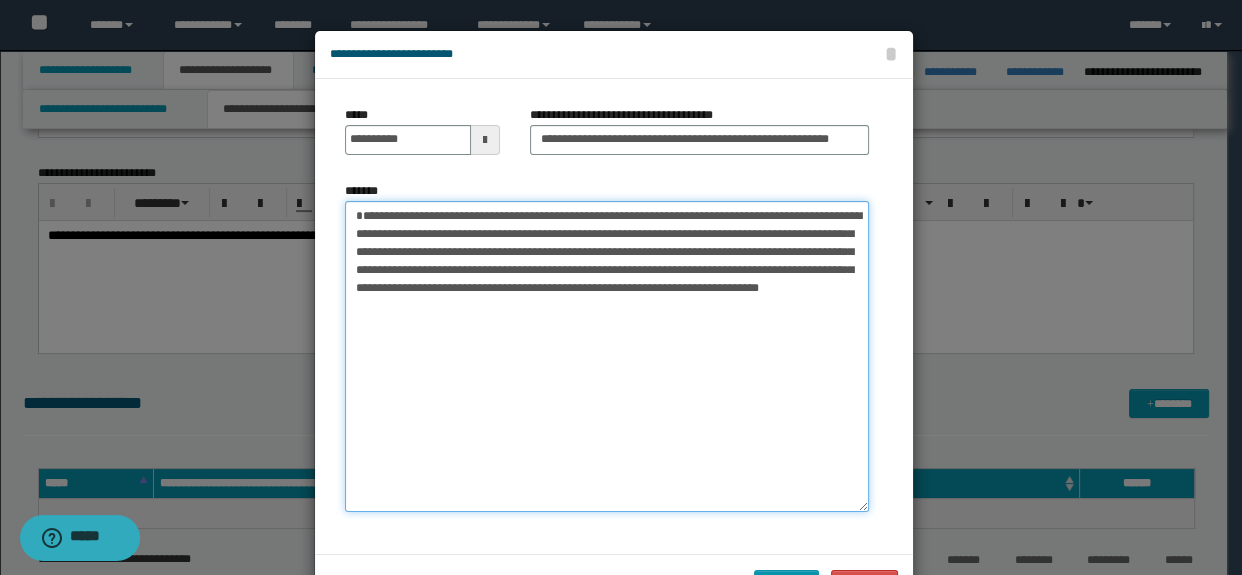 drag, startPoint x: 704, startPoint y: 275, endPoint x: 676, endPoint y: 348, distance: 78.18568 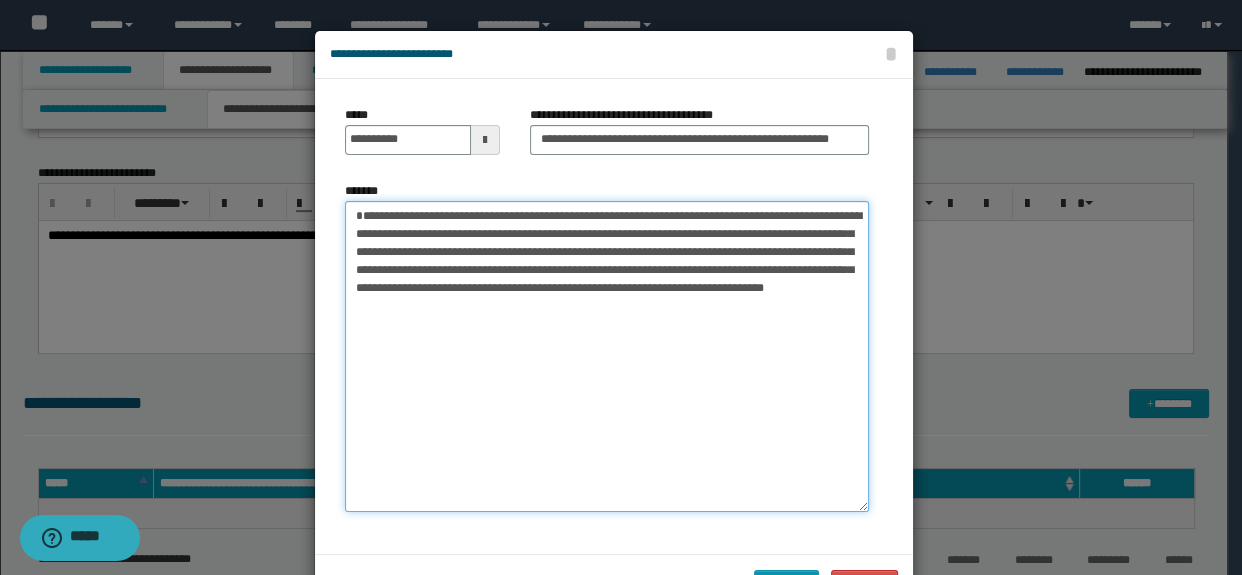 click on "**********" at bounding box center [607, 356] 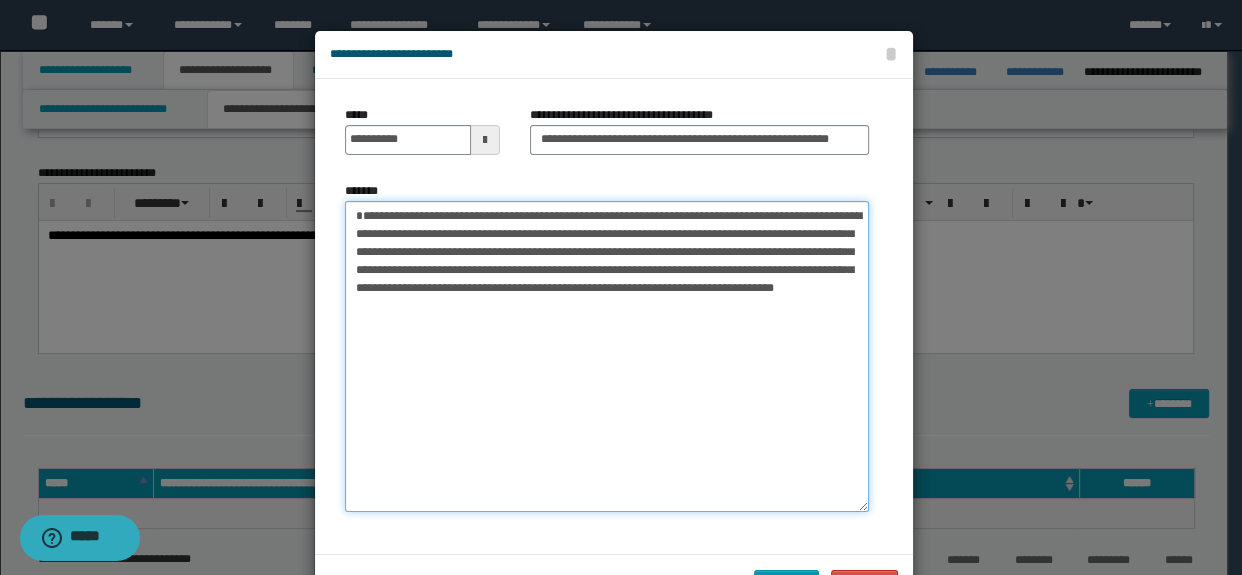 drag, startPoint x: 363, startPoint y: 284, endPoint x: 644, endPoint y: 396, distance: 302.49792 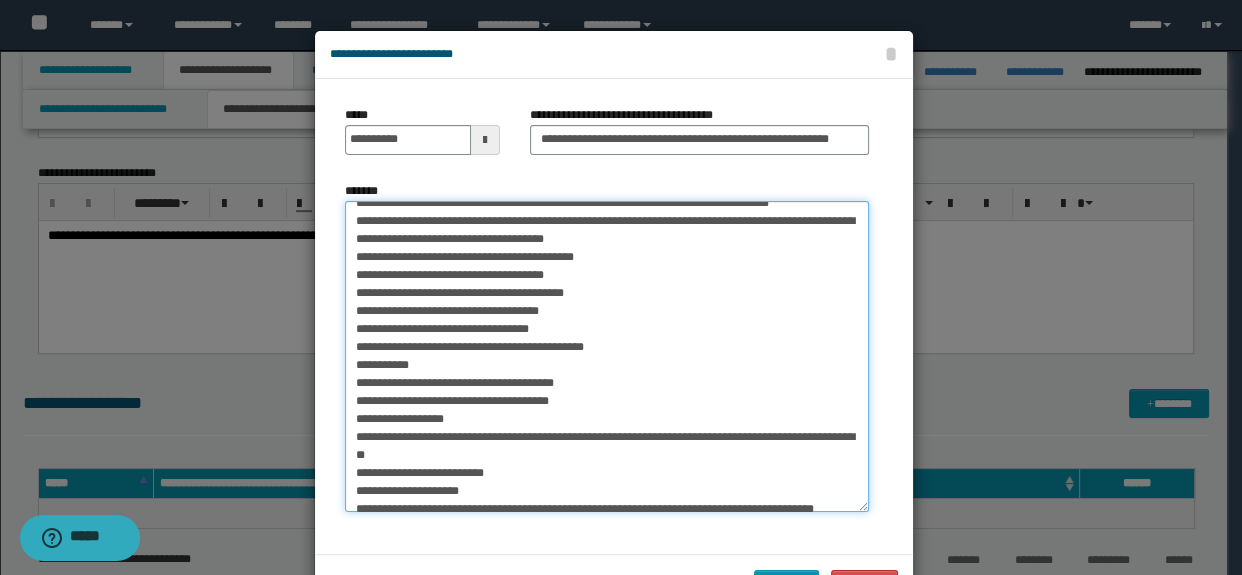 scroll, scrollTop: 0, scrollLeft: 0, axis: both 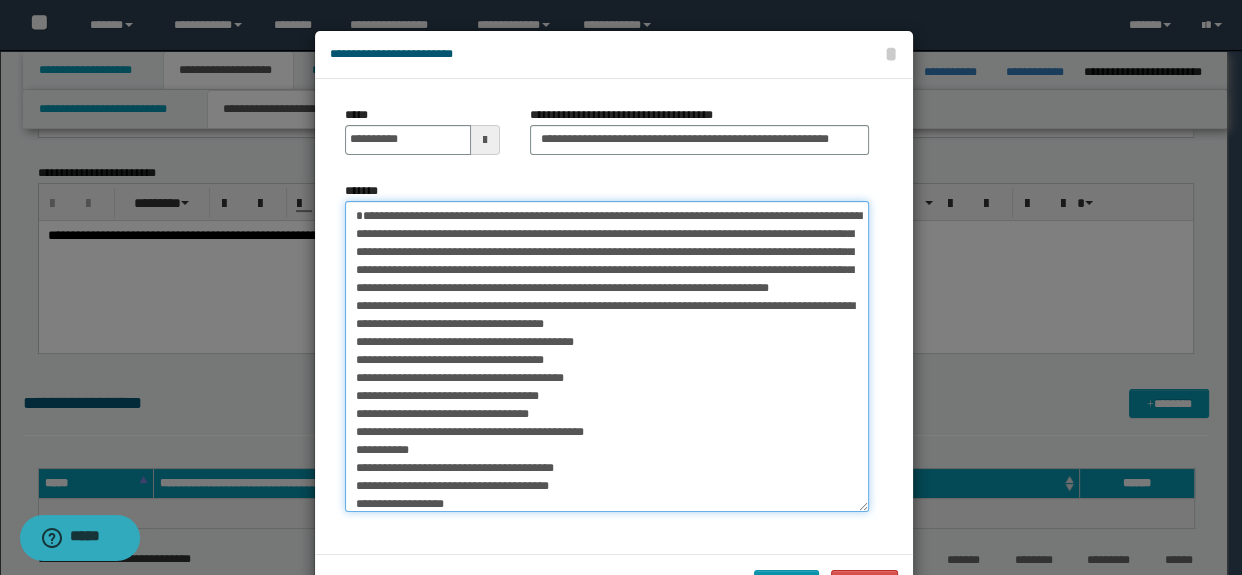 drag, startPoint x: 507, startPoint y: 324, endPoint x: 325, endPoint y: 317, distance: 182.13457 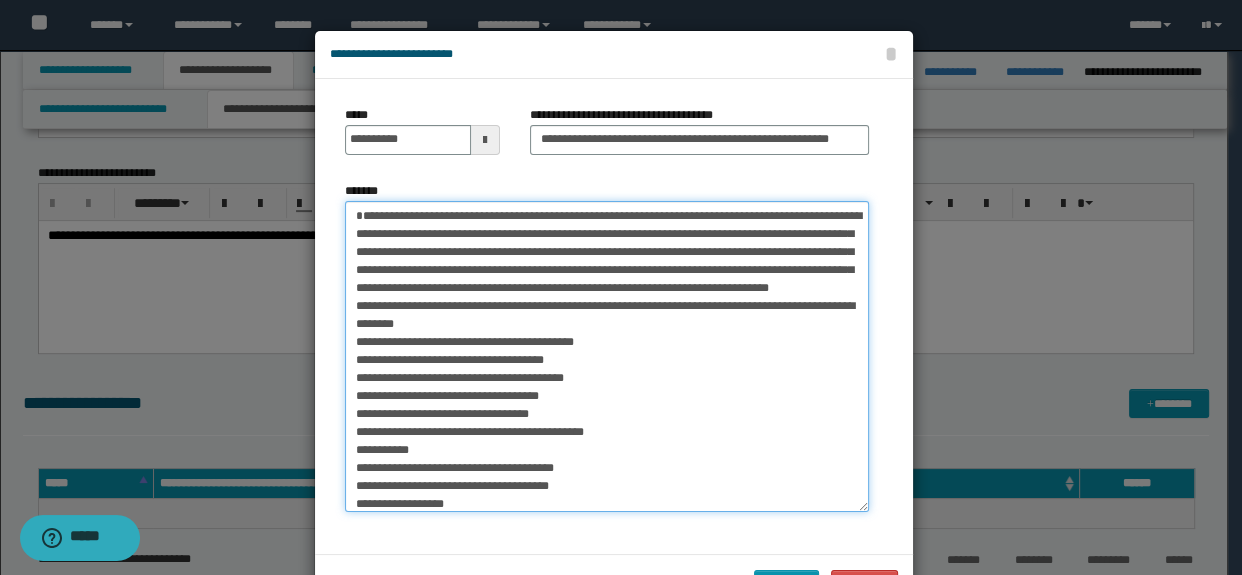 drag, startPoint x: 505, startPoint y: 359, endPoint x: 322, endPoint y: 357, distance: 183.01093 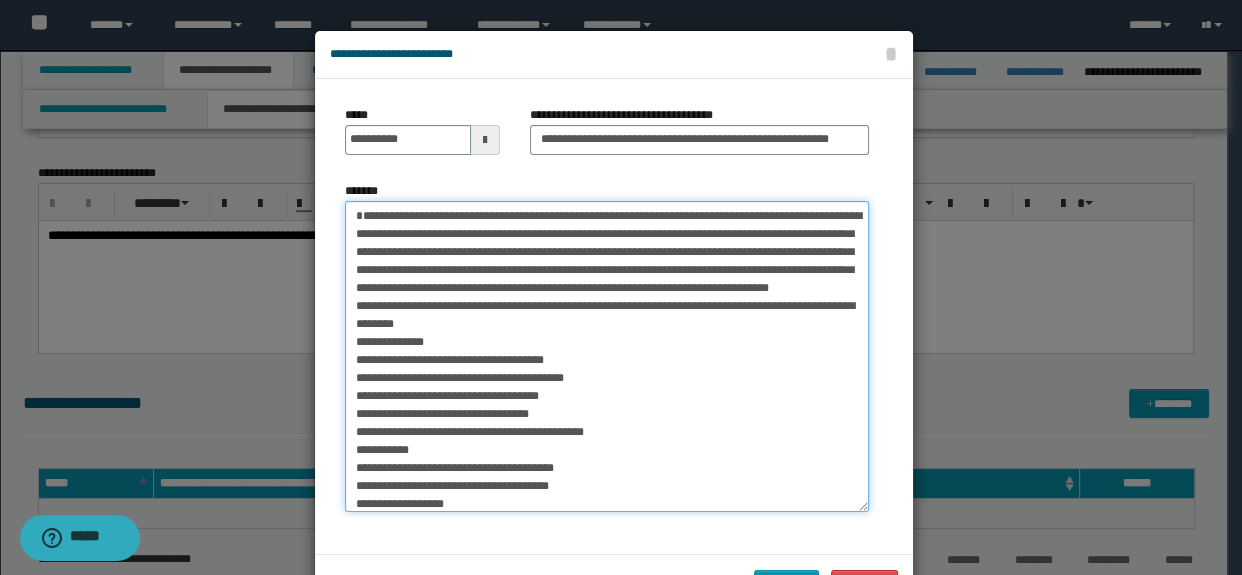 click on "*******" at bounding box center (607, 356) 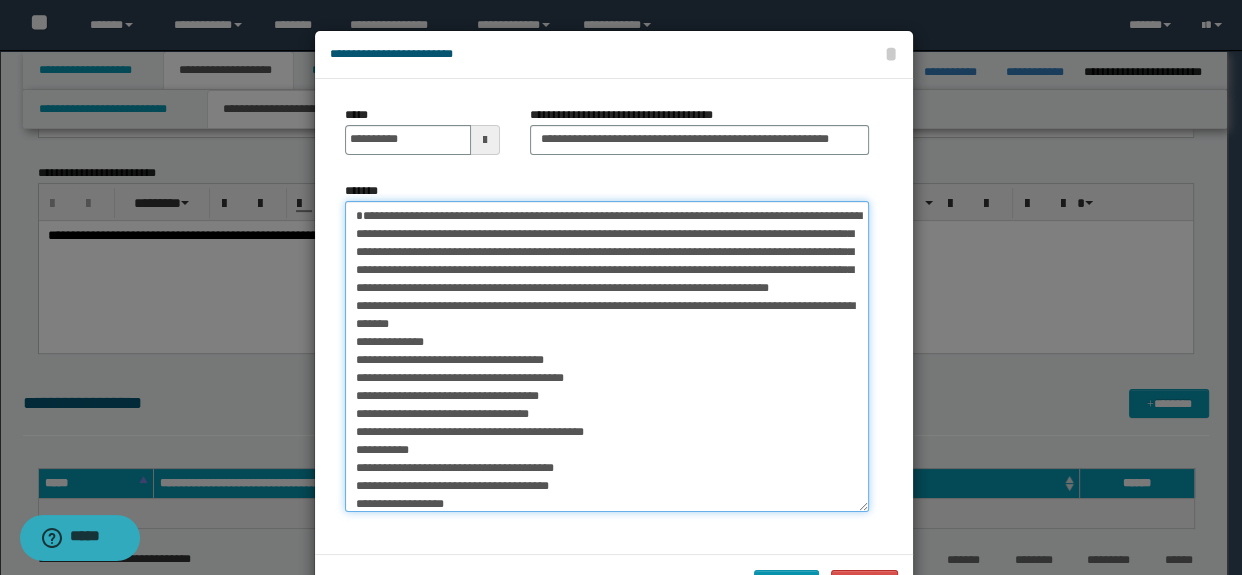 drag, startPoint x: 421, startPoint y: 364, endPoint x: 331, endPoint y: 359, distance: 90.13878 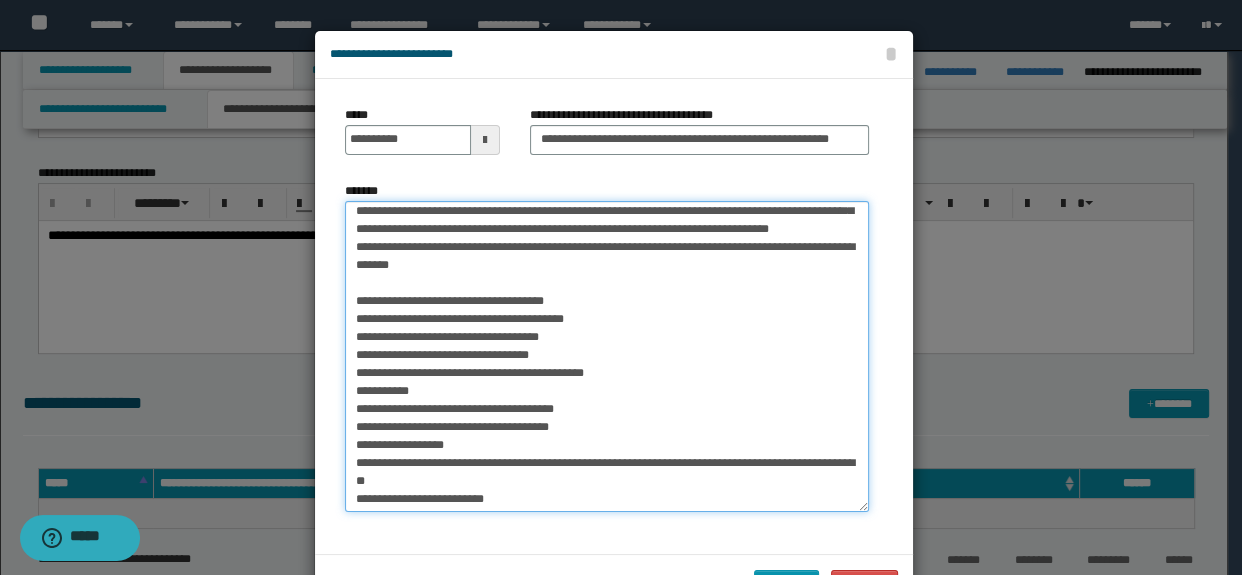 scroll, scrollTop: 90, scrollLeft: 0, axis: vertical 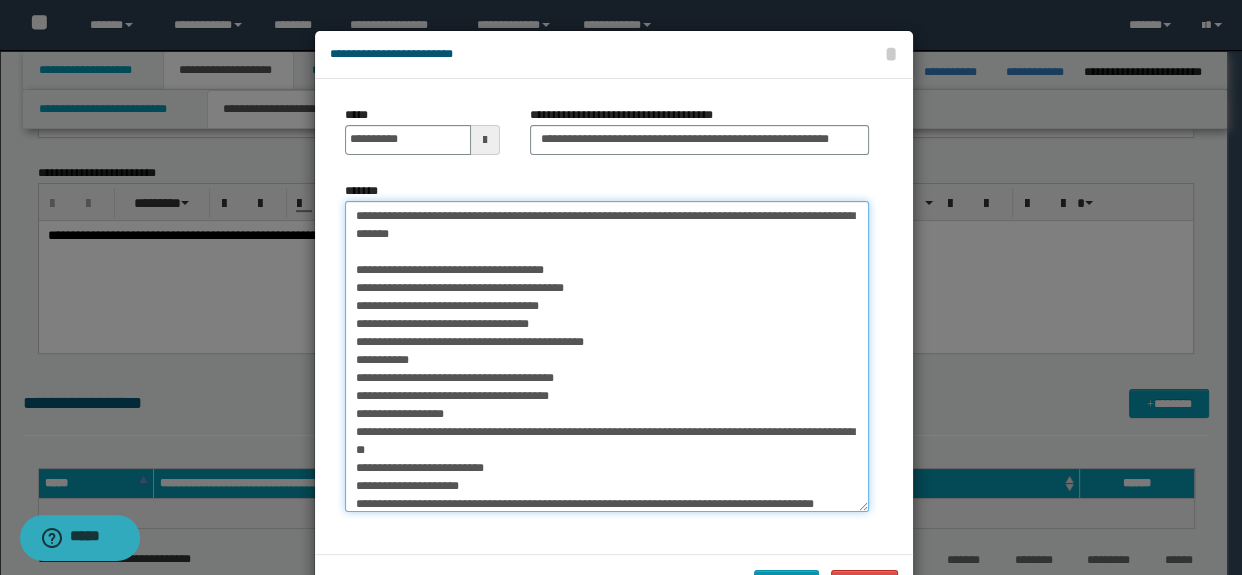 click on "*******" at bounding box center [607, 356] 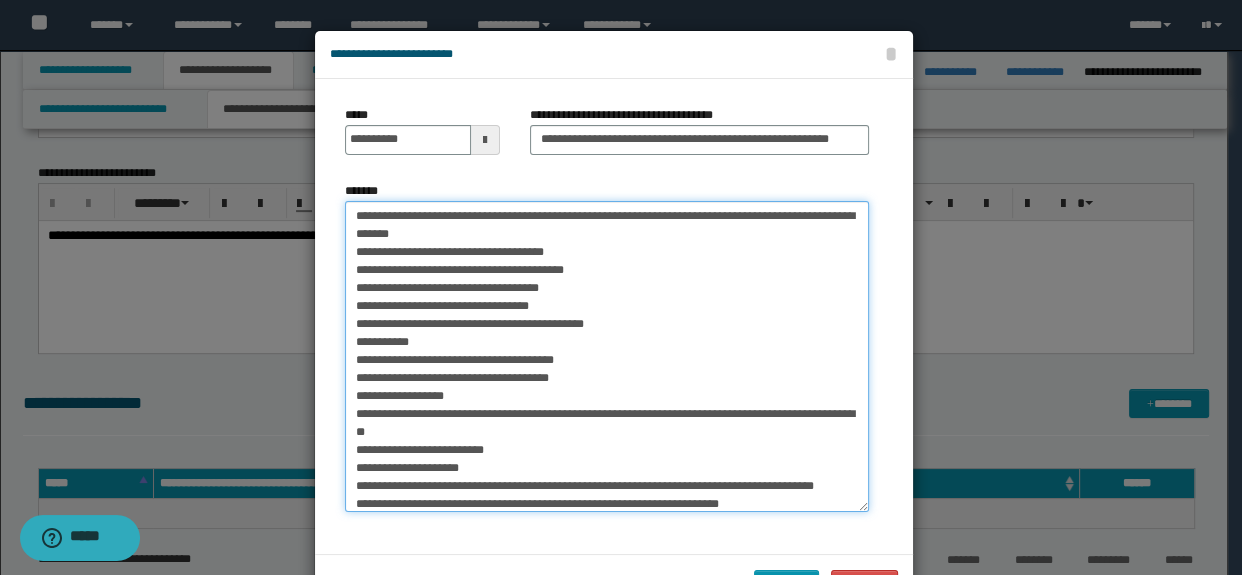 scroll, scrollTop: 181, scrollLeft: 0, axis: vertical 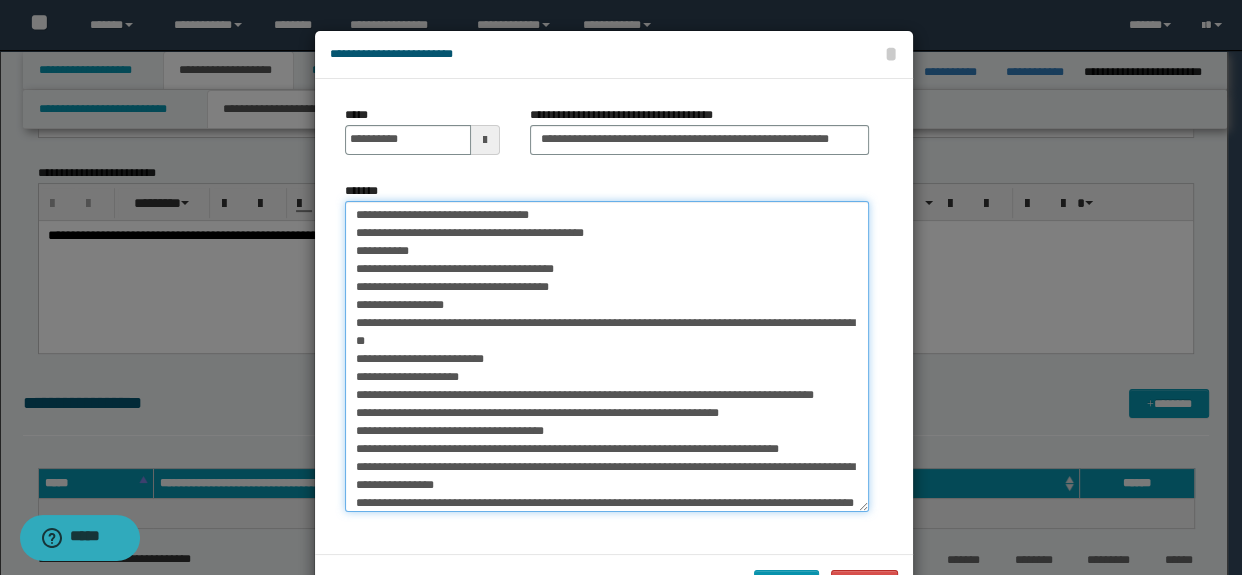 drag, startPoint x: 517, startPoint y: 350, endPoint x: 573, endPoint y: 379, distance: 63.06346 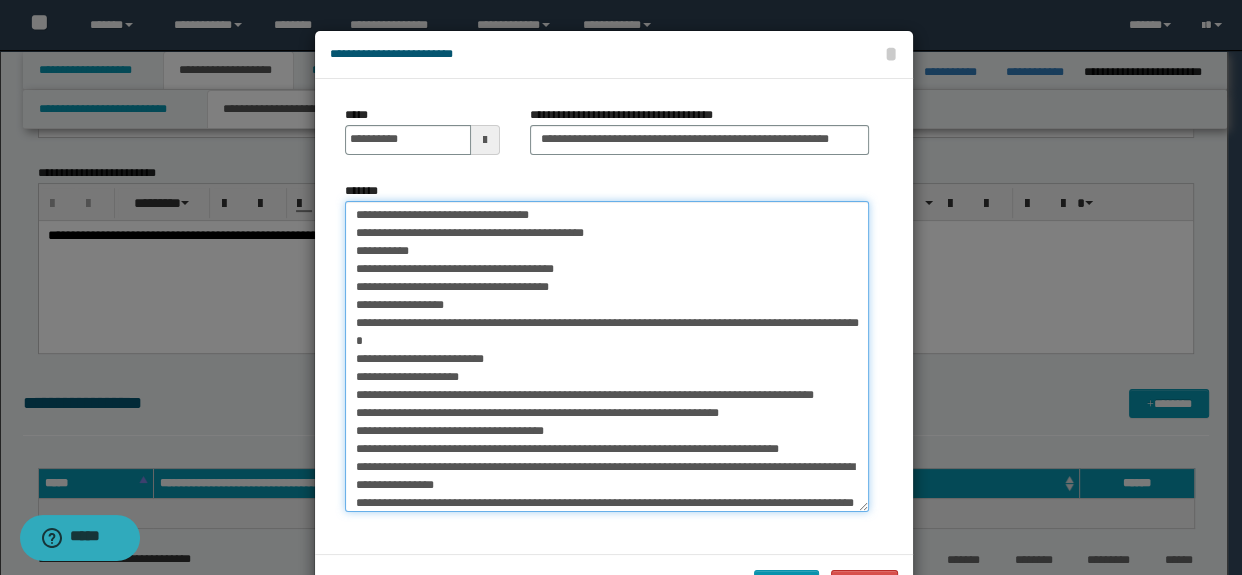 scroll, scrollTop: 272, scrollLeft: 0, axis: vertical 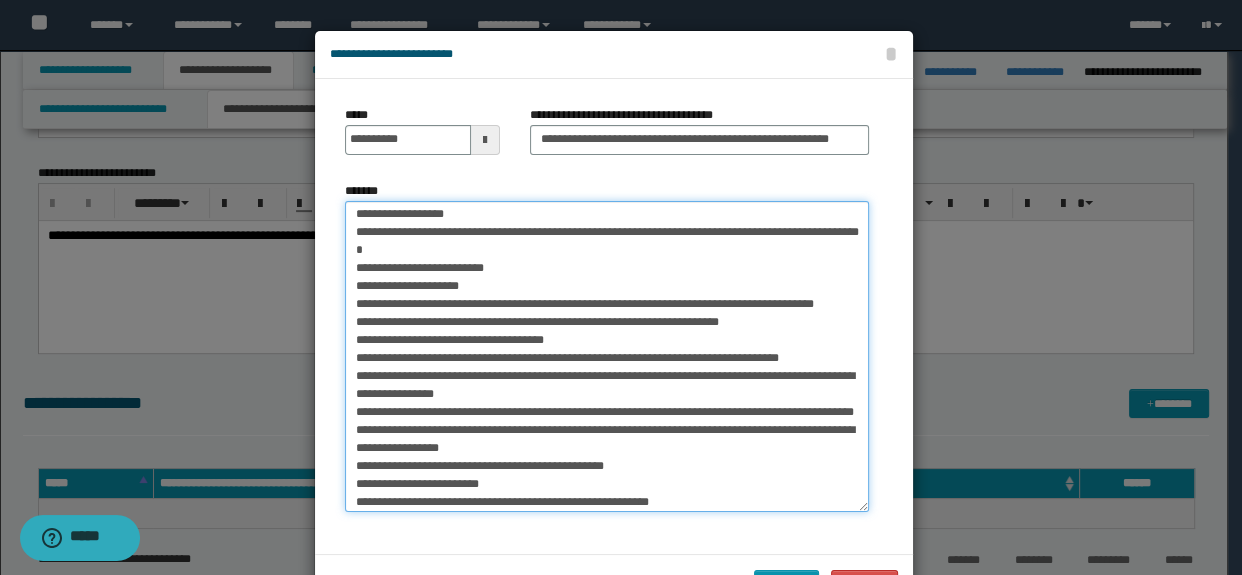 click on "*******" at bounding box center [607, 356] 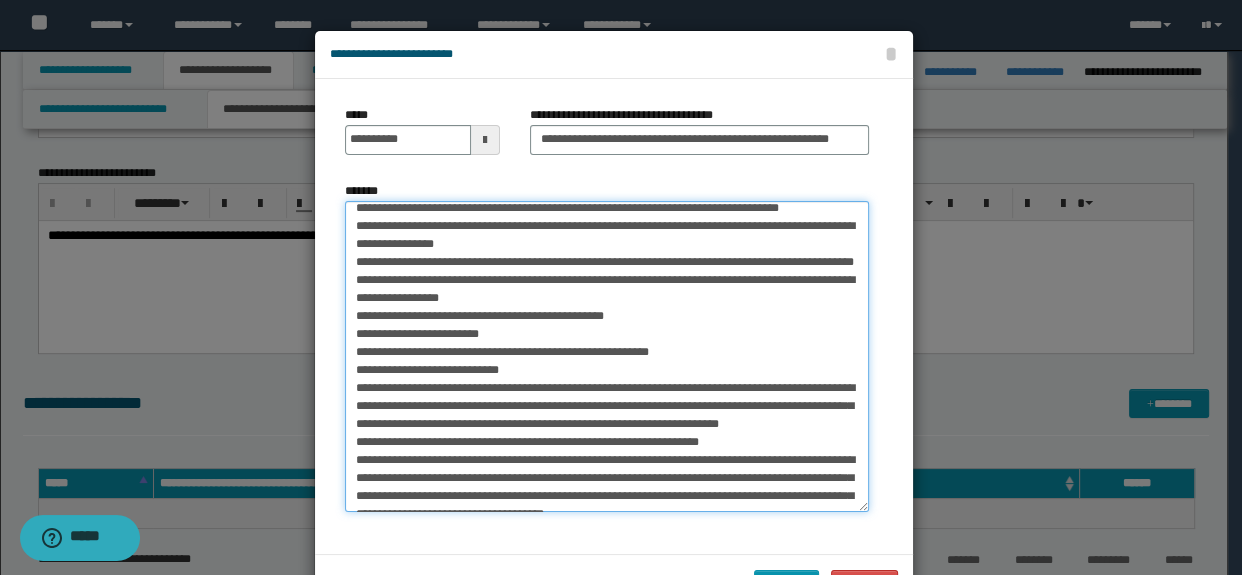 scroll, scrollTop: 454, scrollLeft: 0, axis: vertical 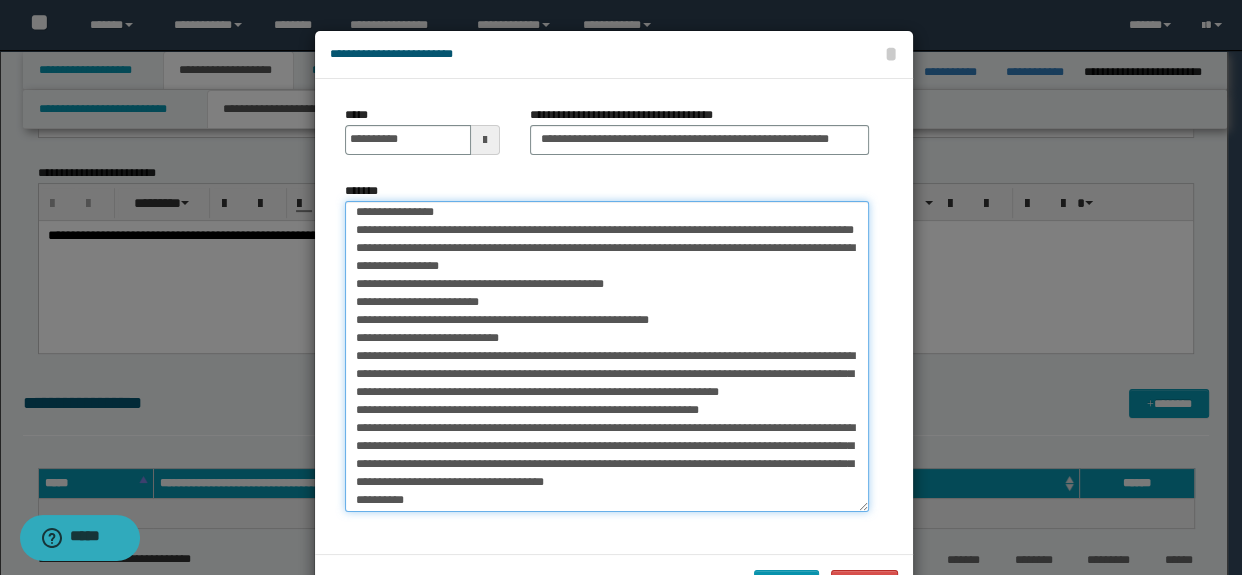drag, startPoint x: 471, startPoint y: 267, endPoint x: 456, endPoint y: 287, distance: 25 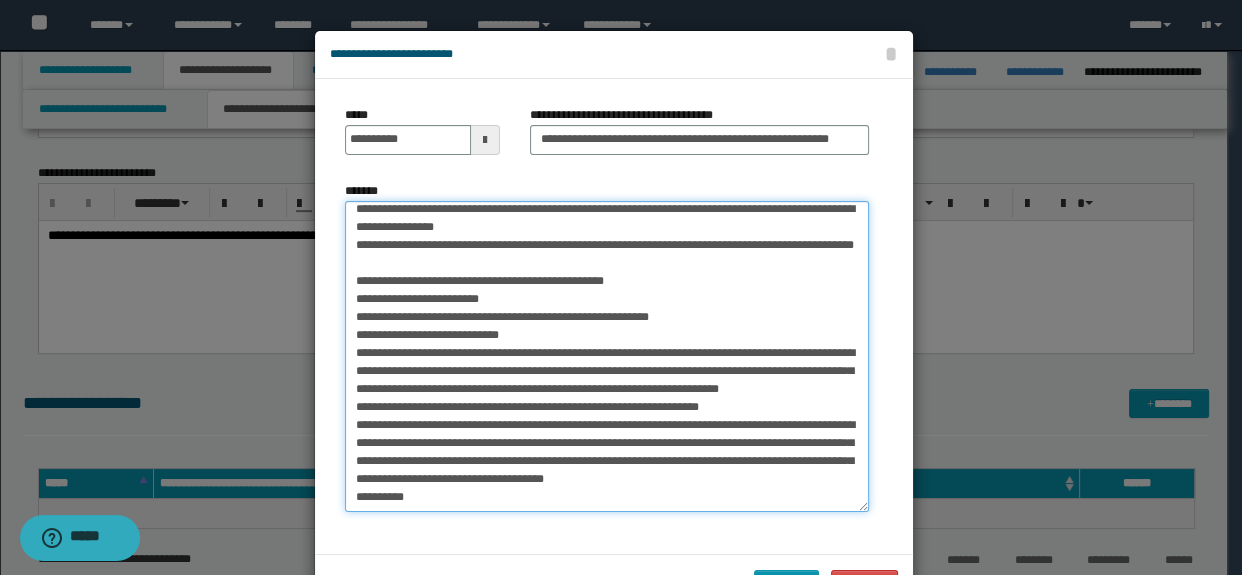 drag, startPoint x: 353, startPoint y: 320, endPoint x: 552, endPoint y: 378, distance: 207.28 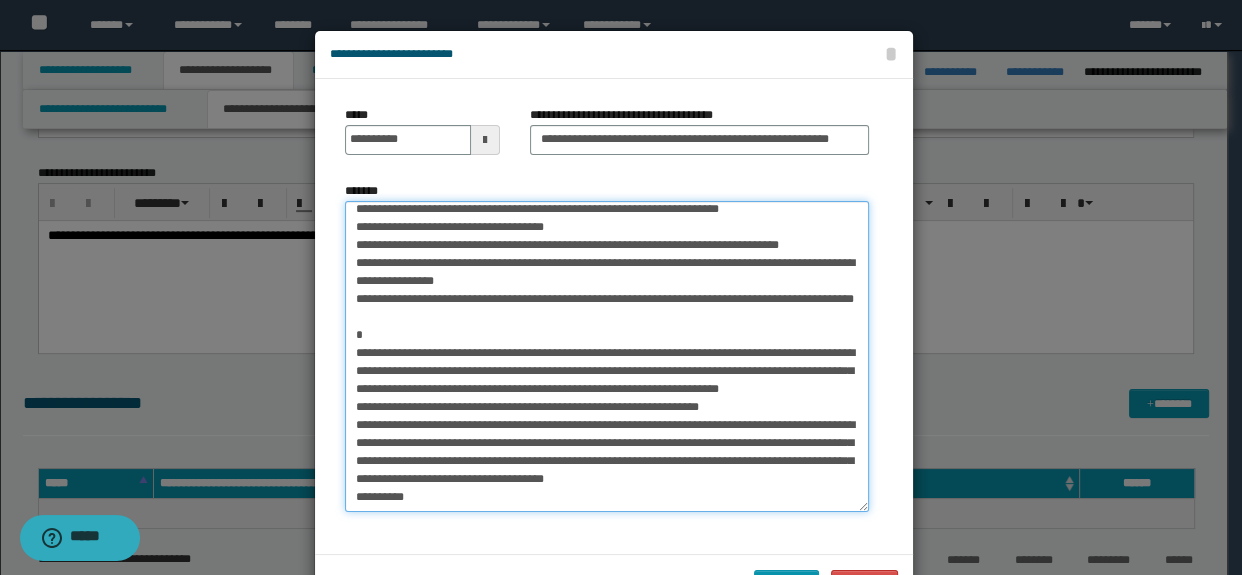 click on "*******" at bounding box center [607, 356] 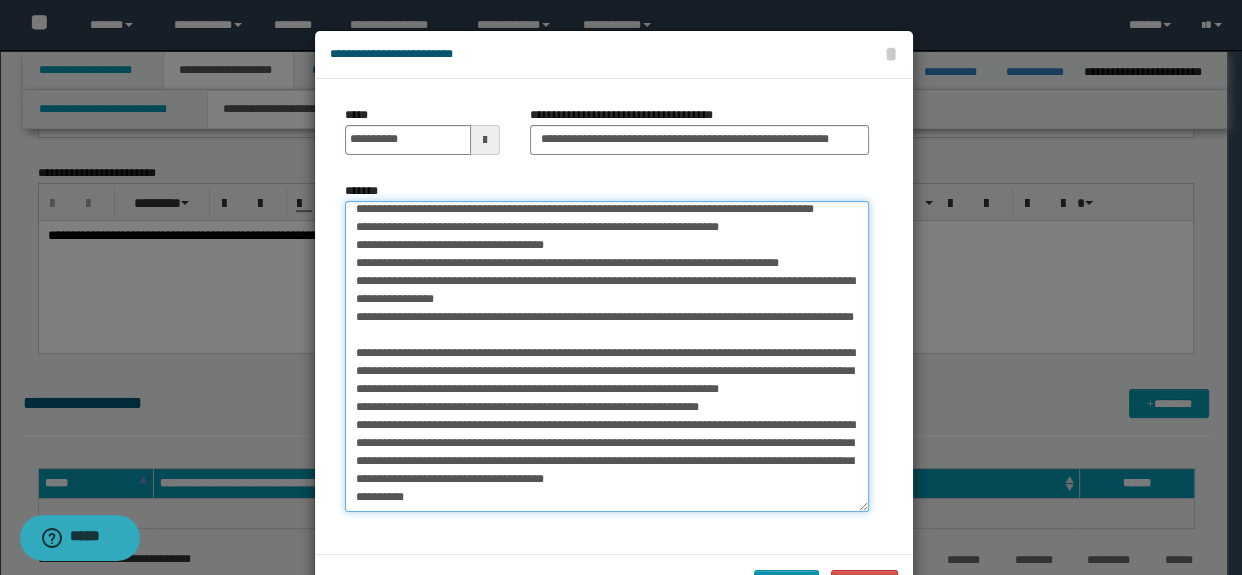 scroll, scrollTop: 439, scrollLeft: 0, axis: vertical 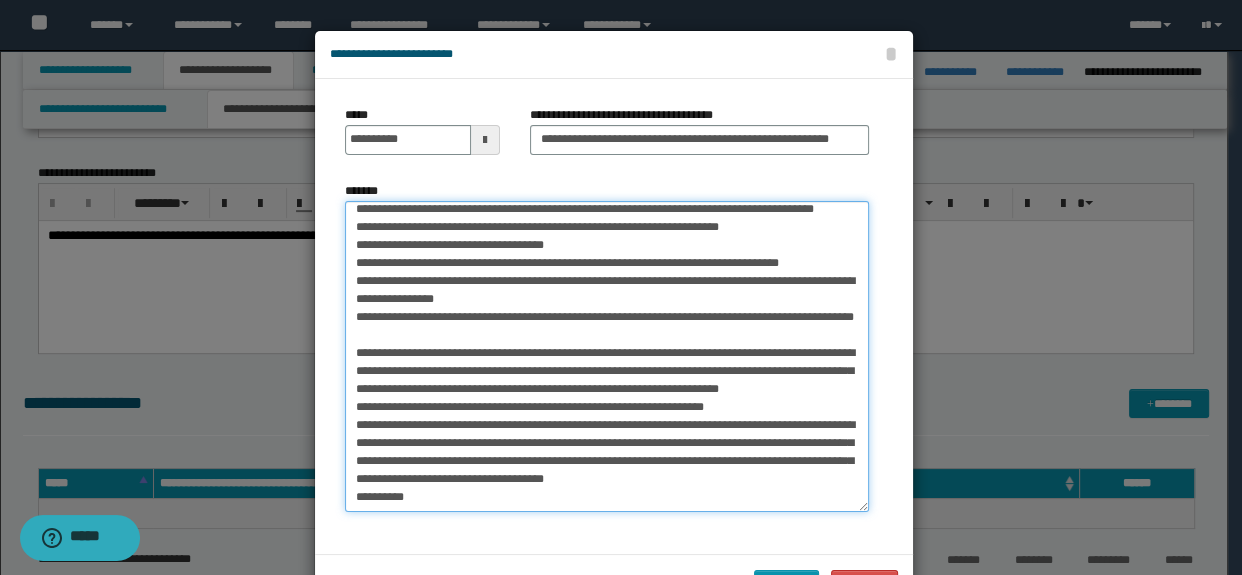 drag, startPoint x: 641, startPoint y: 426, endPoint x: 560, endPoint y: 308, distance: 143.12582 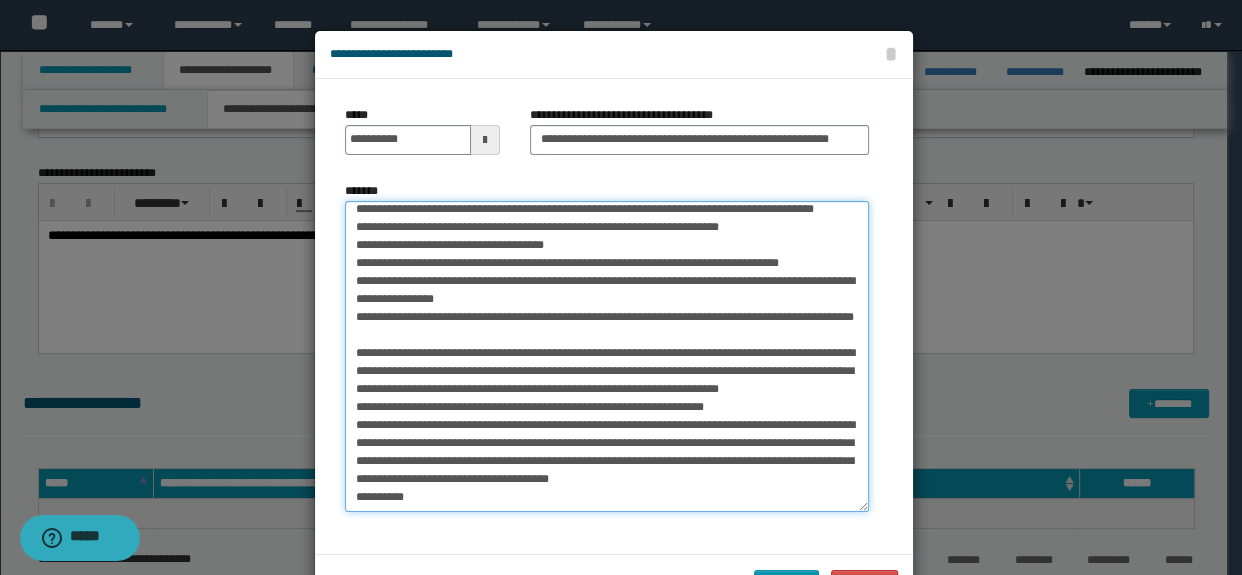 drag, startPoint x: 590, startPoint y: 485, endPoint x: 559, endPoint y: 479, distance: 31.575306 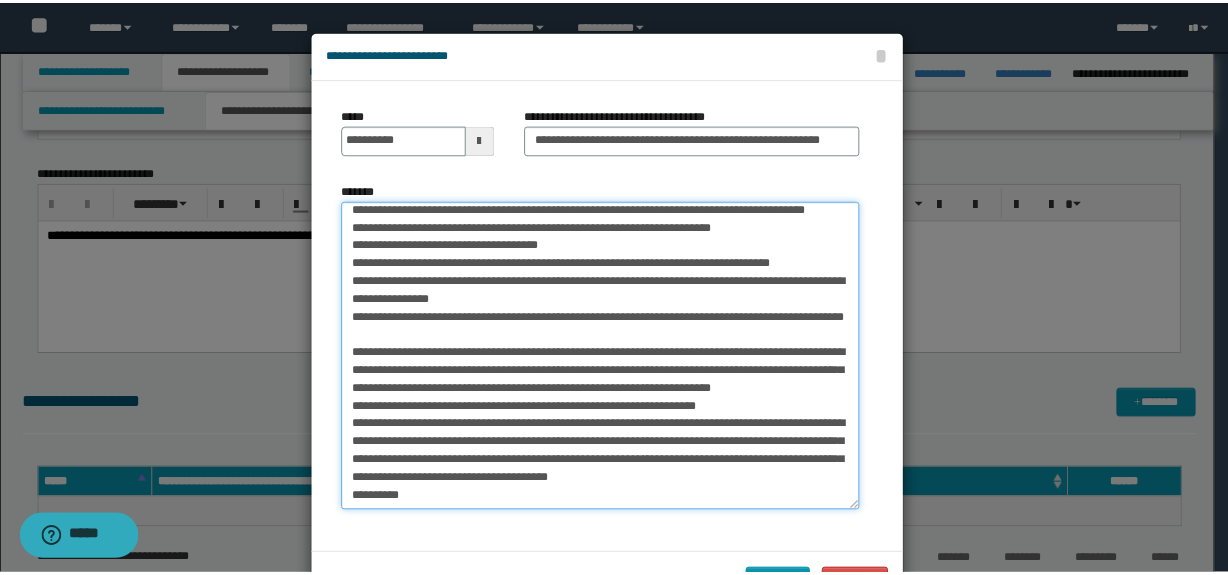 scroll, scrollTop: 70, scrollLeft: 0, axis: vertical 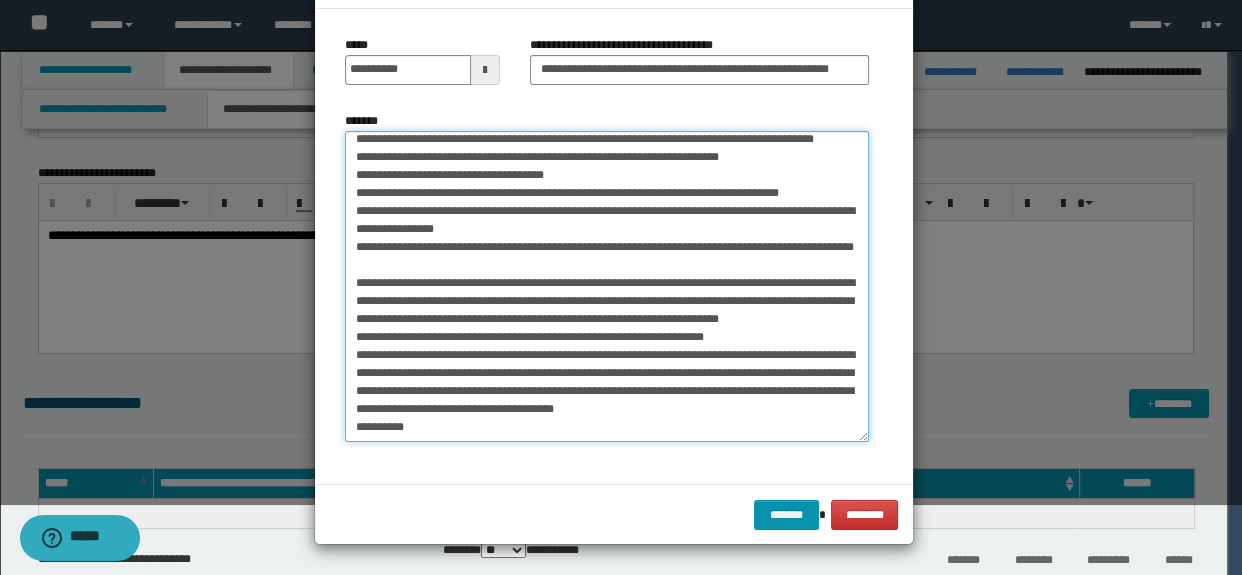 type on "**********" 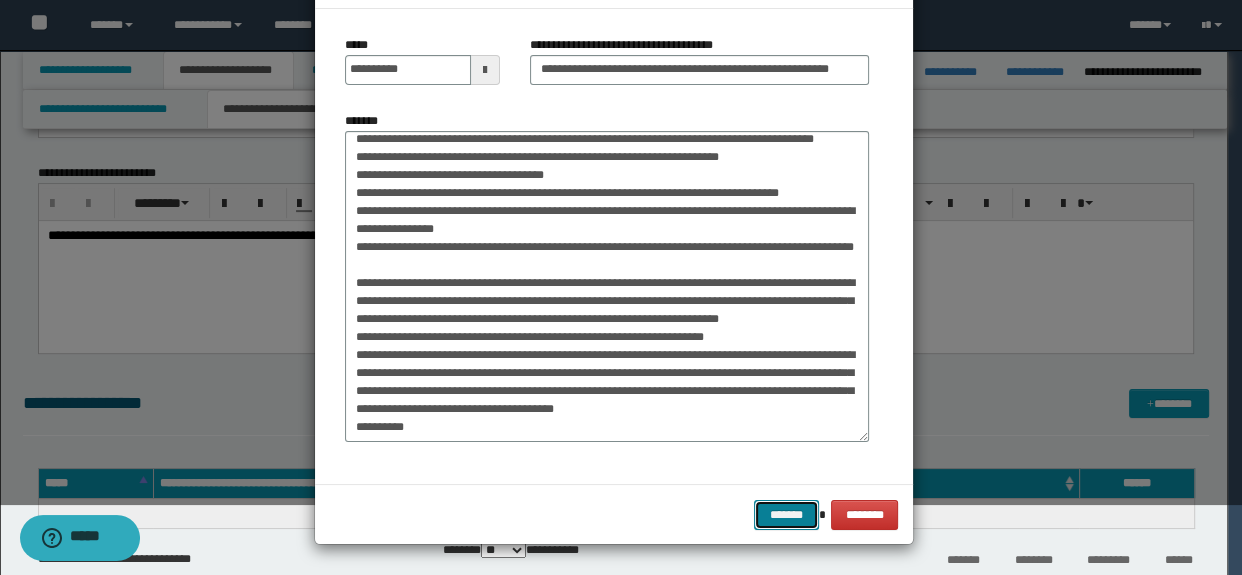 click on "*******" at bounding box center [786, 515] 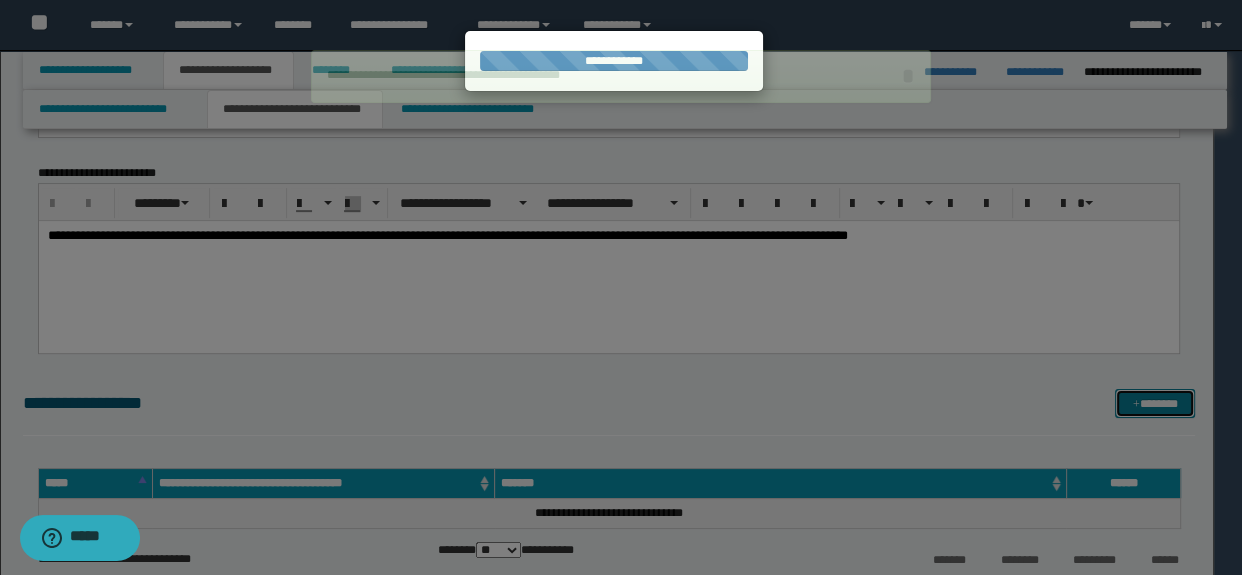 type 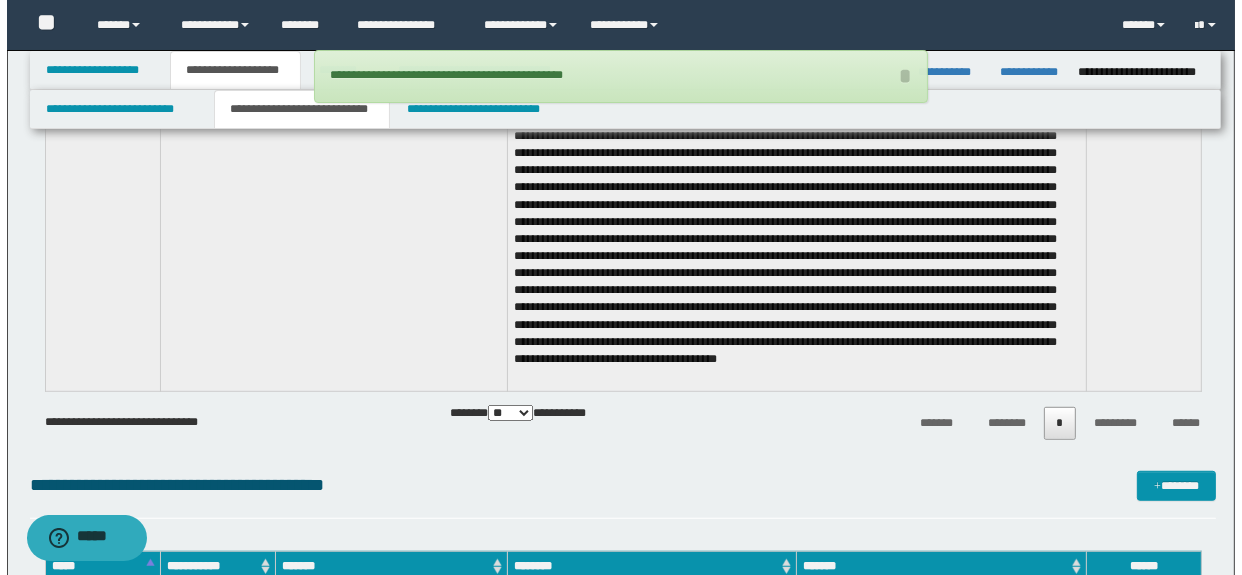 scroll, scrollTop: 818, scrollLeft: 0, axis: vertical 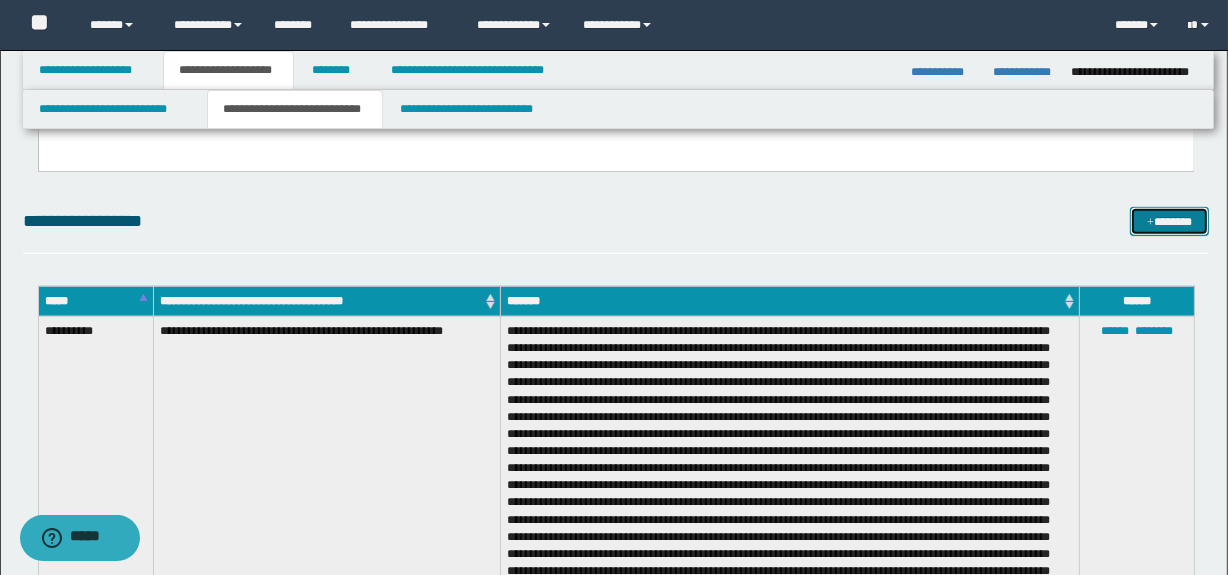 click on "*******" at bounding box center [1170, 222] 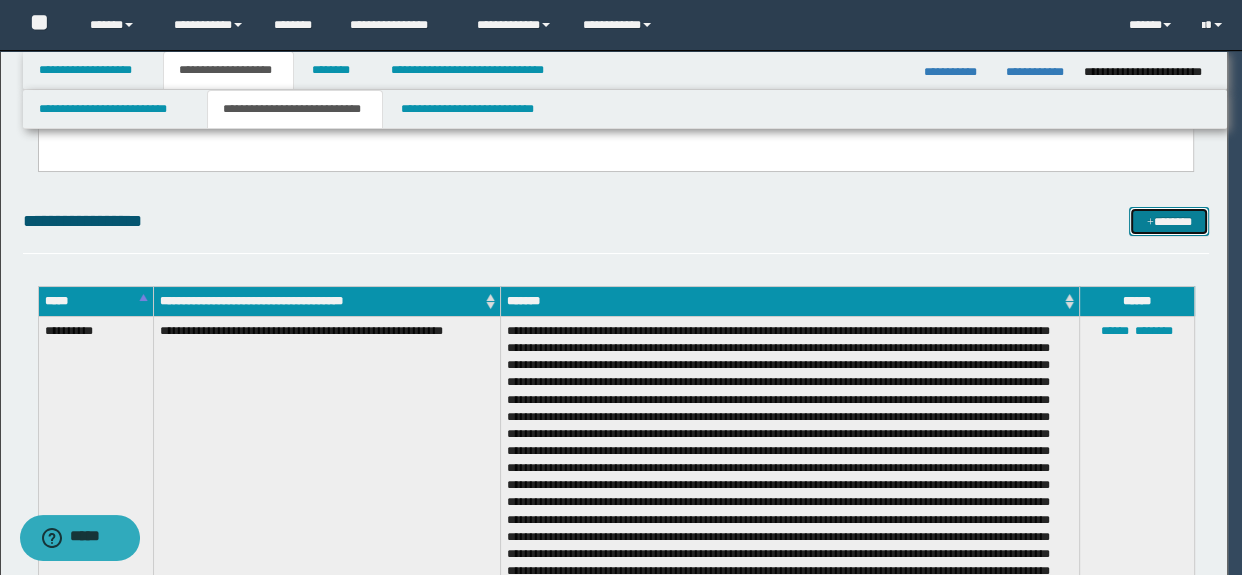scroll, scrollTop: 0, scrollLeft: 0, axis: both 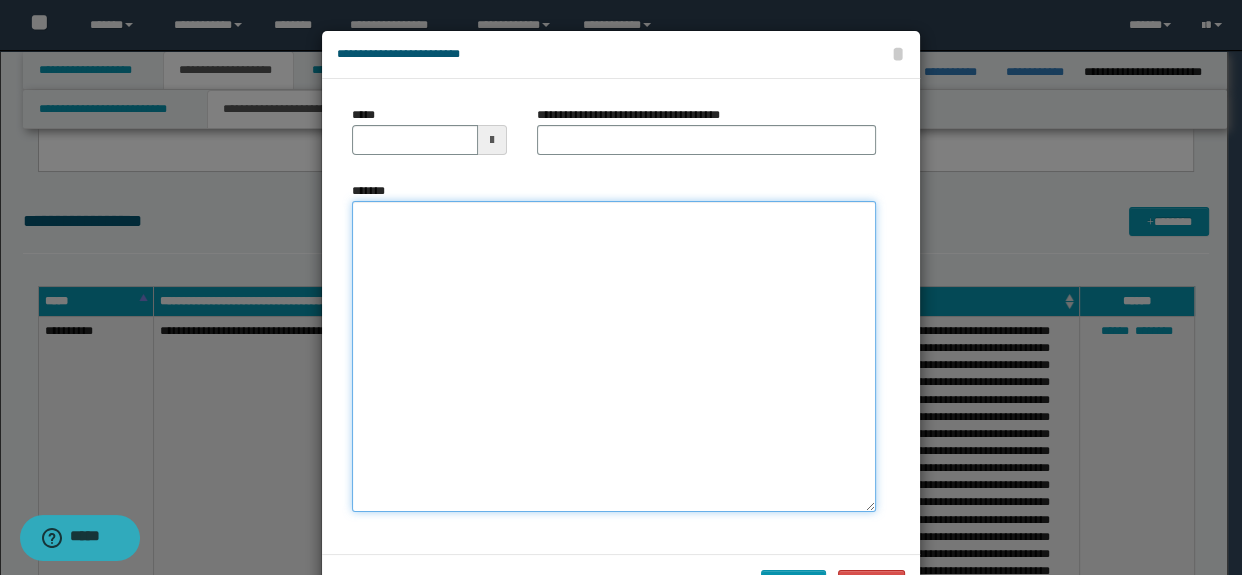click on "*******" at bounding box center (614, 356) 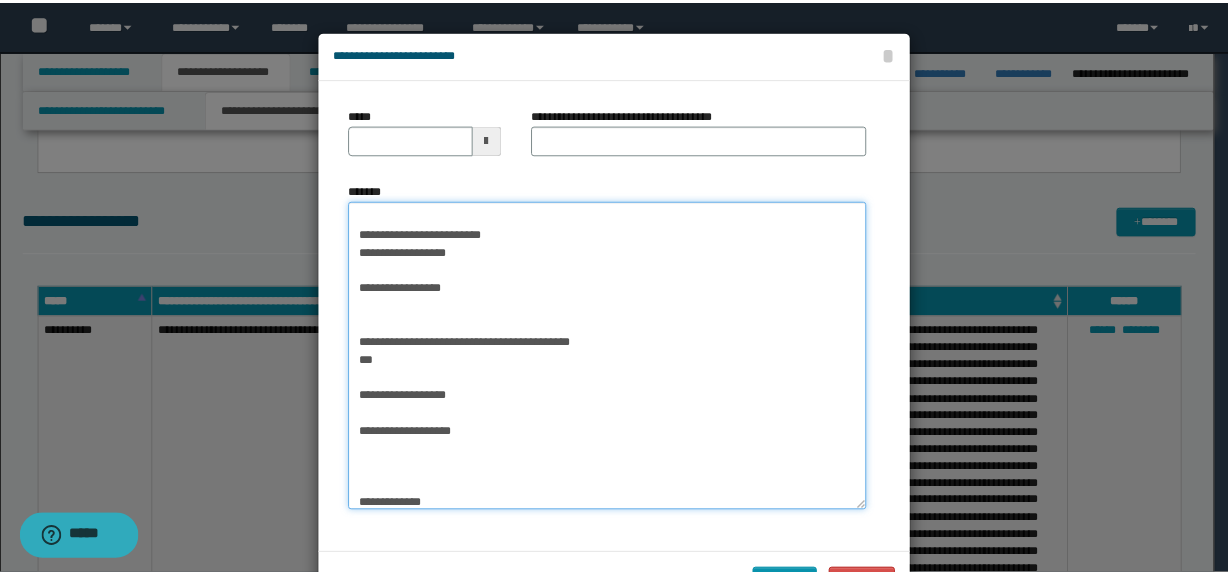 scroll, scrollTop: 0, scrollLeft: 0, axis: both 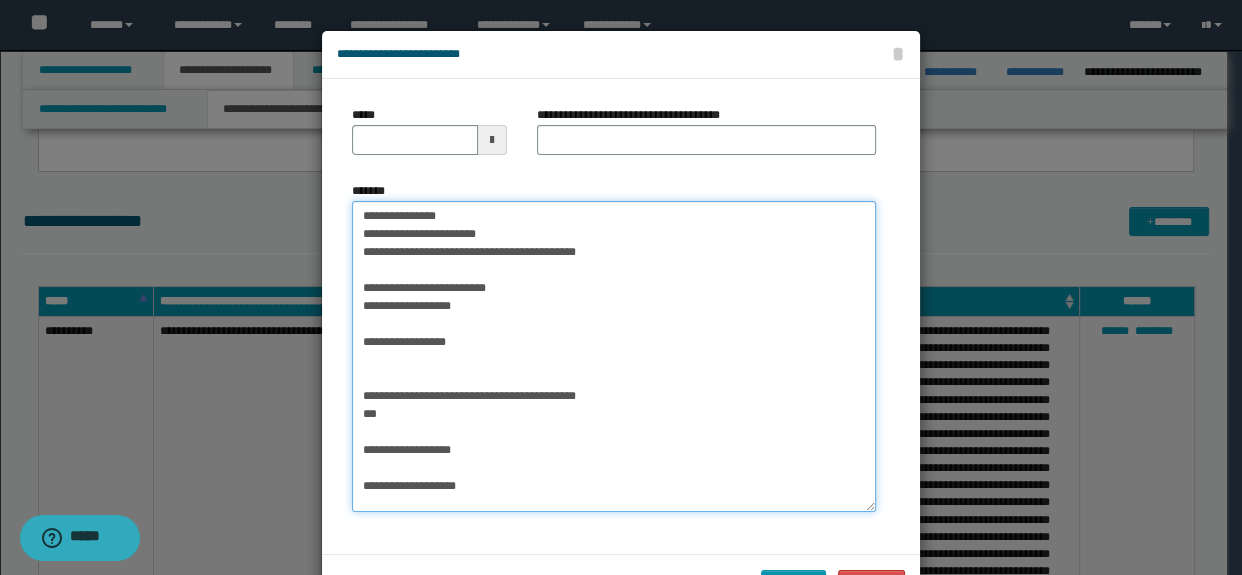drag, startPoint x: 440, startPoint y: 210, endPoint x: 345, endPoint y: 210, distance: 95 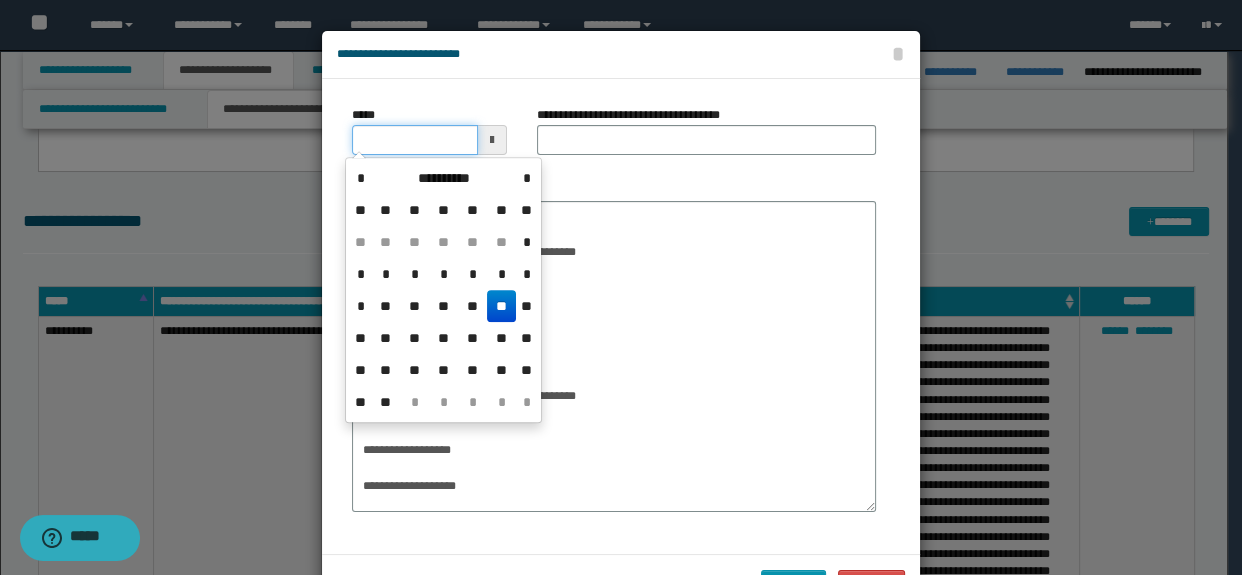 click on "*****" at bounding box center (415, 140) 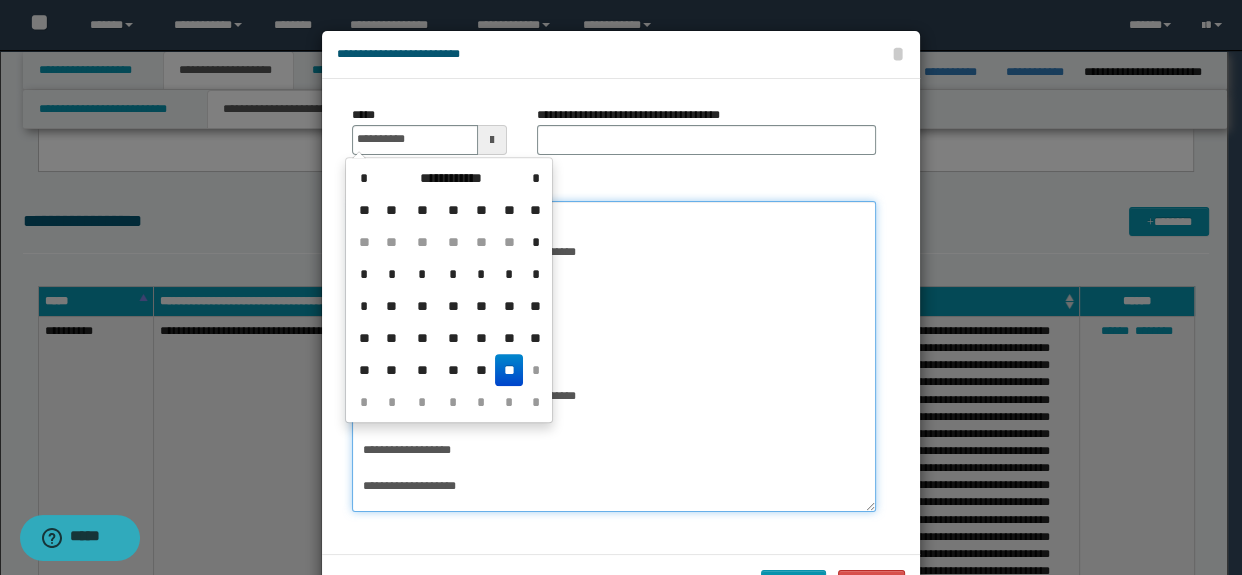 type on "**********" 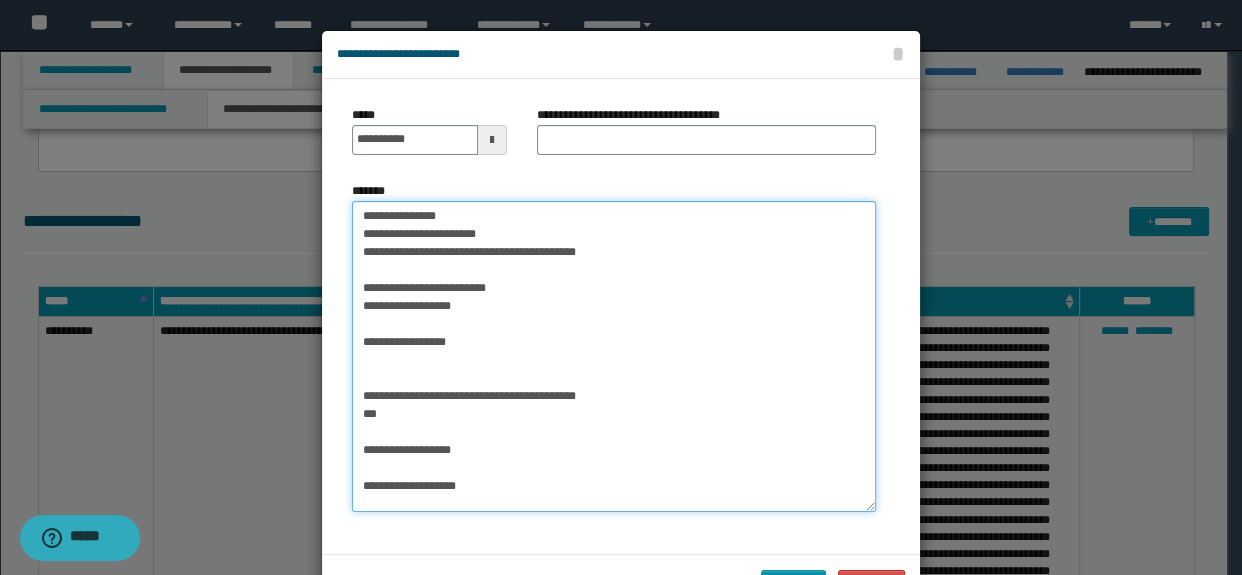 click on "**********" at bounding box center [614, 356] 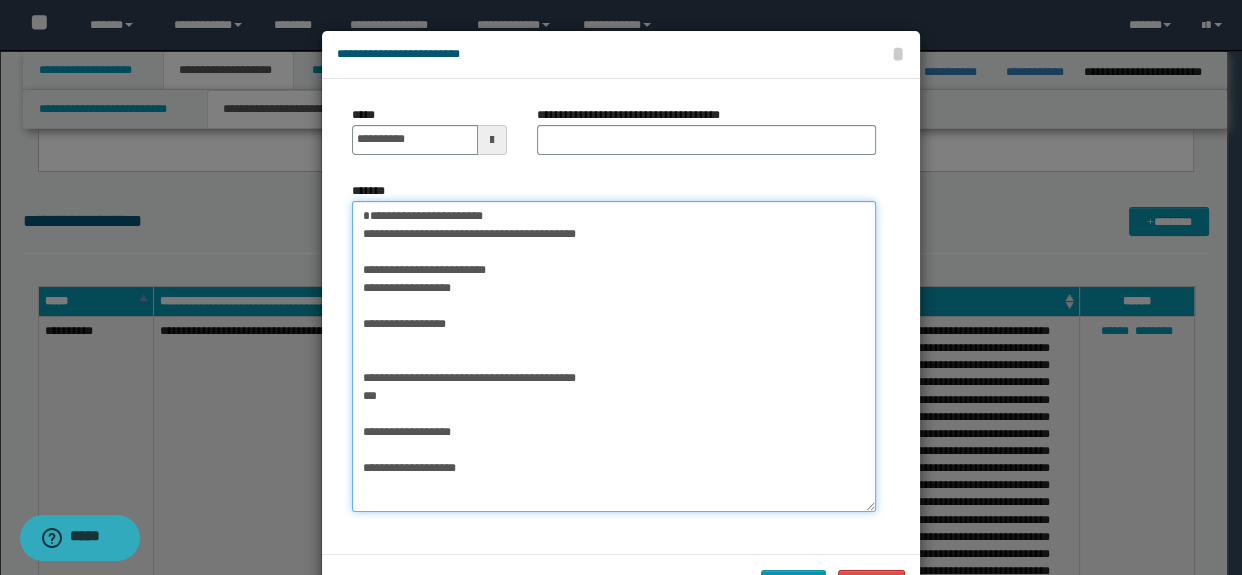 drag, startPoint x: 504, startPoint y: 228, endPoint x: 421, endPoint y: 232, distance: 83.09633 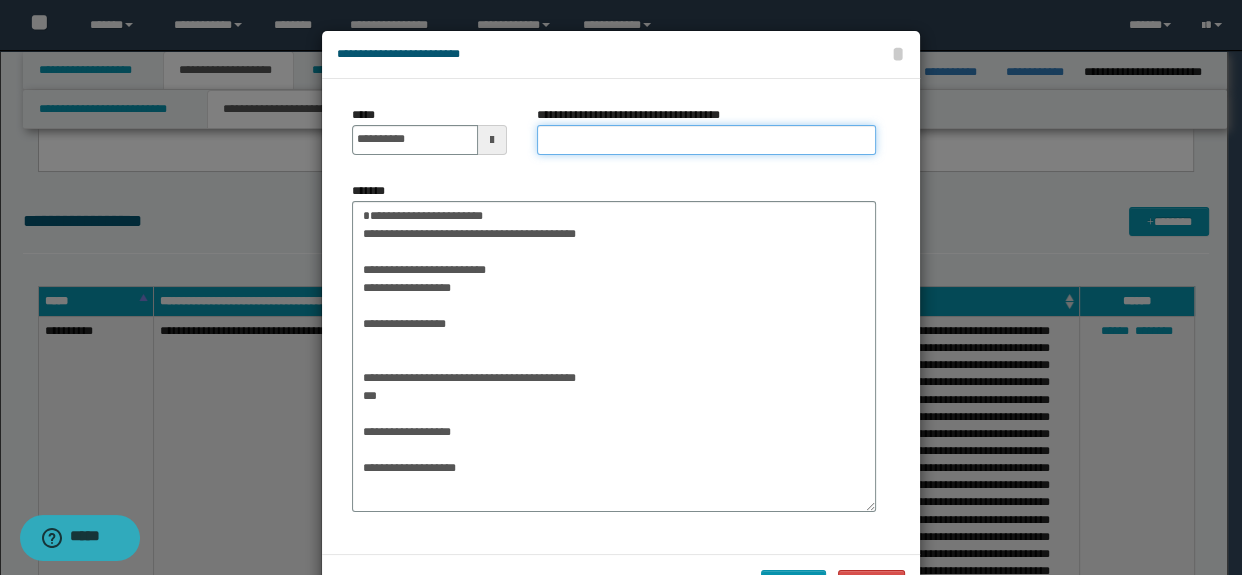 click on "**********" at bounding box center [707, 140] 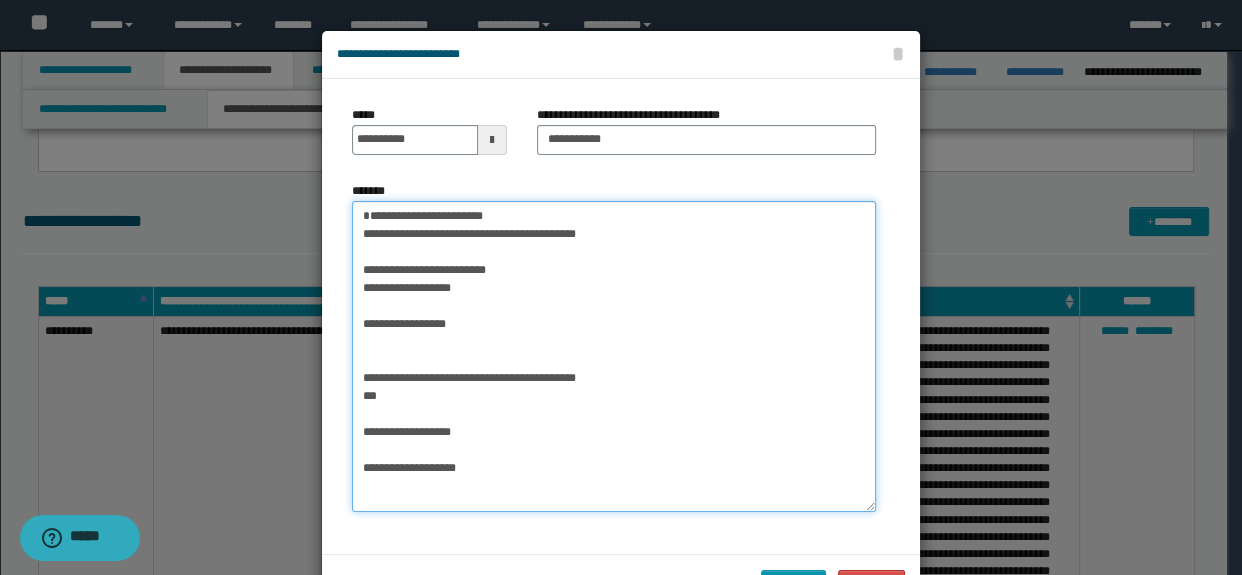 drag, startPoint x: 415, startPoint y: 249, endPoint x: 611, endPoint y: 256, distance: 196.12495 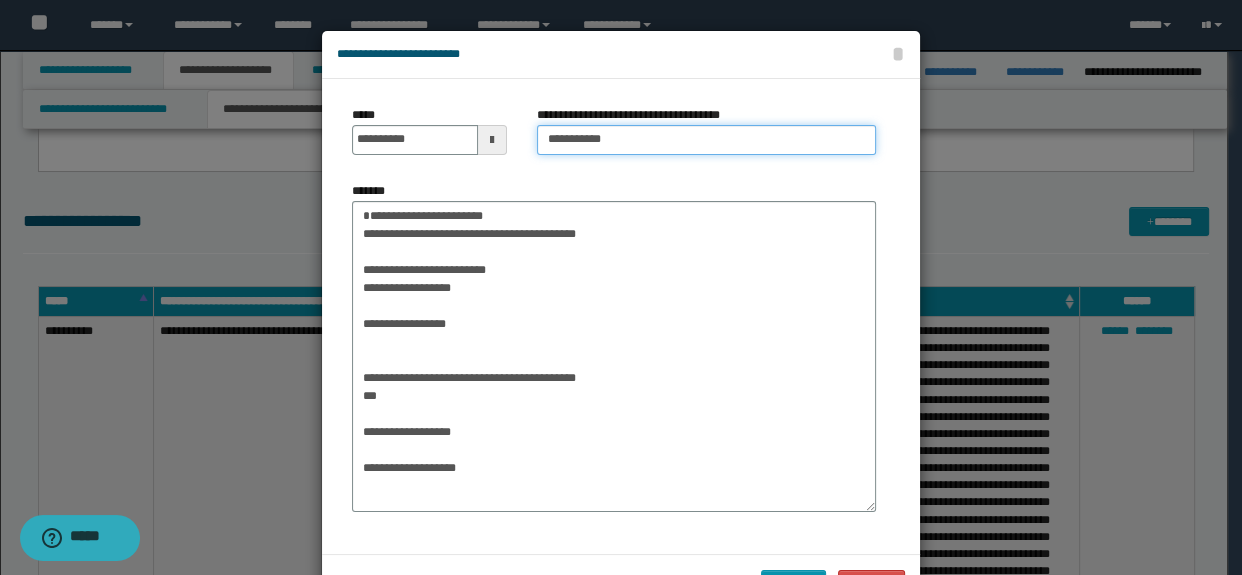 click on "**********" at bounding box center [707, 140] 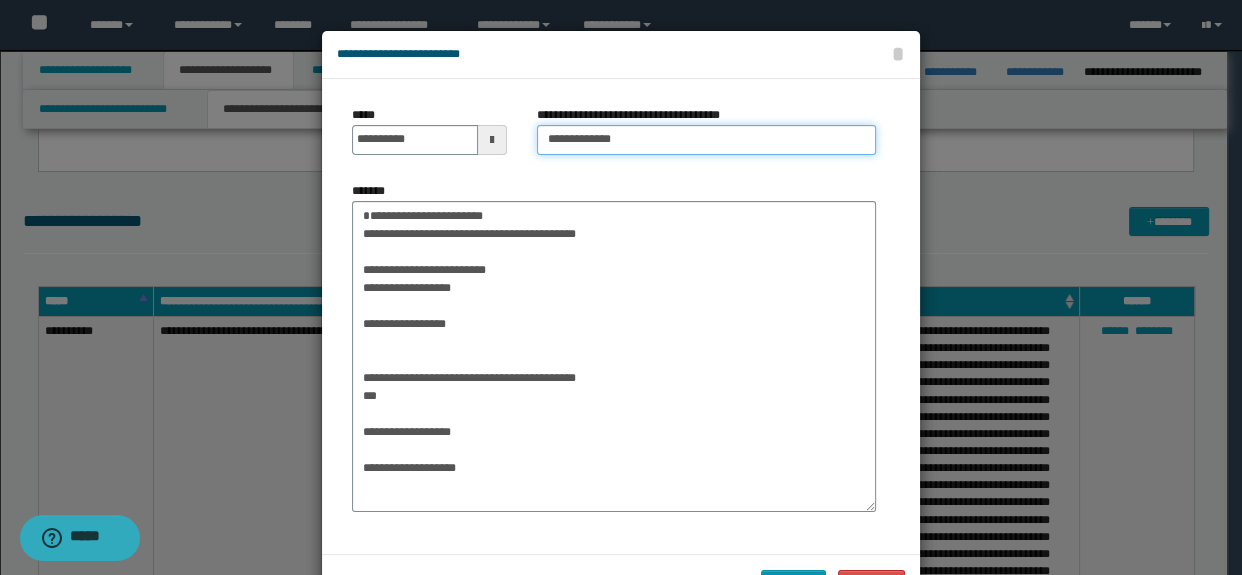 paste on "**********" 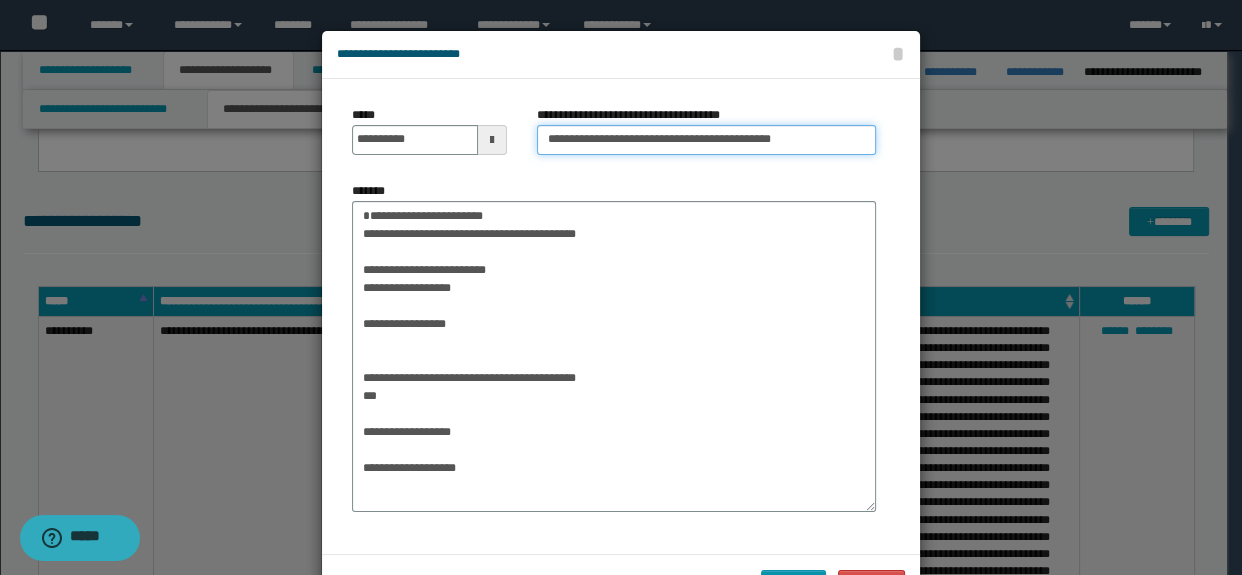 type on "**********" 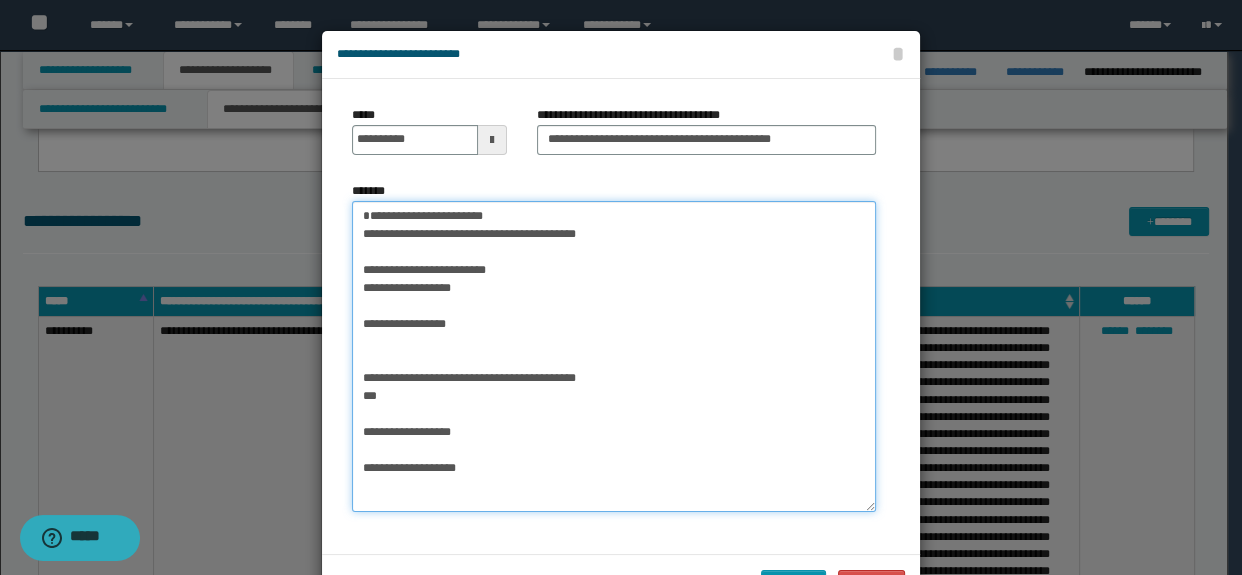 drag, startPoint x: 354, startPoint y: 236, endPoint x: 495, endPoint y: 289, distance: 150.632 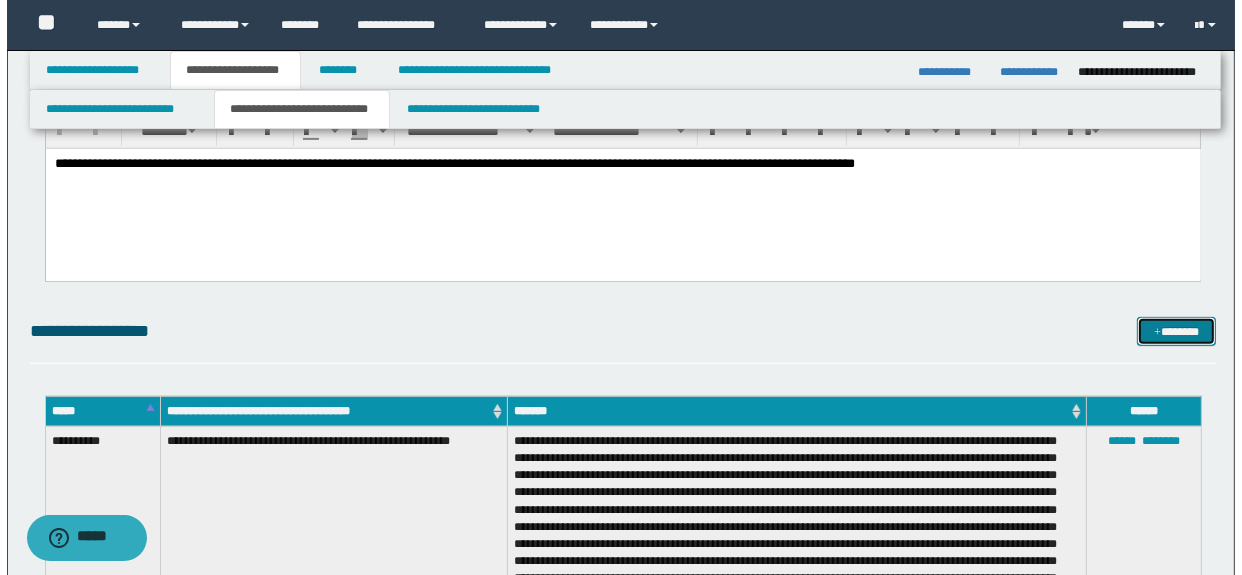 scroll, scrollTop: 818, scrollLeft: 0, axis: vertical 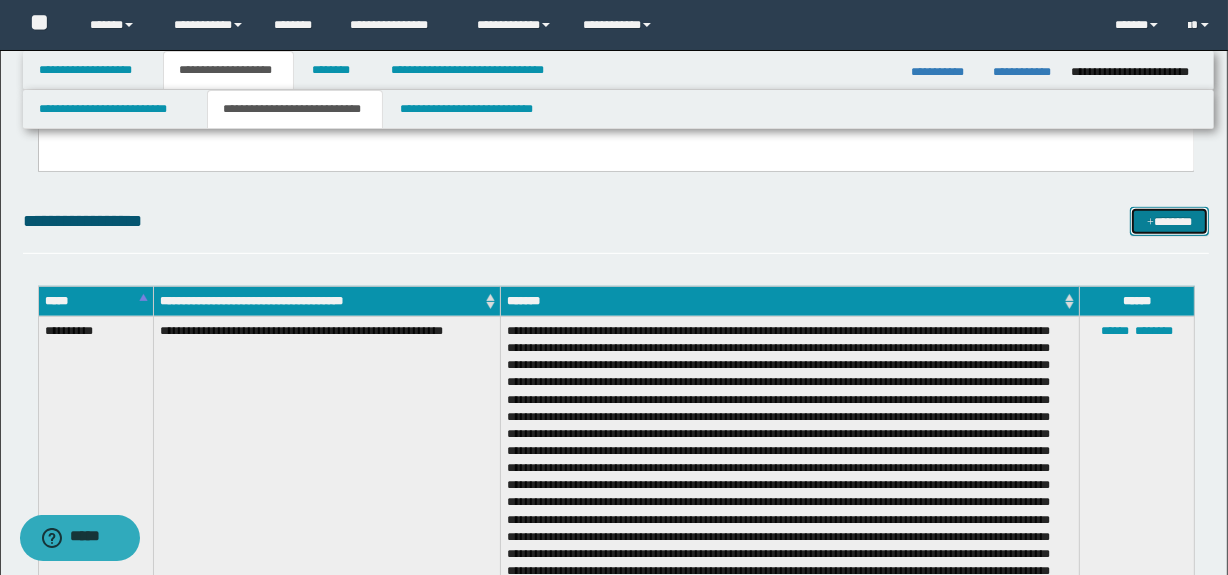 click on "*******" at bounding box center [1170, 222] 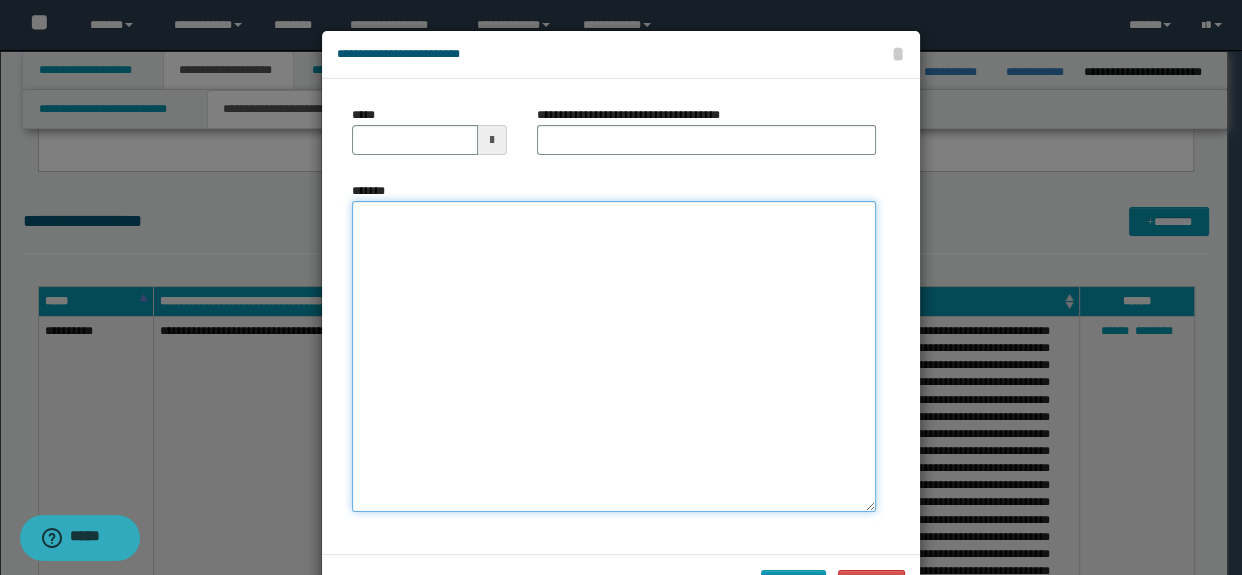 click on "*******" at bounding box center [614, 356] 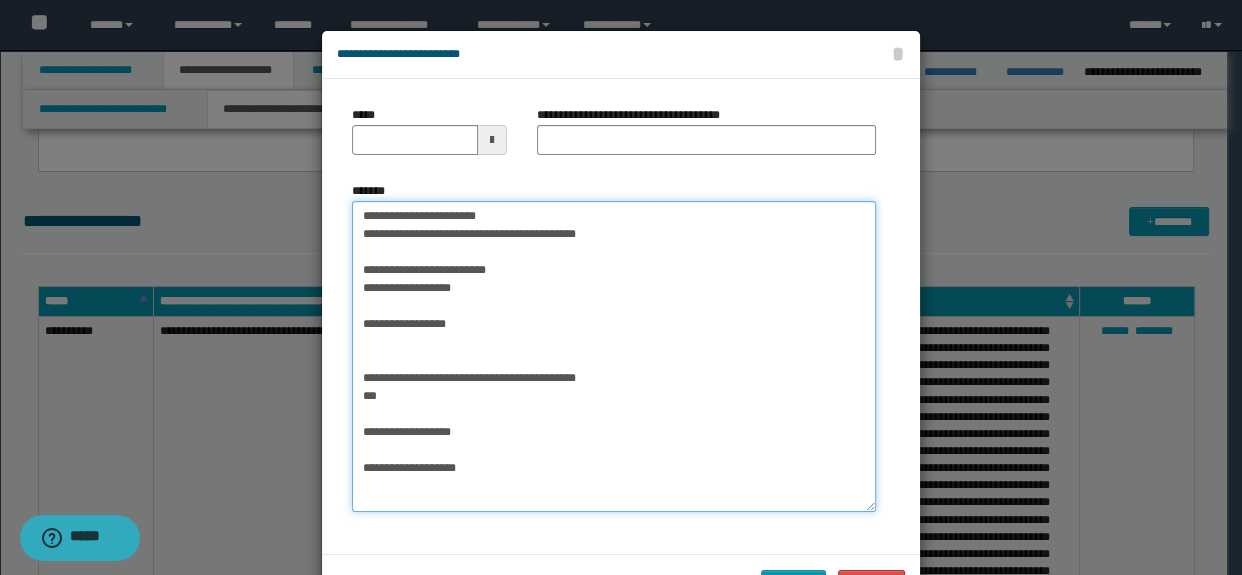 scroll, scrollTop: 0, scrollLeft: 0, axis: both 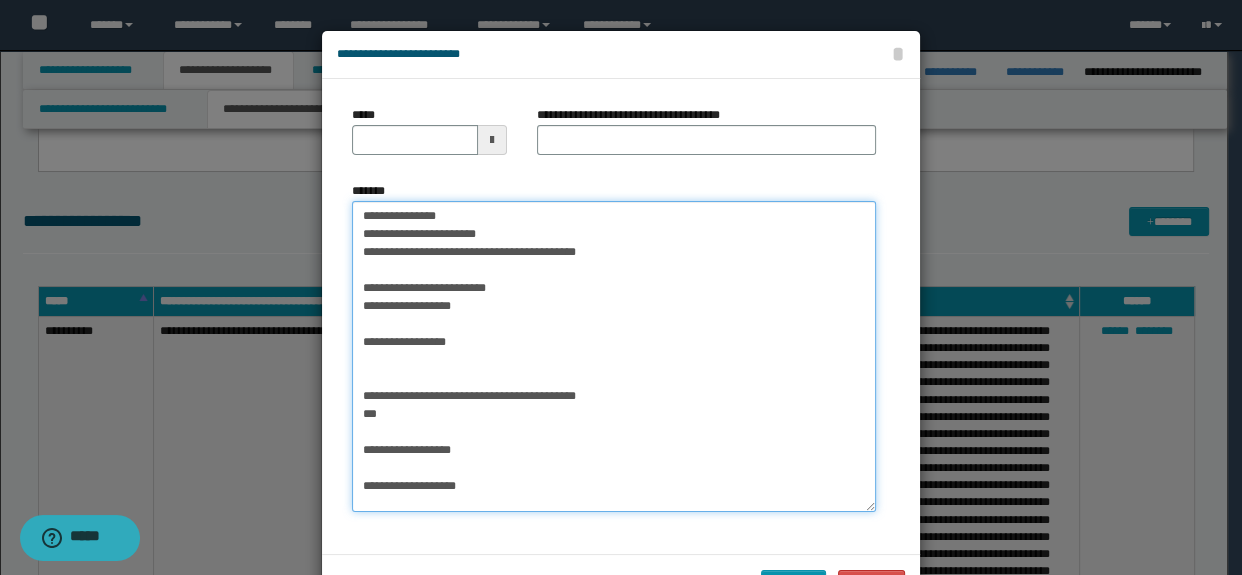 drag, startPoint x: 449, startPoint y: 217, endPoint x: 342, endPoint y: 219, distance: 107.01869 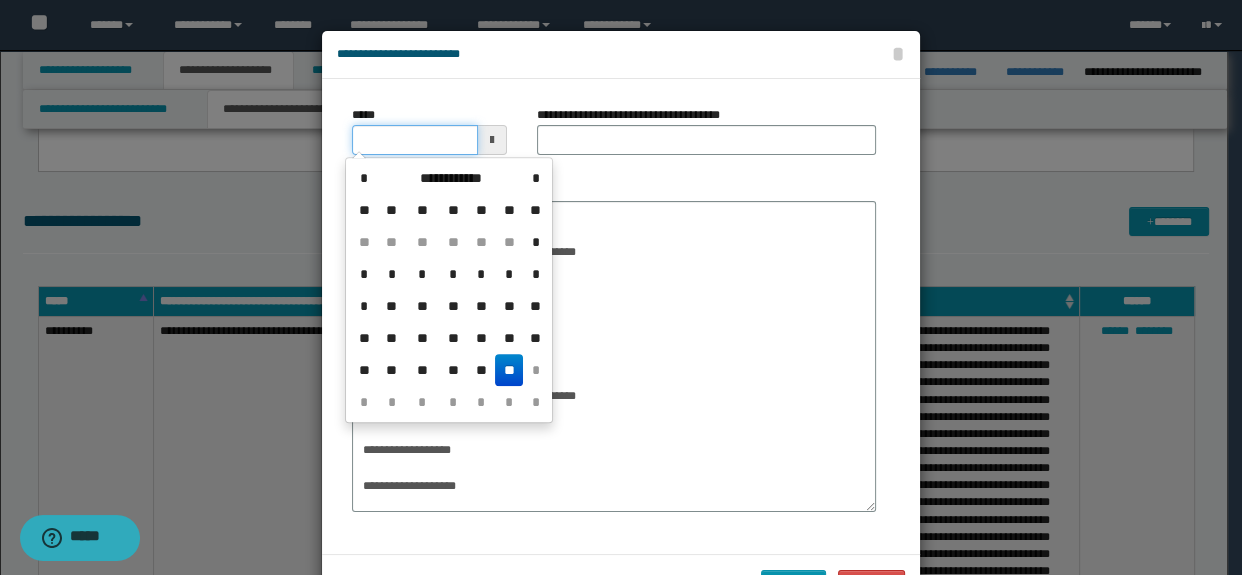 click on "*****" at bounding box center [415, 140] 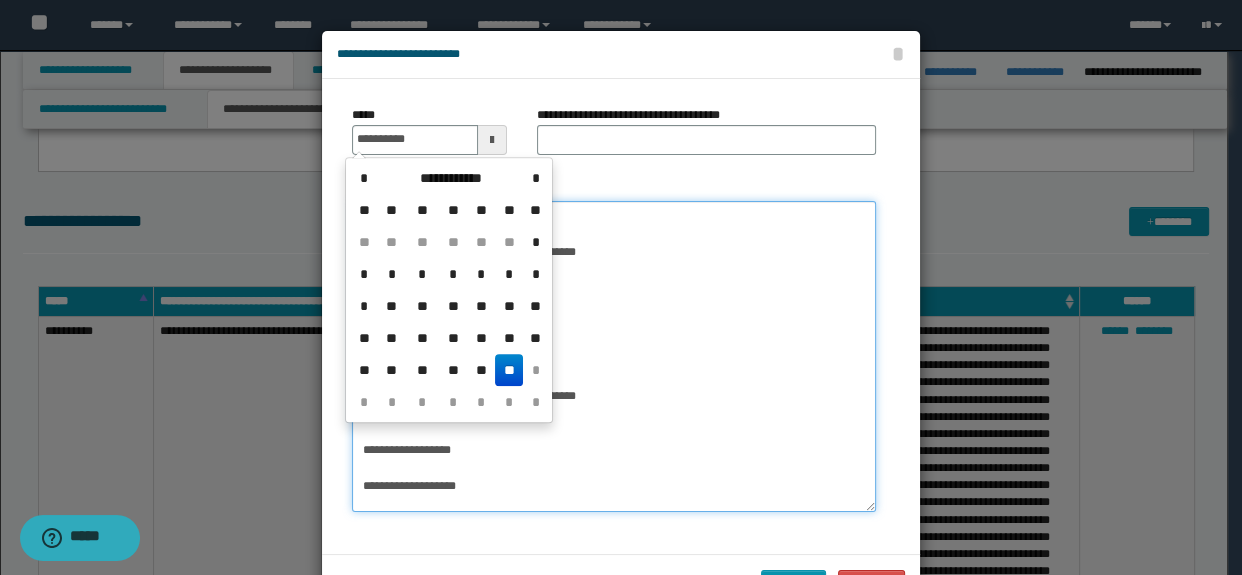 type on "**********" 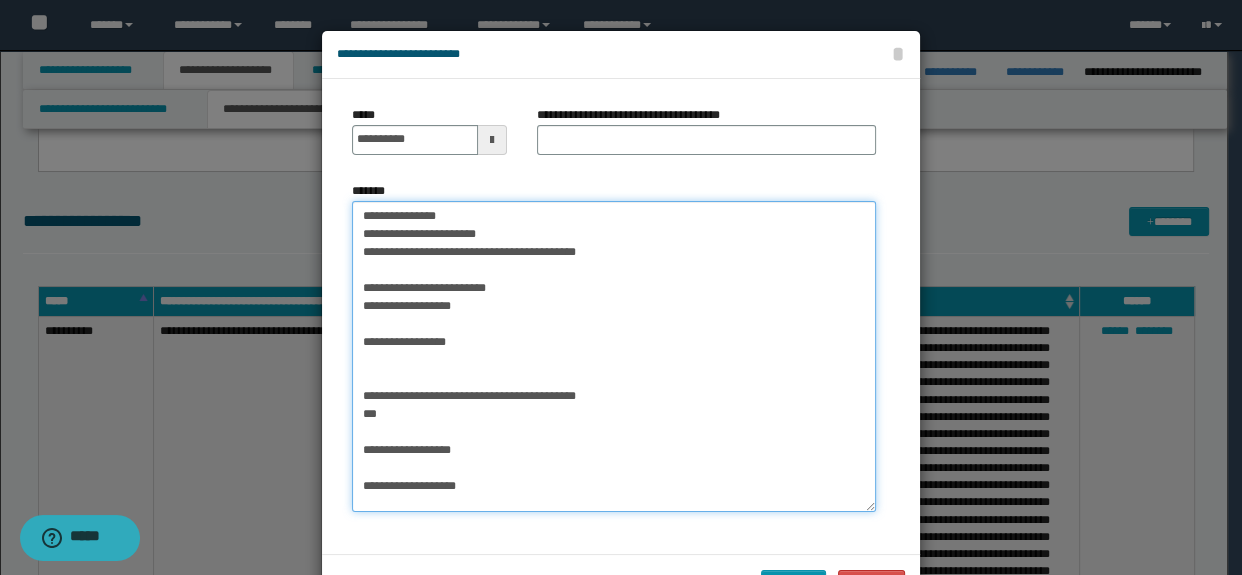 drag, startPoint x: 419, startPoint y: 233, endPoint x: 602, endPoint y: 266, distance: 185.9516 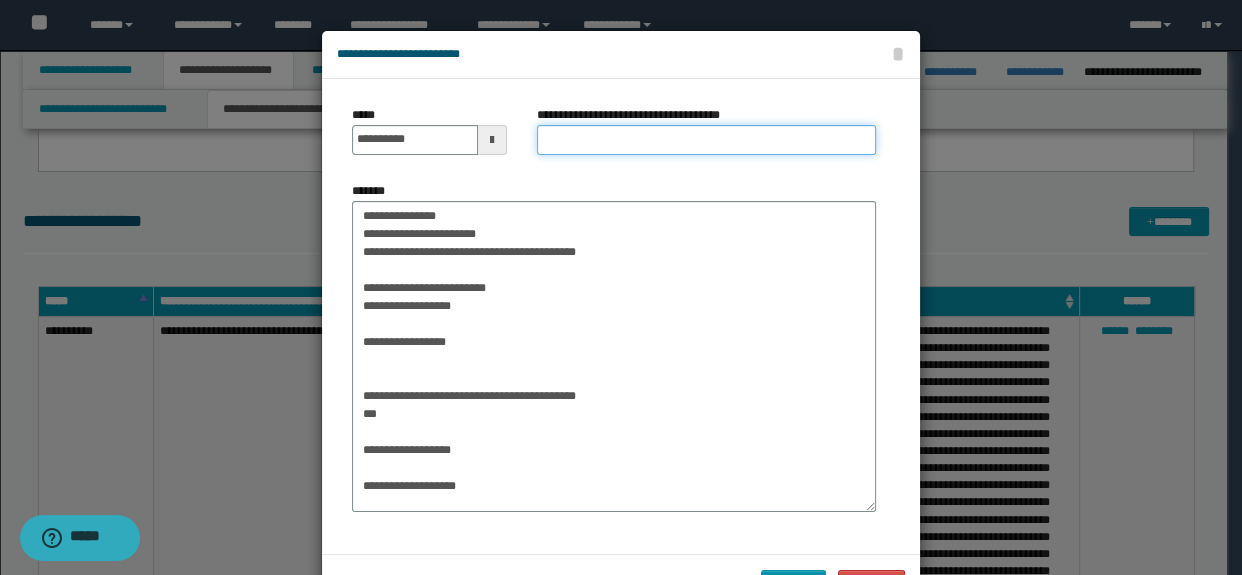click on "**********" at bounding box center (707, 140) 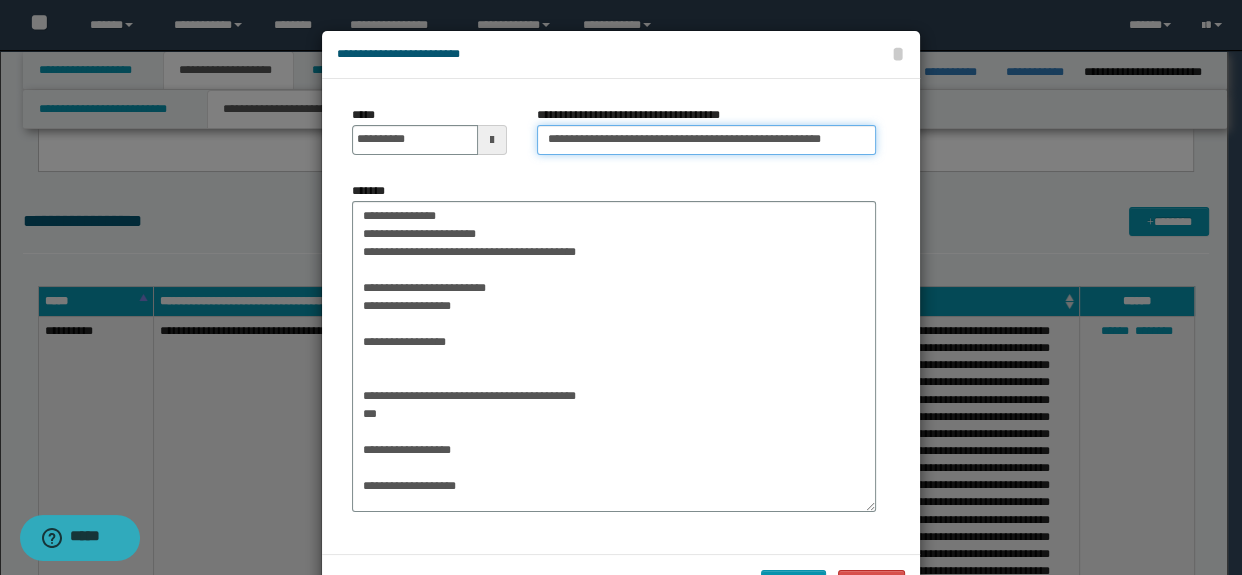 type on "**********" 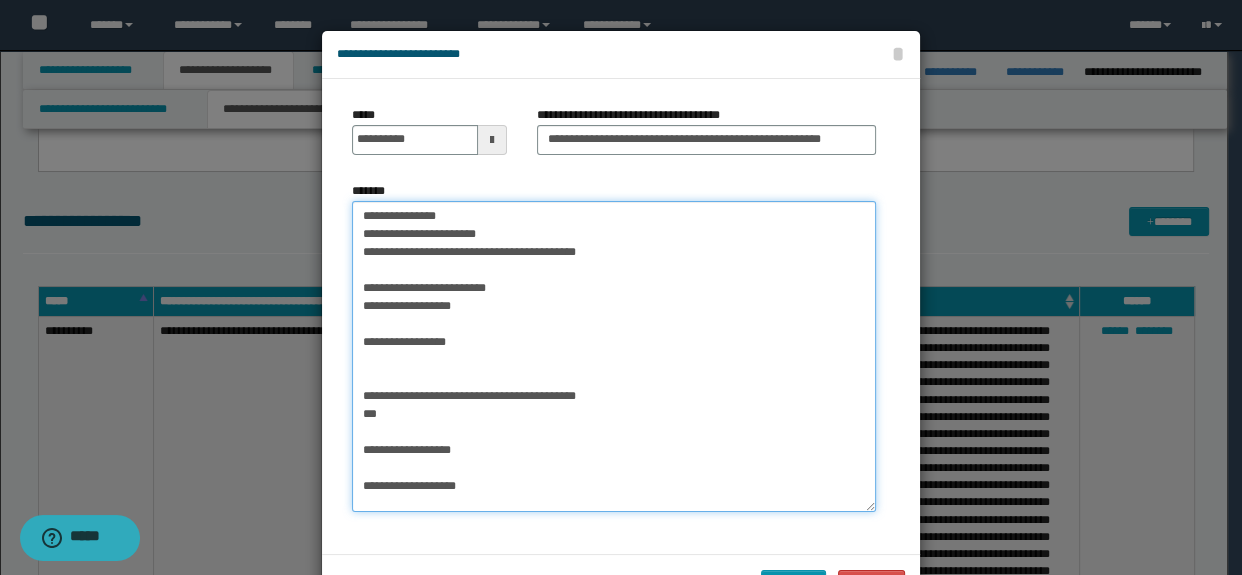 click on "**********" at bounding box center [614, 356] 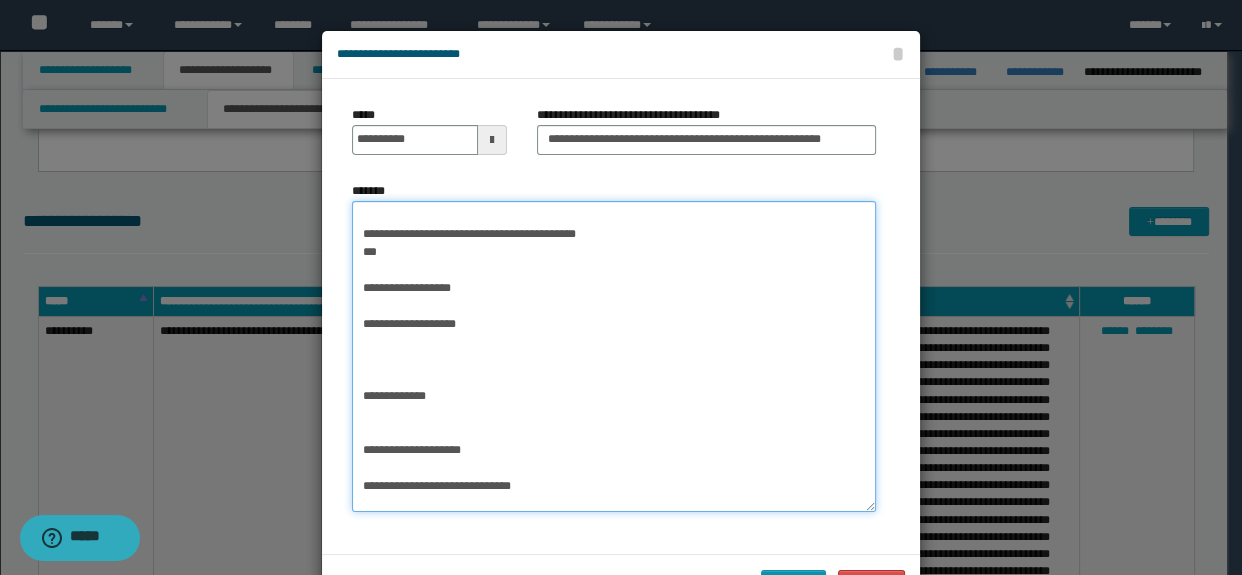scroll, scrollTop: 0, scrollLeft: 0, axis: both 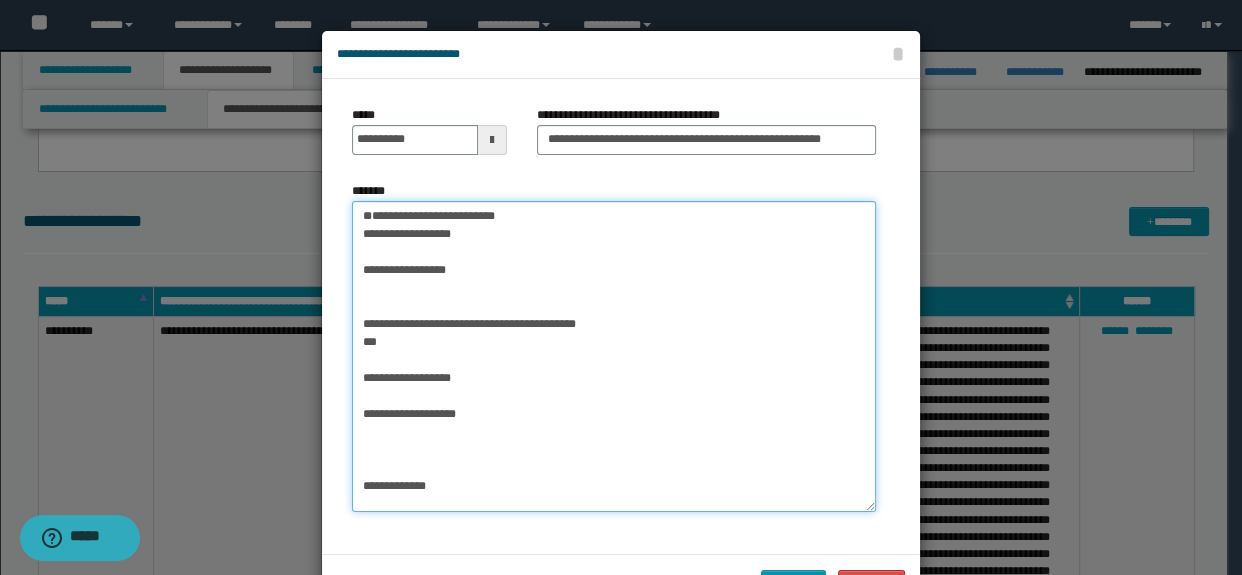 drag, startPoint x: 350, startPoint y: 249, endPoint x: 495, endPoint y: 272, distance: 146.8128 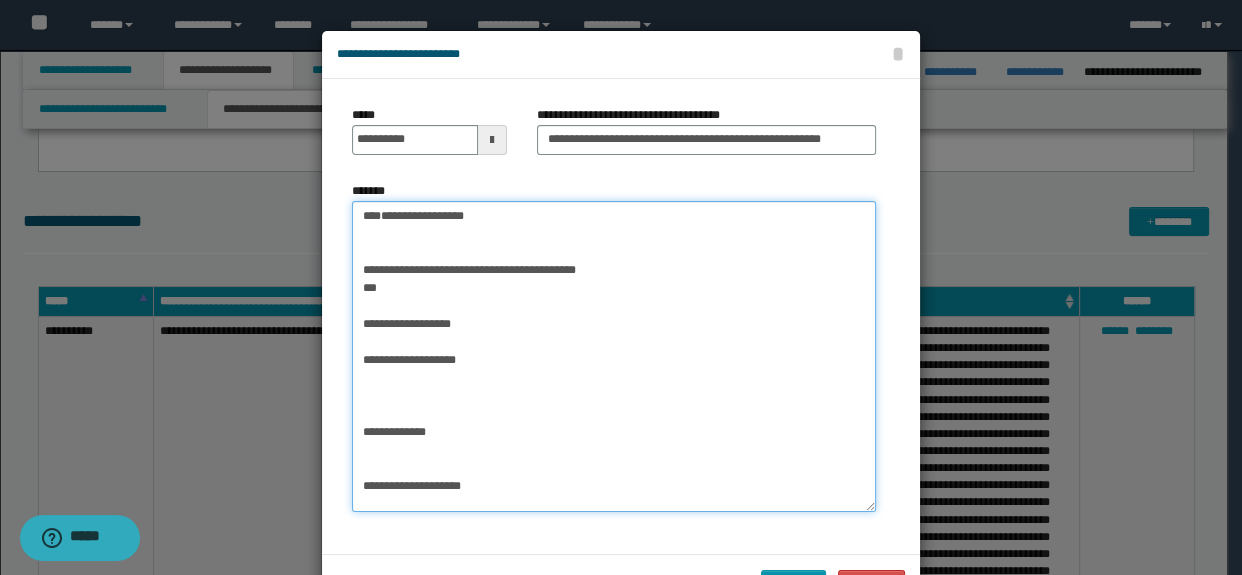 click on "**********" at bounding box center [614, 356] 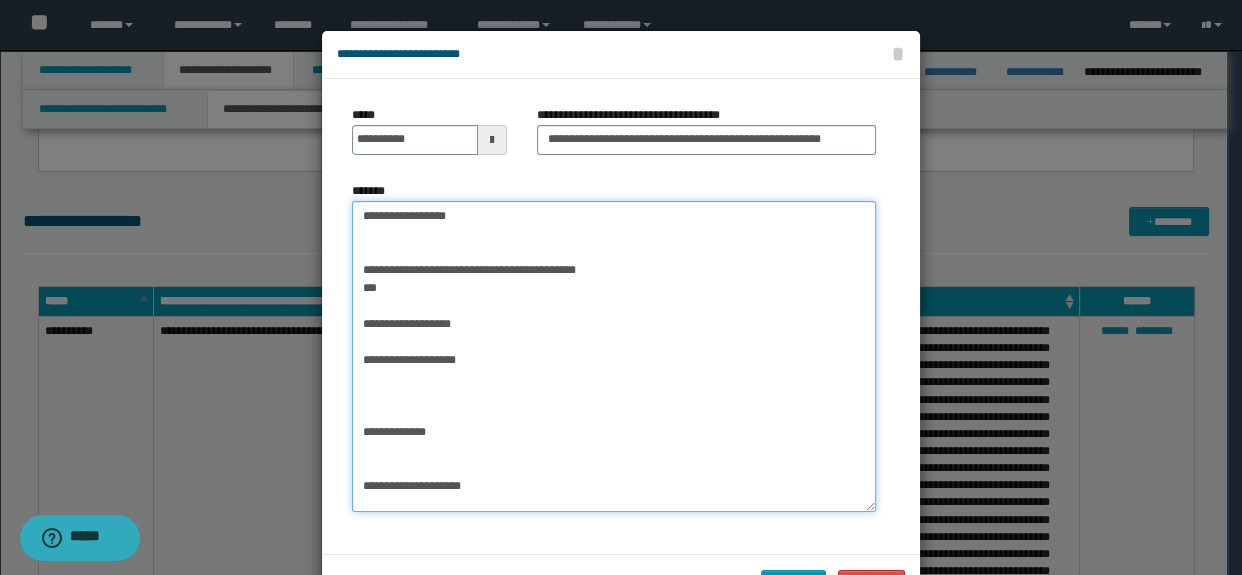 click on "**********" at bounding box center (614, 356) 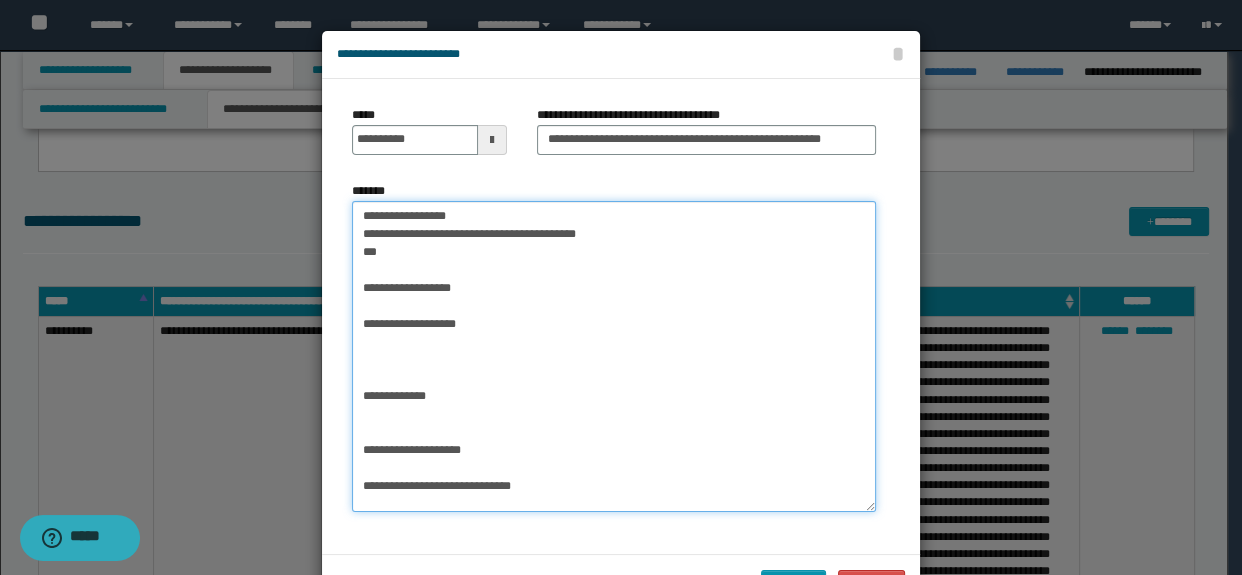 click on "**********" at bounding box center (614, 356) 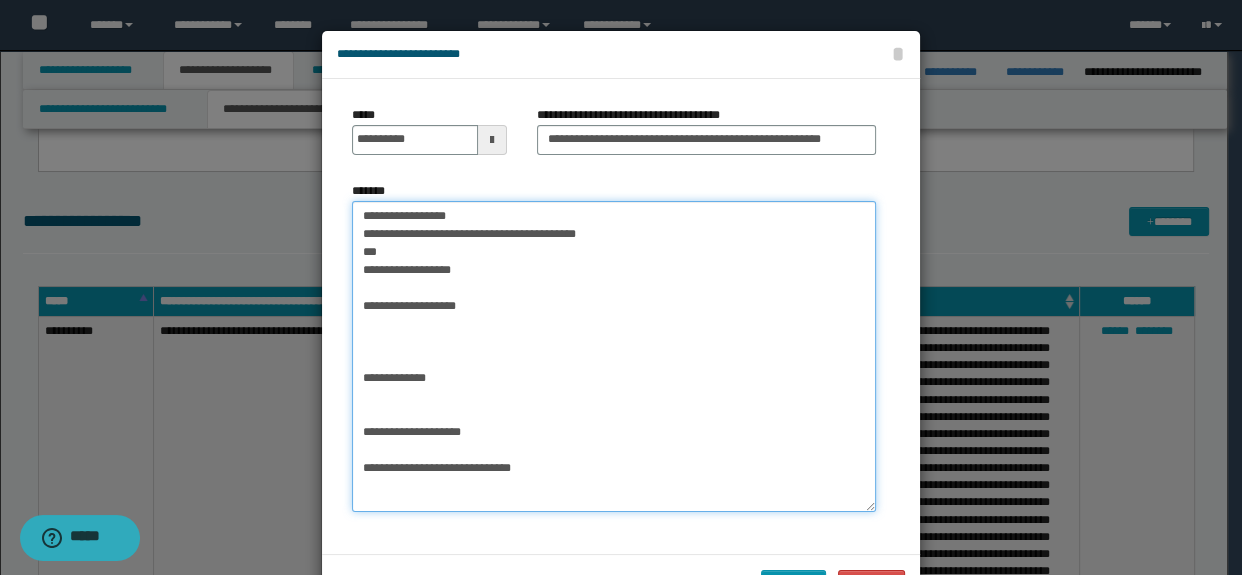 click on "**********" at bounding box center [614, 356] 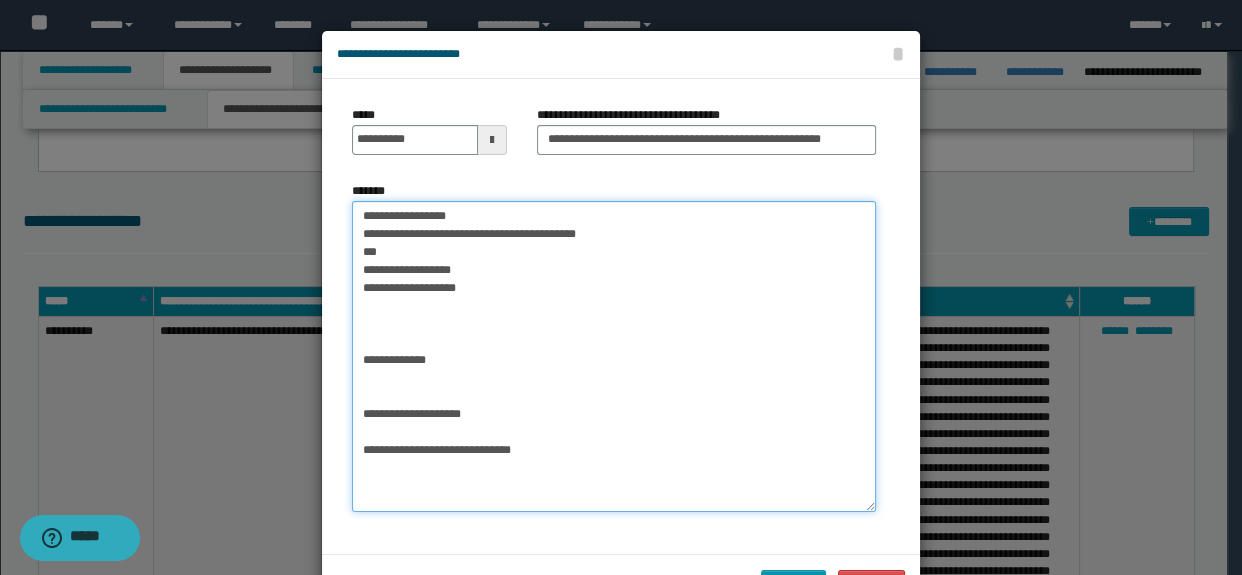drag, startPoint x: 360, startPoint y: 357, endPoint x: 521, endPoint y: 426, distance: 175.16278 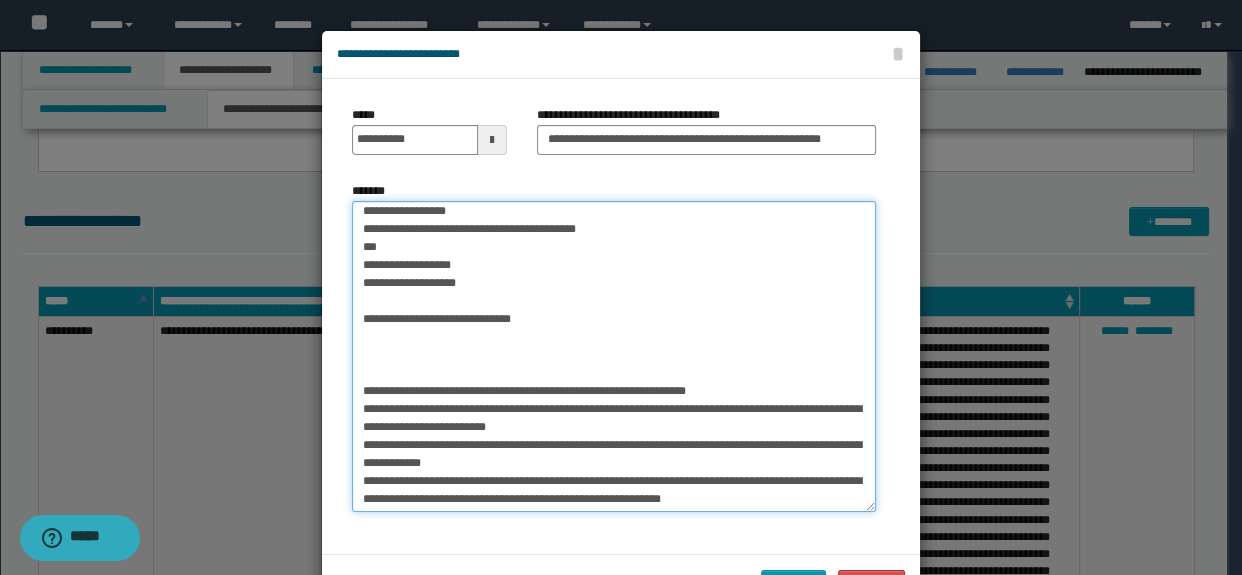 scroll, scrollTop: 6, scrollLeft: 0, axis: vertical 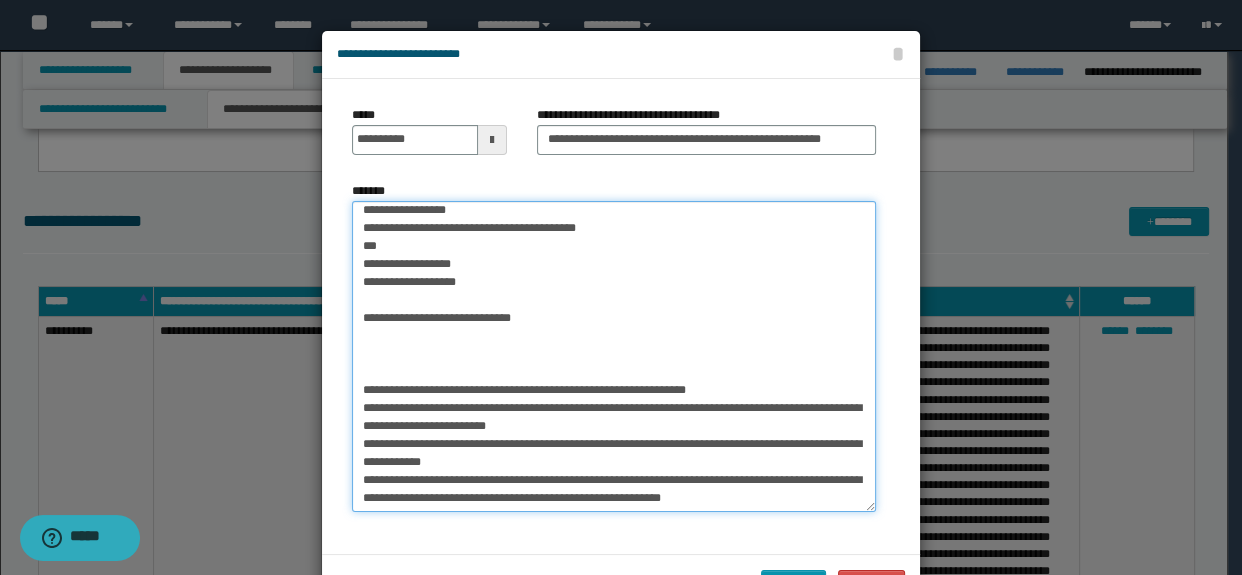 drag, startPoint x: 350, startPoint y: 385, endPoint x: 718, endPoint y: 387, distance: 368.00543 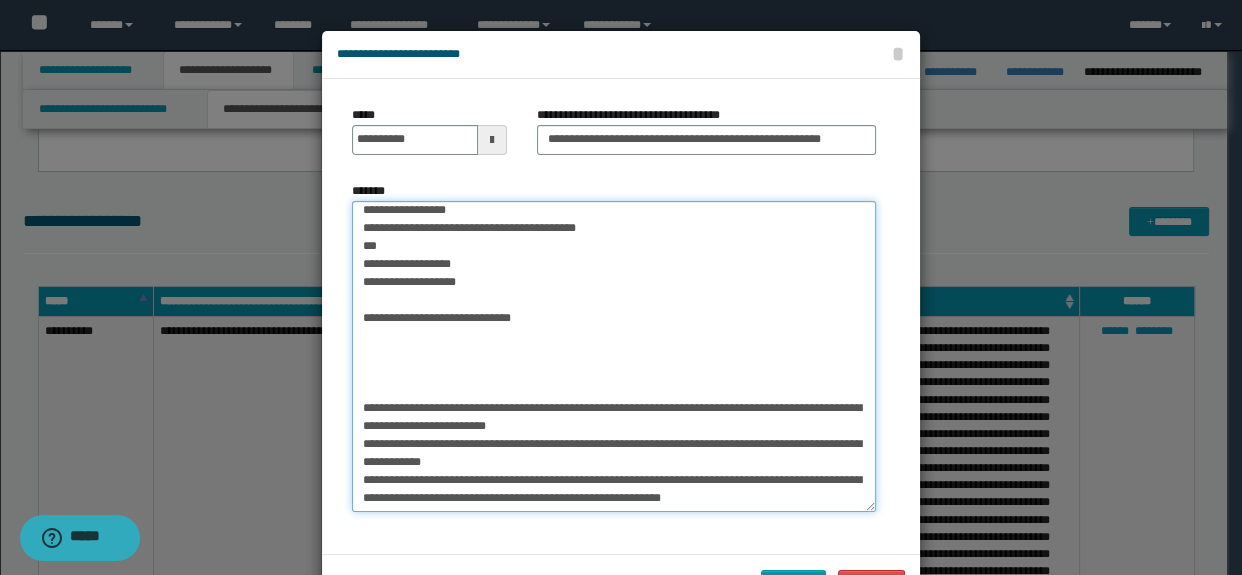 click on "**********" at bounding box center (614, 356) 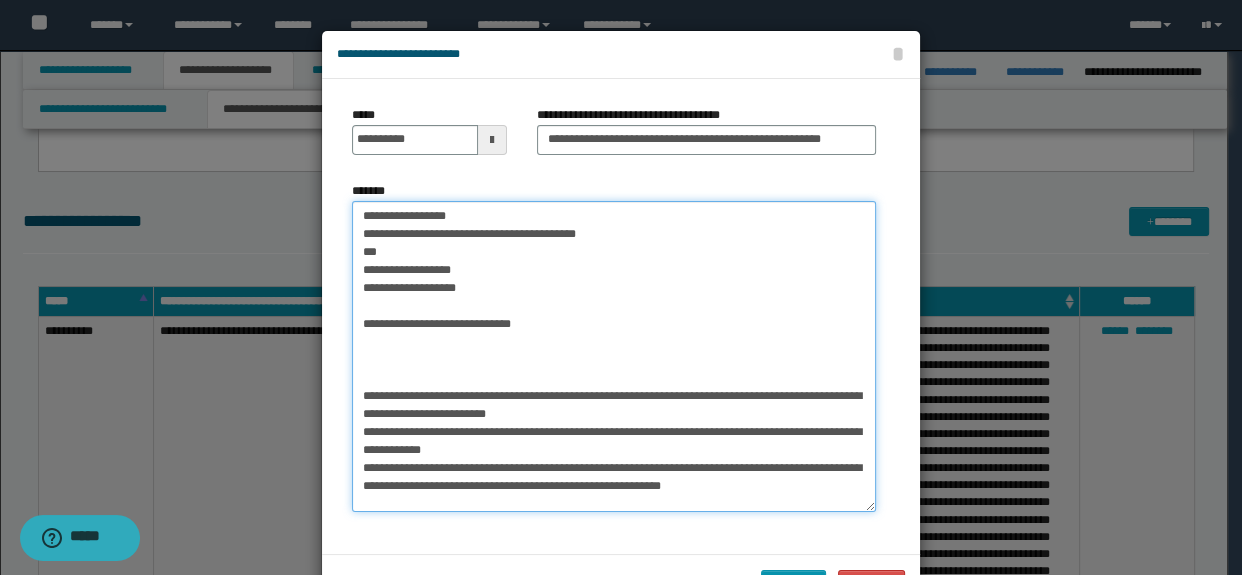 scroll, scrollTop: 0, scrollLeft: 0, axis: both 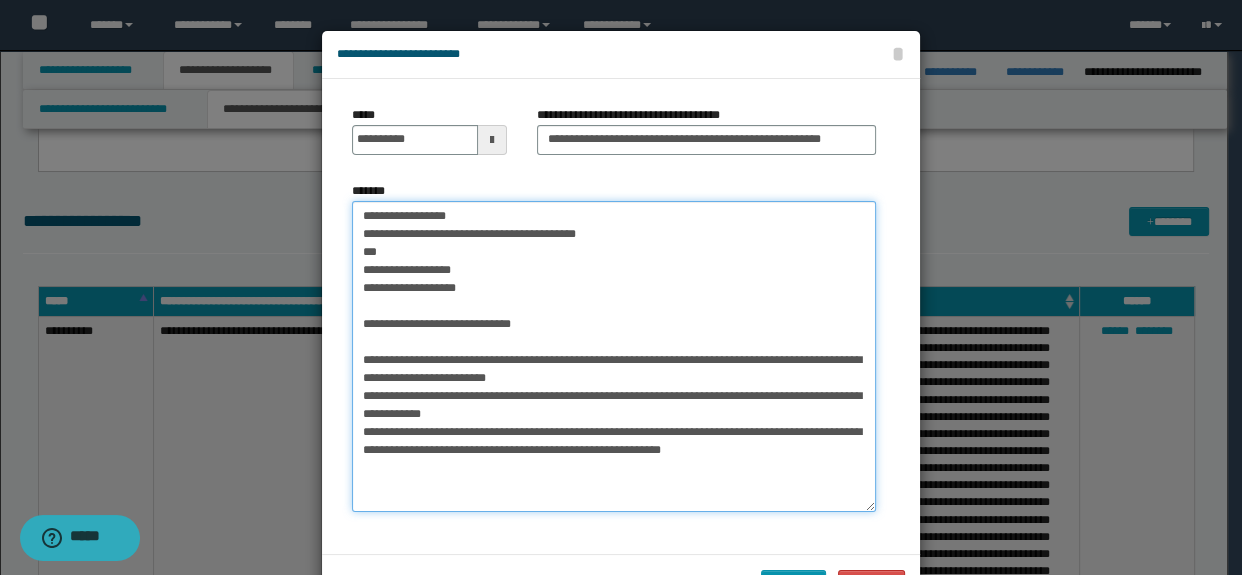 click on "**********" at bounding box center [614, 356] 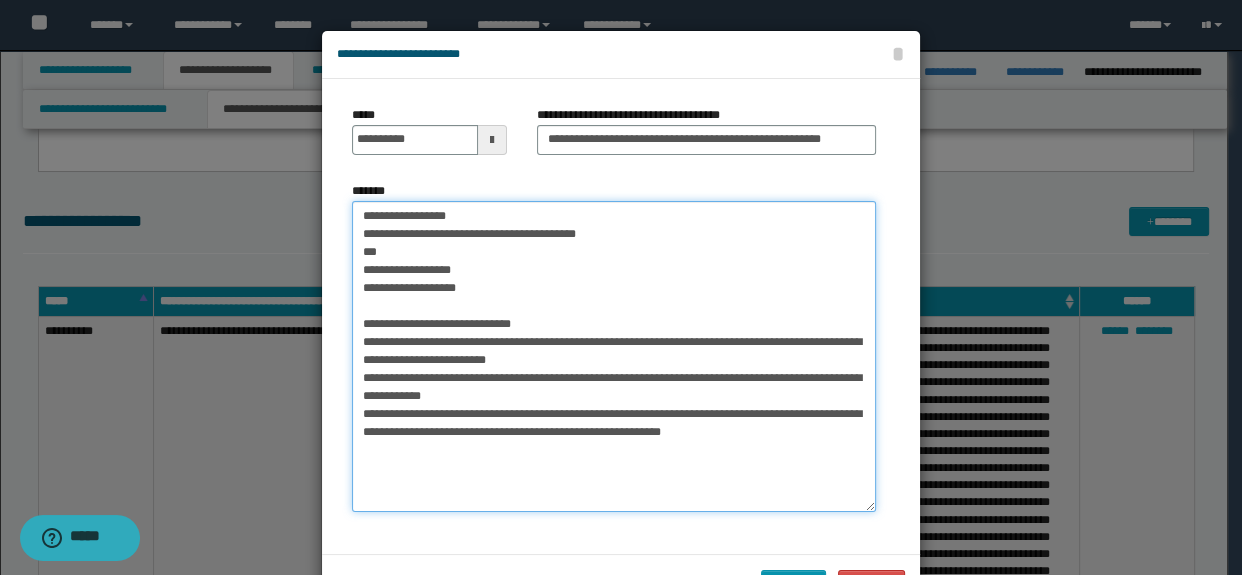 click on "**********" at bounding box center (614, 356) 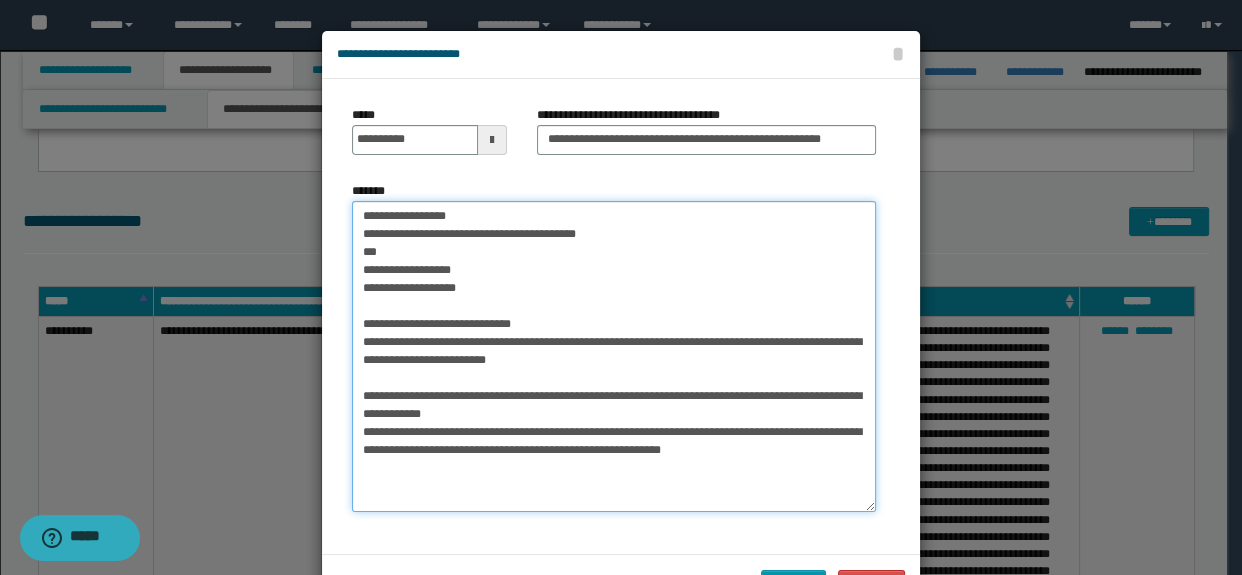 drag, startPoint x: 462, startPoint y: 434, endPoint x: 433, endPoint y: 429, distance: 29.427877 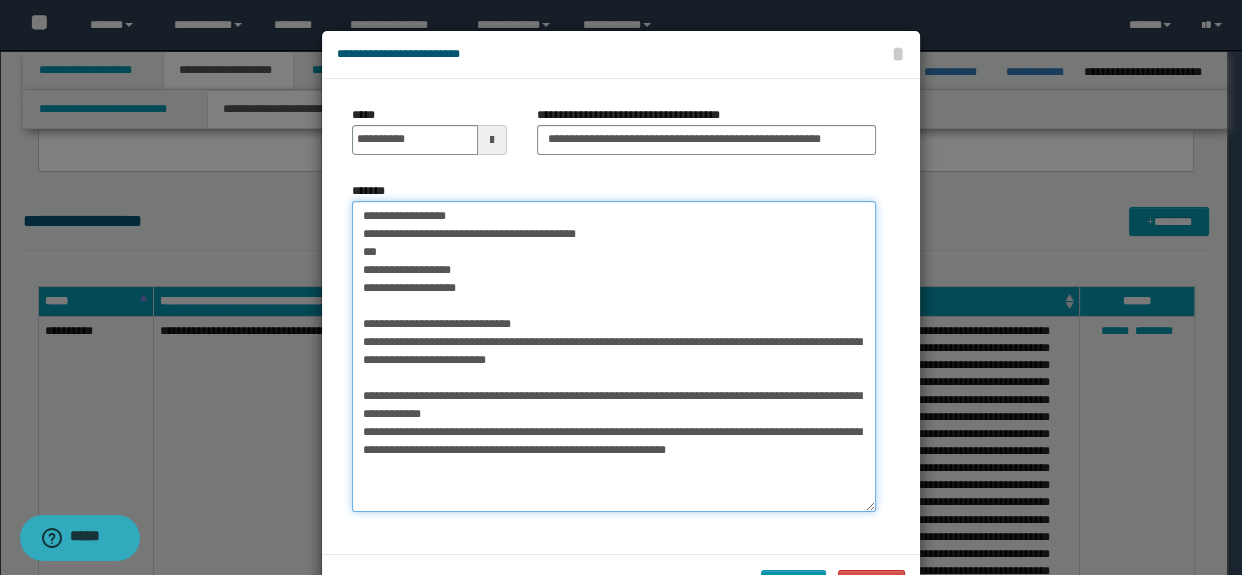 scroll, scrollTop: 70, scrollLeft: 0, axis: vertical 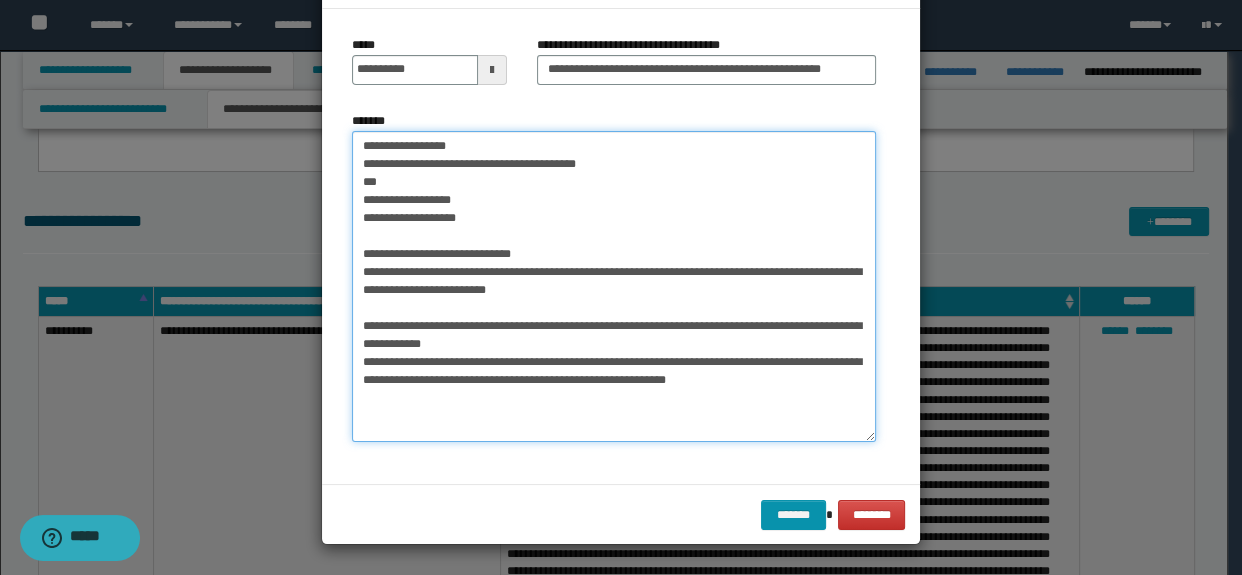 drag, startPoint x: 830, startPoint y: 379, endPoint x: 838, endPoint y: 362, distance: 18.788294 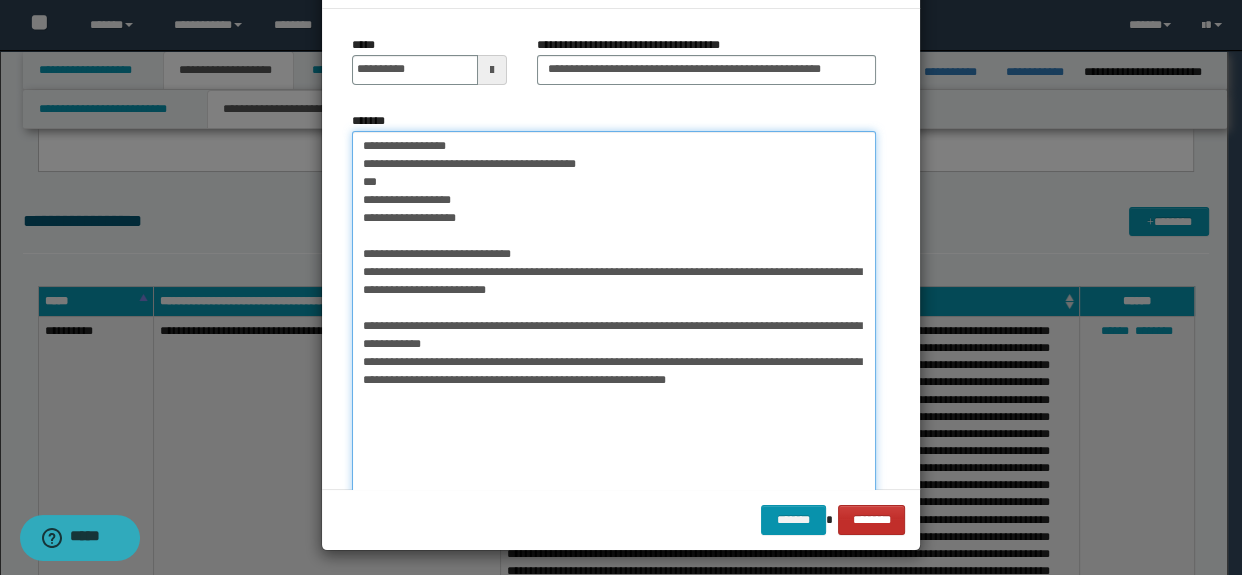 drag, startPoint x: 858, startPoint y: 435, endPoint x: 859, endPoint y: 506, distance: 71.00704 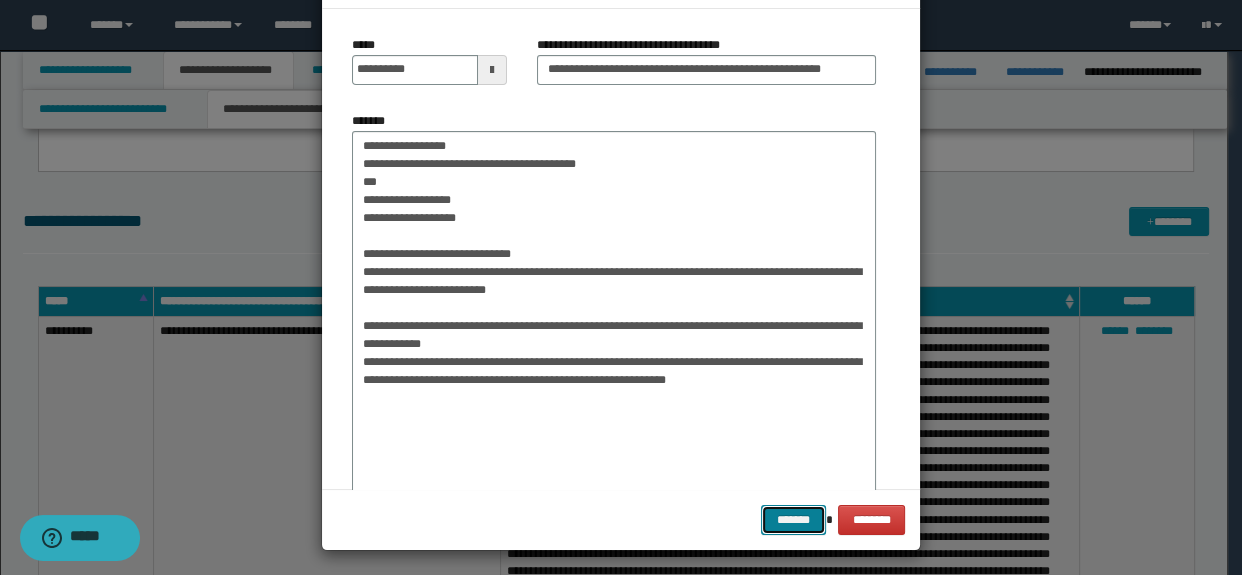 click on "*******" at bounding box center [793, 520] 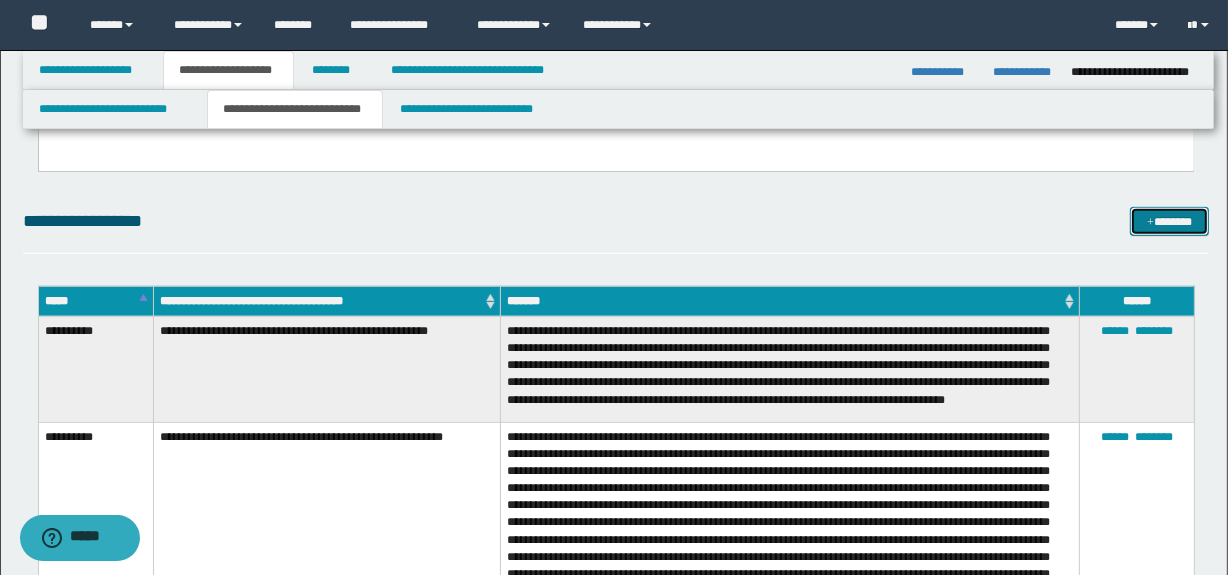 click on "*******" at bounding box center [1170, 222] 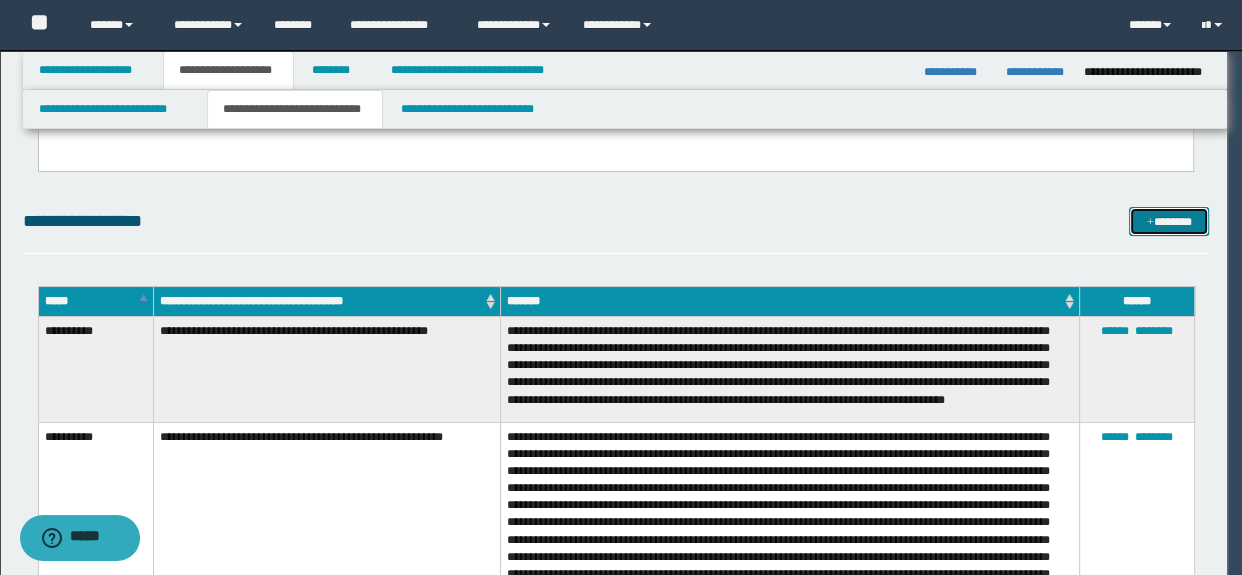 scroll, scrollTop: 0, scrollLeft: 0, axis: both 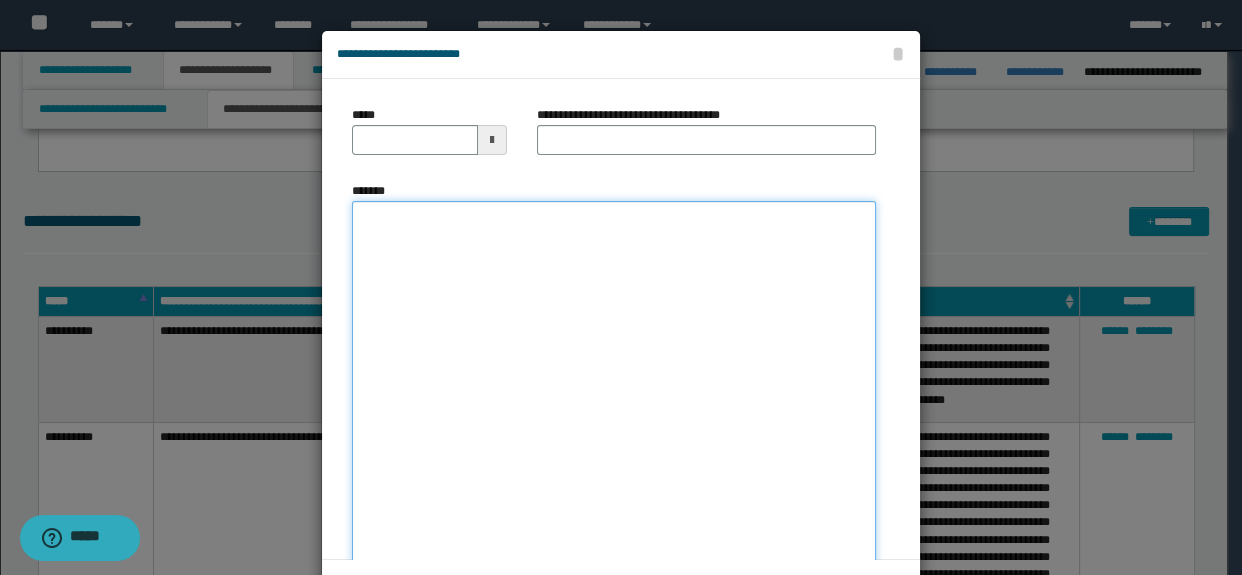 click on "*******" at bounding box center [614, 399] 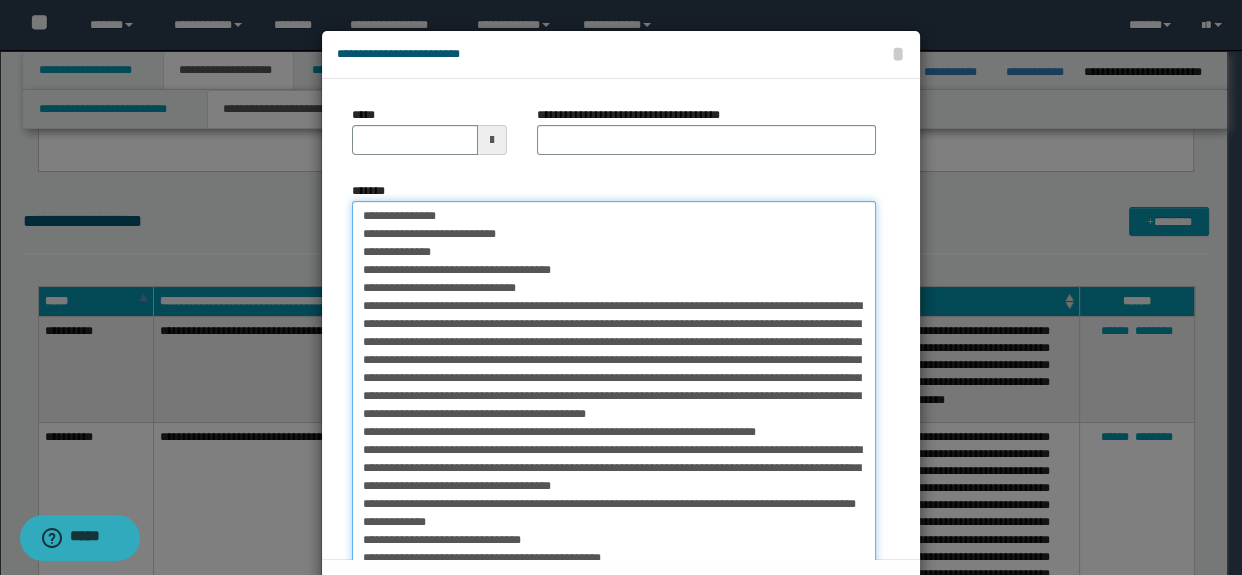scroll, scrollTop: 113, scrollLeft: 0, axis: vertical 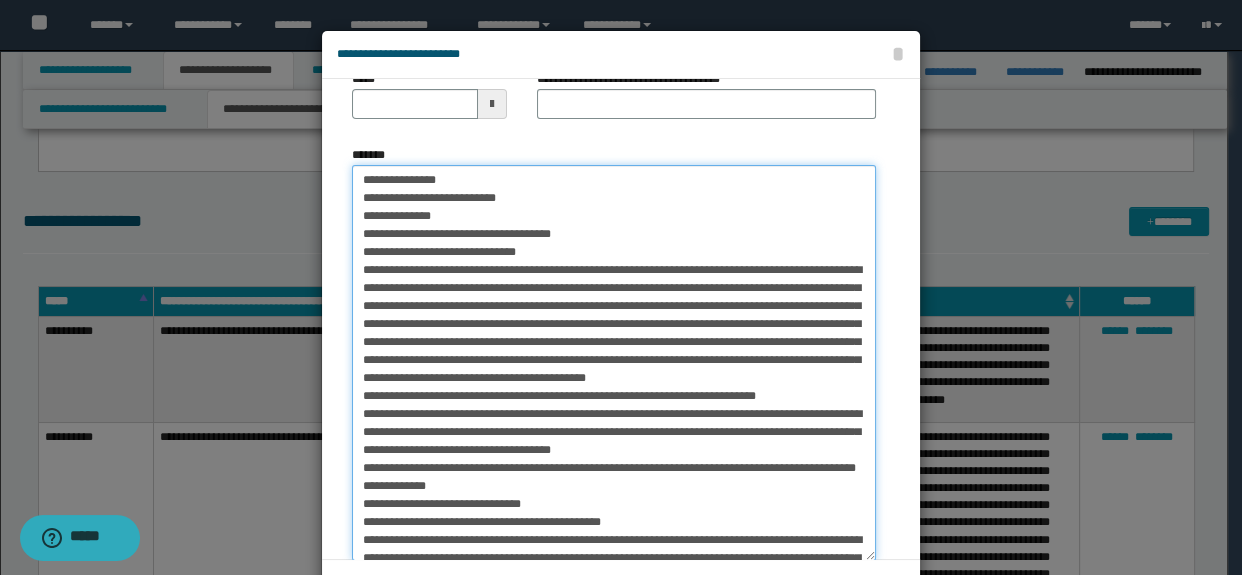 drag, startPoint x: 445, startPoint y: 174, endPoint x: 343, endPoint y: 170, distance: 102.0784 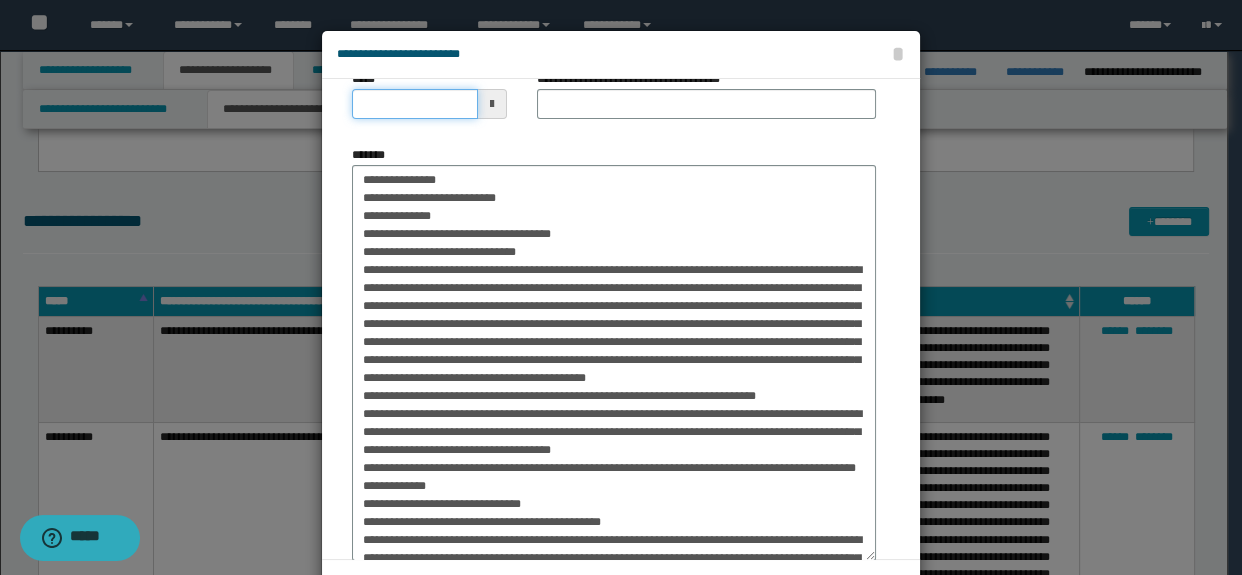 click on "*****" at bounding box center (415, 104) 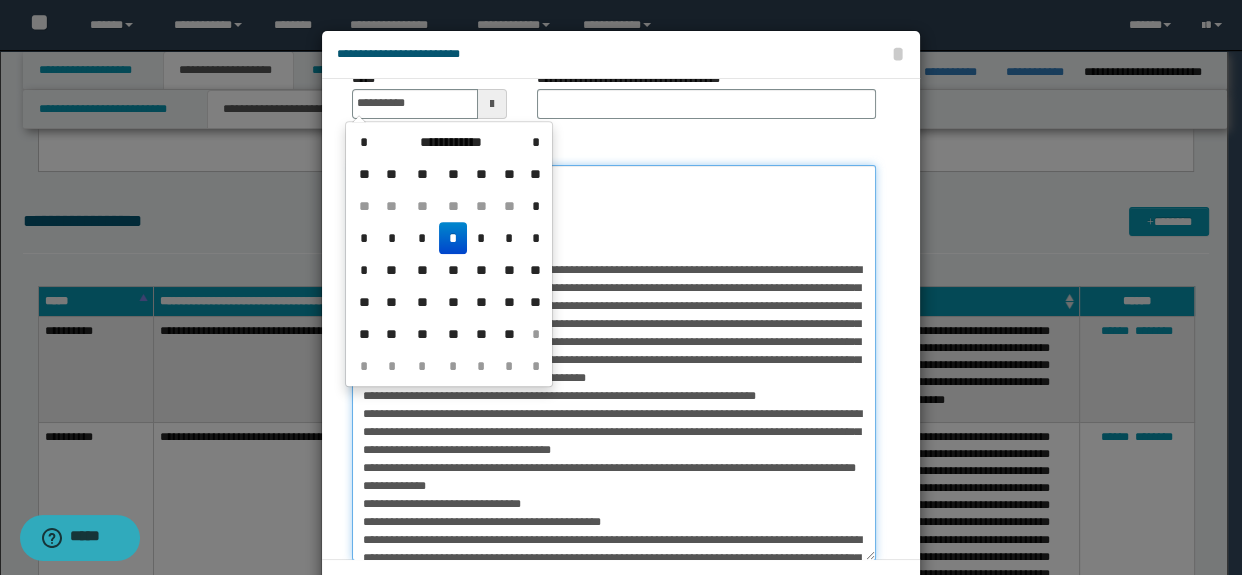 type on "**********" 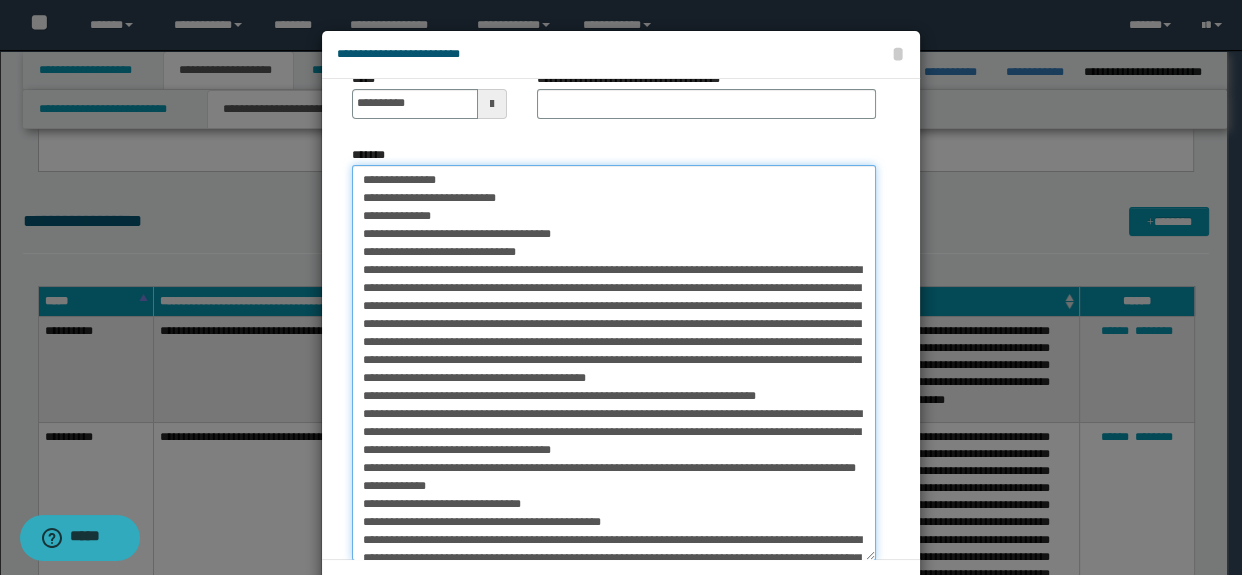 click on "*******" at bounding box center (614, 363) 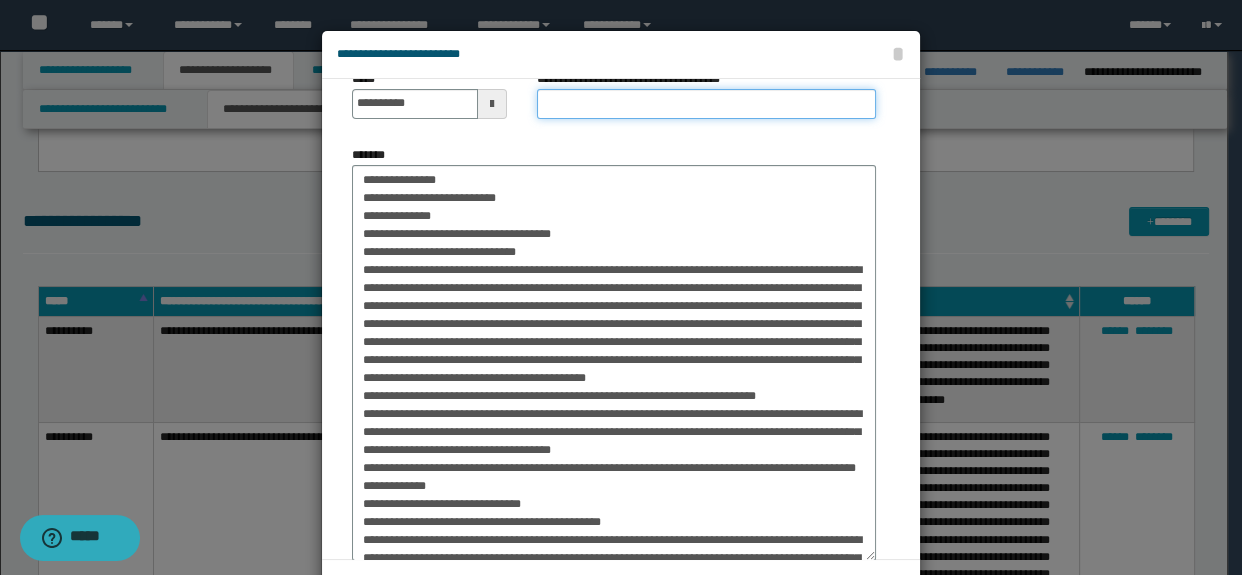 click on "**********" at bounding box center [707, 104] 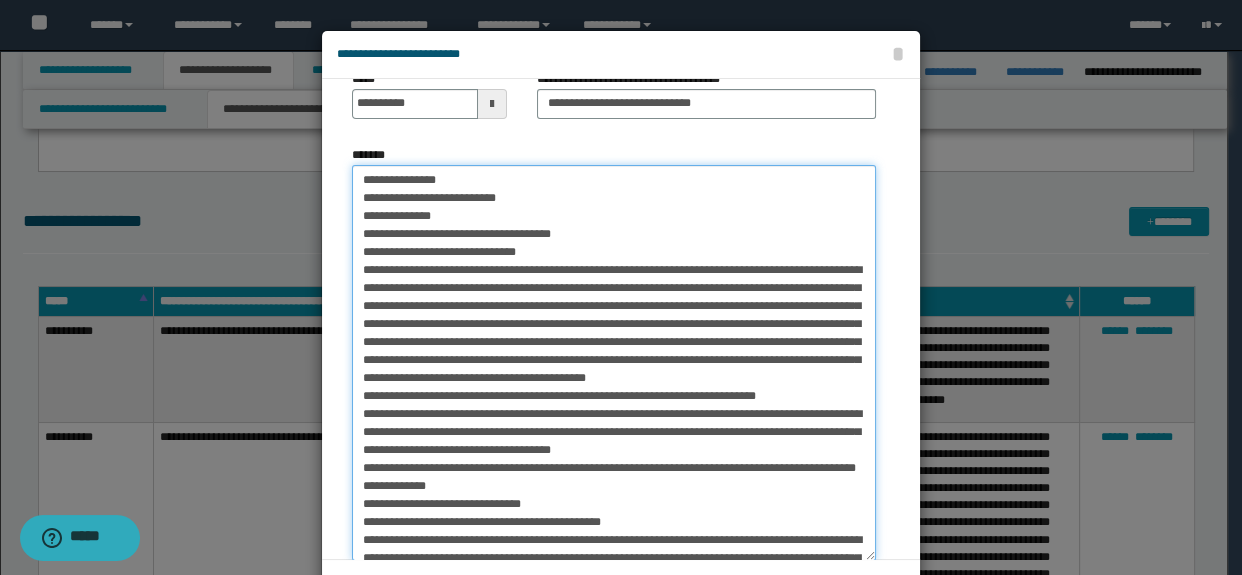 drag, startPoint x: 420, startPoint y: 231, endPoint x: 572, endPoint y: 236, distance: 152.08221 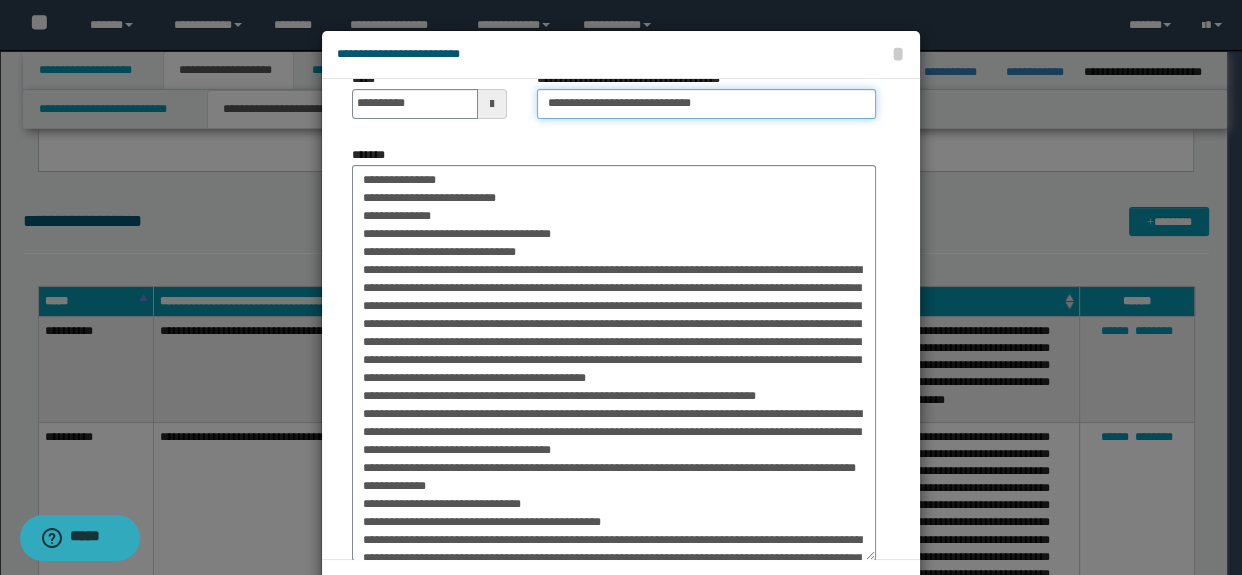 click on "**********" at bounding box center [707, 104] 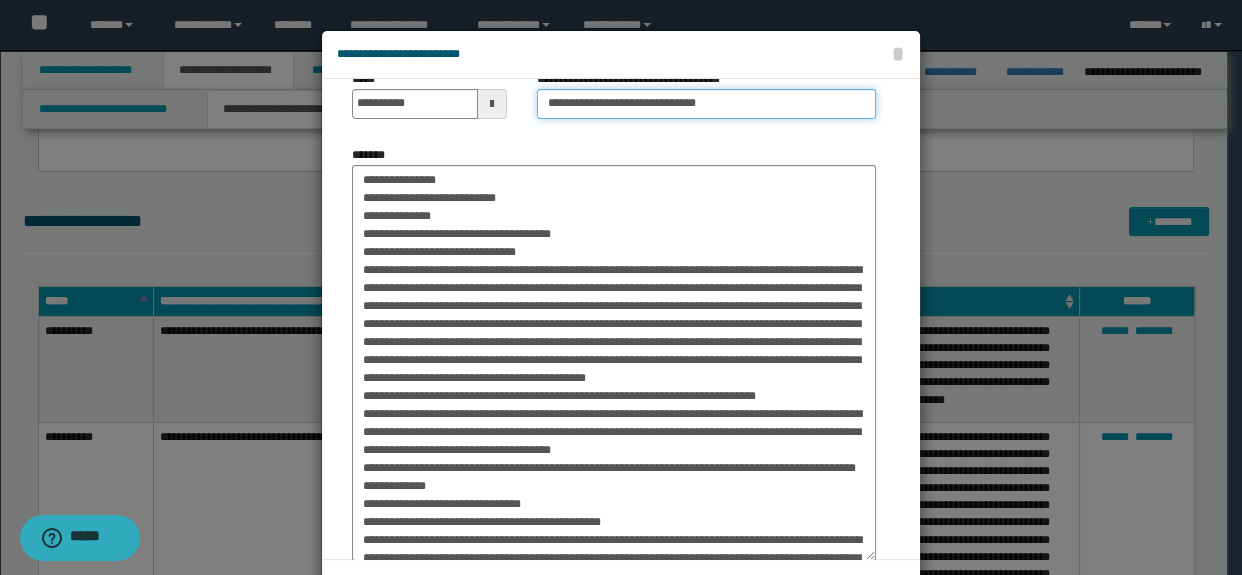 paste on "**********" 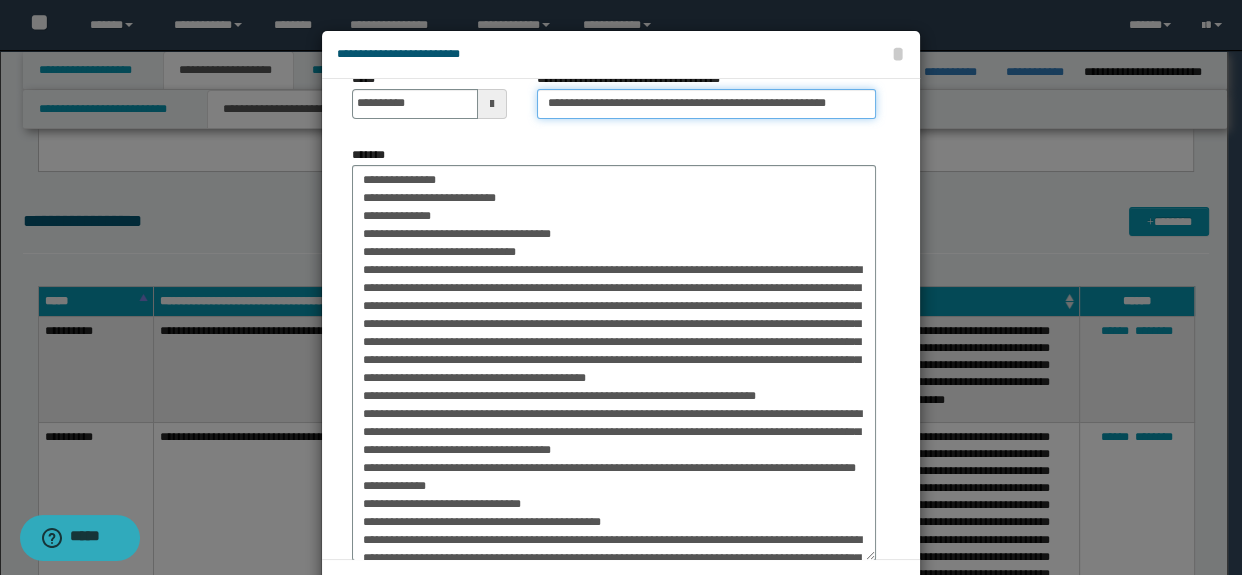 scroll, scrollTop: 0, scrollLeft: 30, axis: horizontal 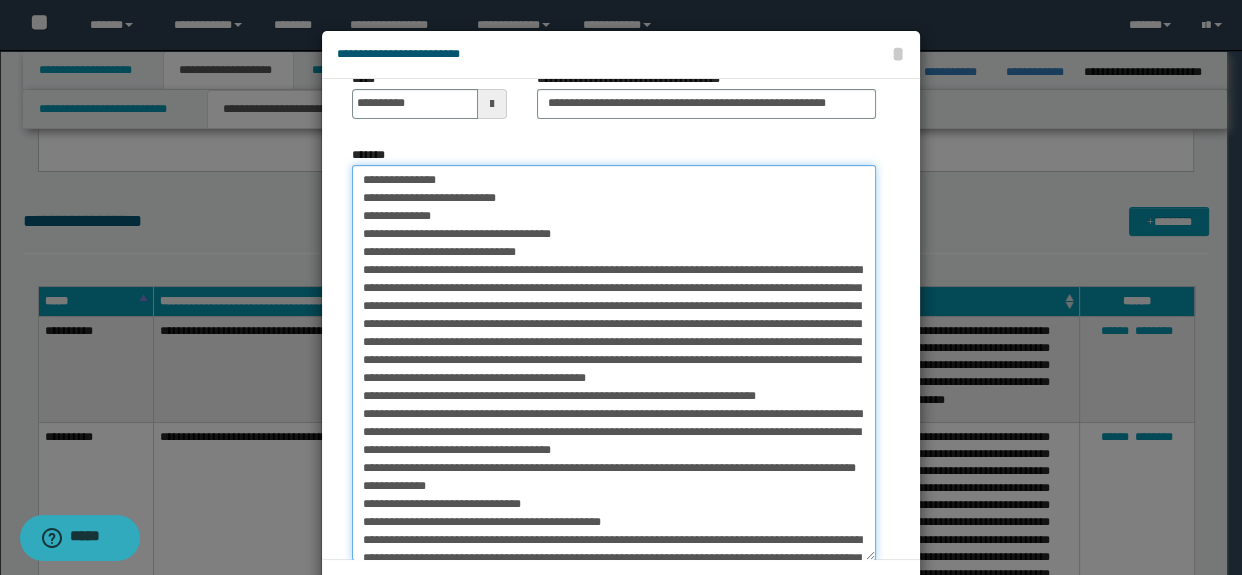 drag, startPoint x: 361, startPoint y: 170, endPoint x: 565, endPoint y: 235, distance: 214.10512 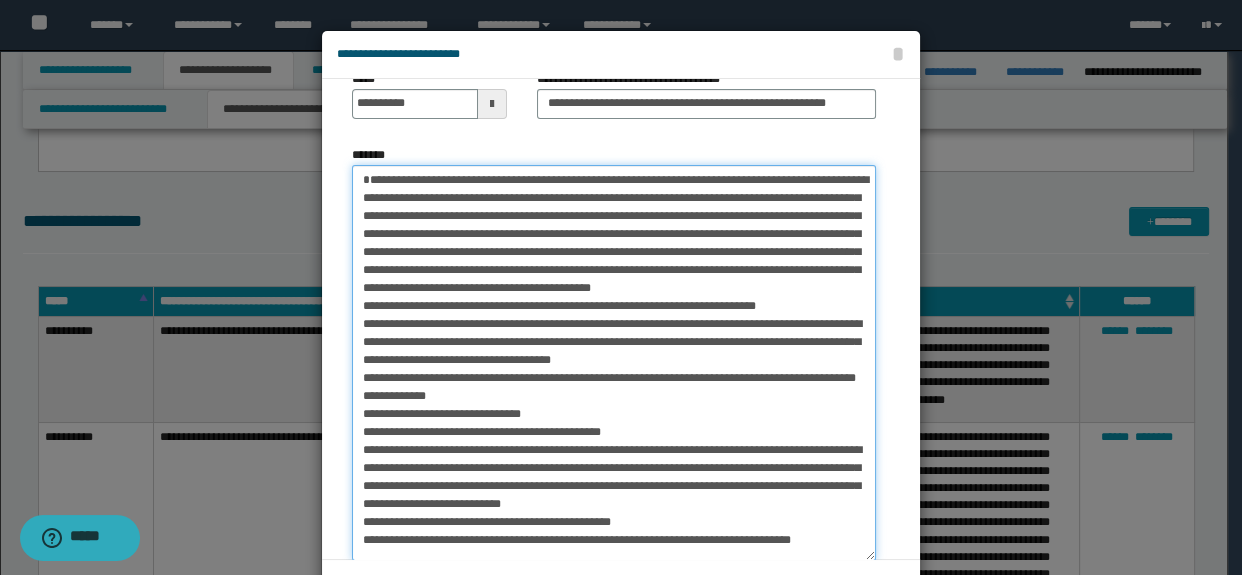 drag, startPoint x: 758, startPoint y: 340, endPoint x: 727, endPoint y: 432, distance: 97.082436 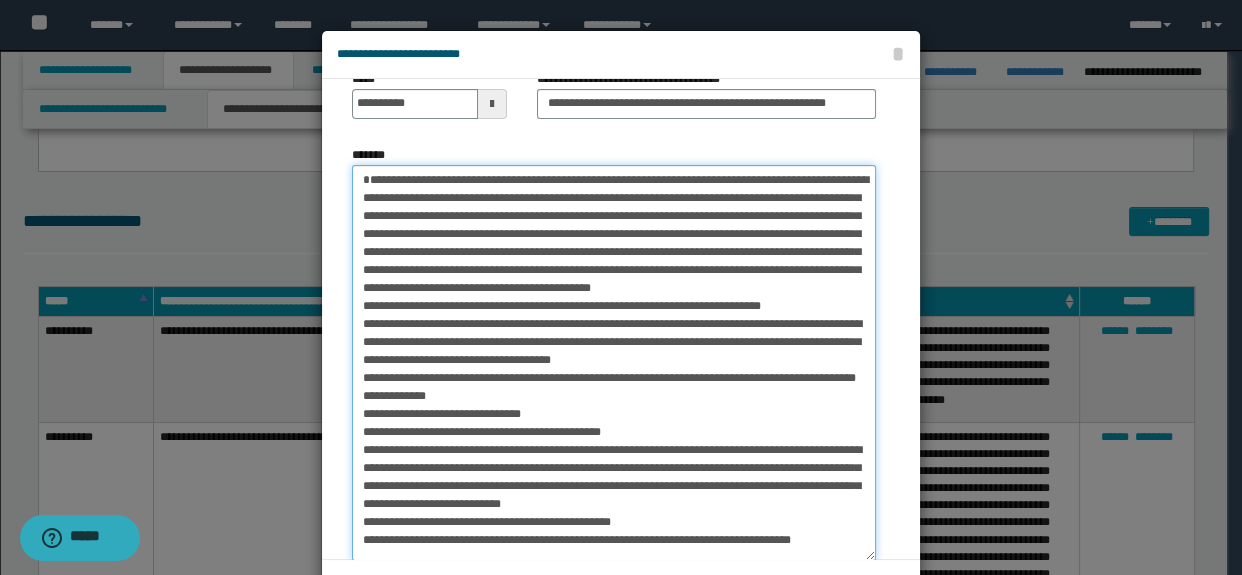 scroll, scrollTop: 47, scrollLeft: 0, axis: vertical 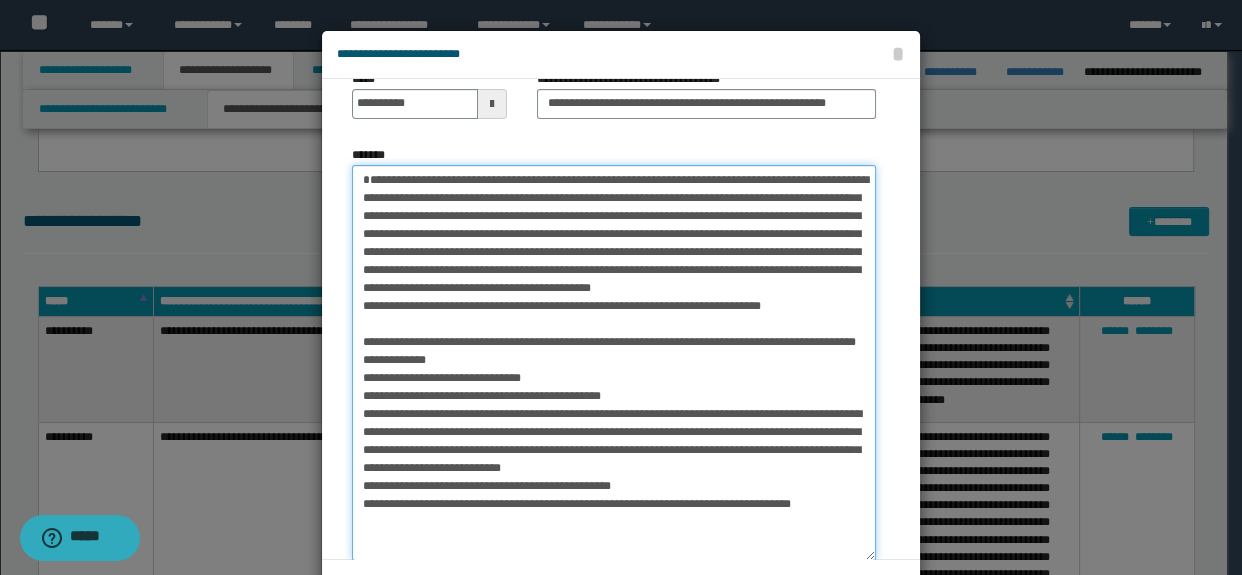 click on "*******" at bounding box center (614, 363) 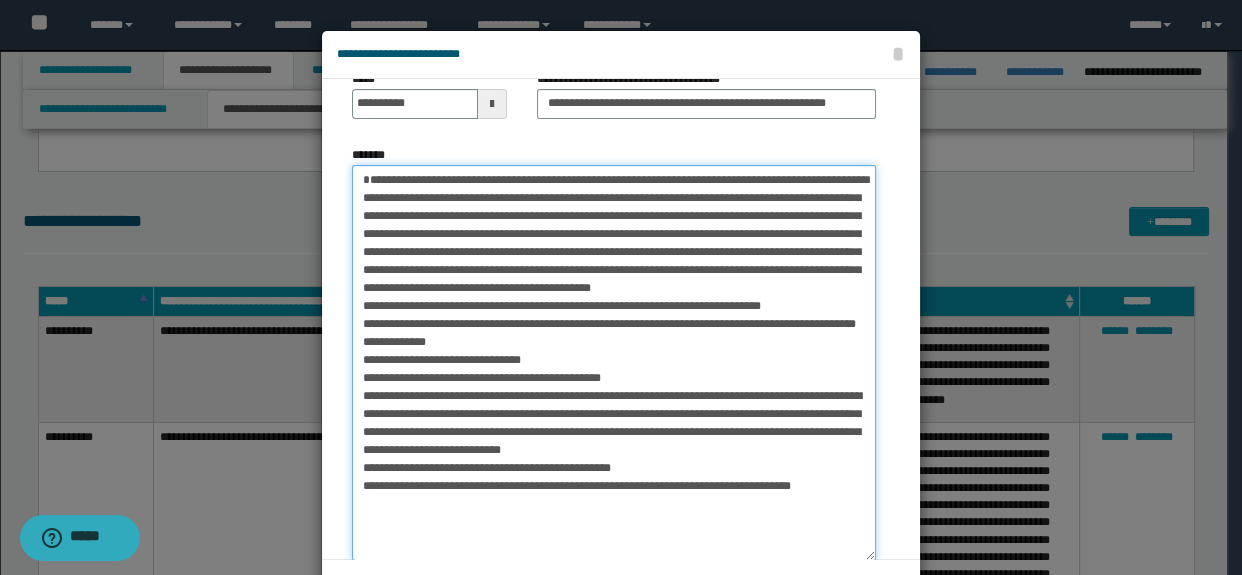 scroll, scrollTop: 0, scrollLeft: 0, axis: both 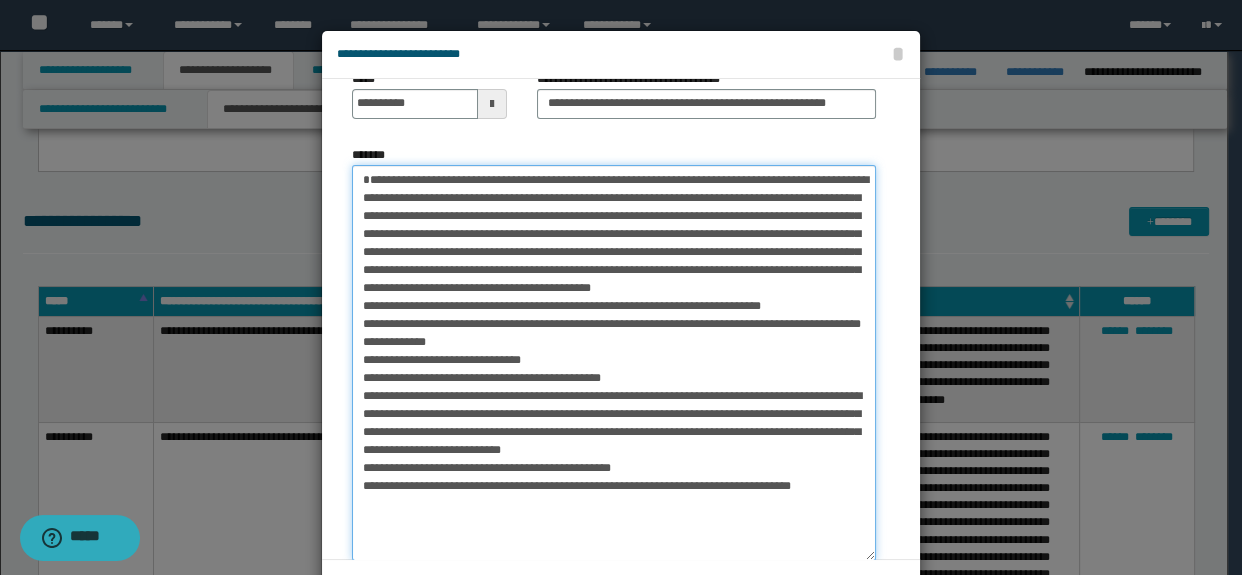 click on "*******" at bounding box center [614, 363] 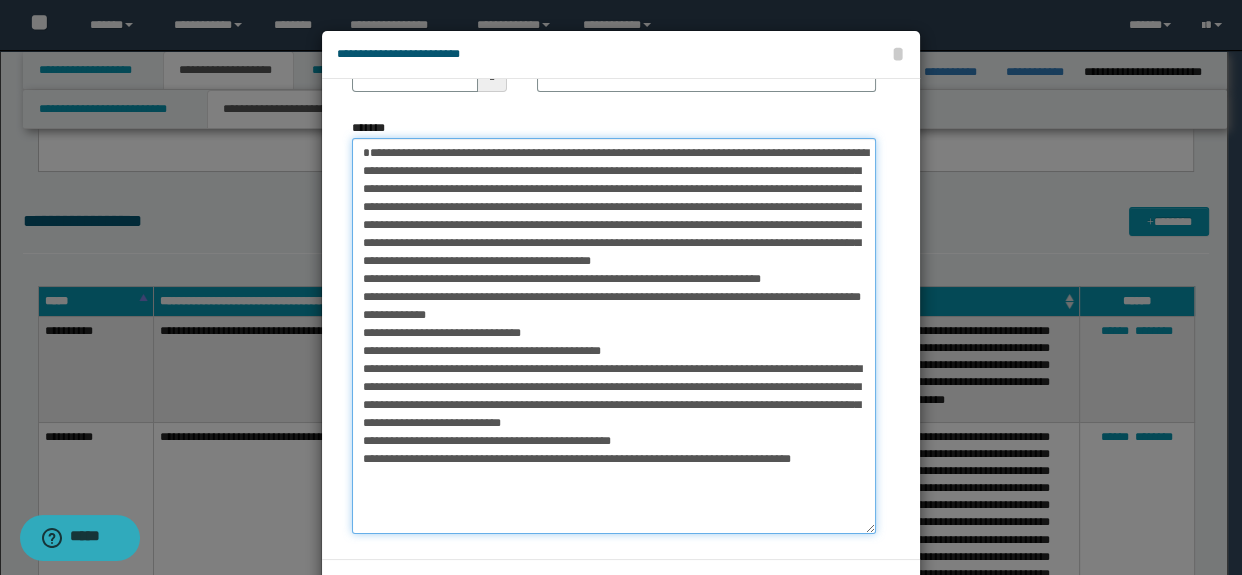 scroll, scrollTop: 79, scrollLeft: 0, axis: vertical 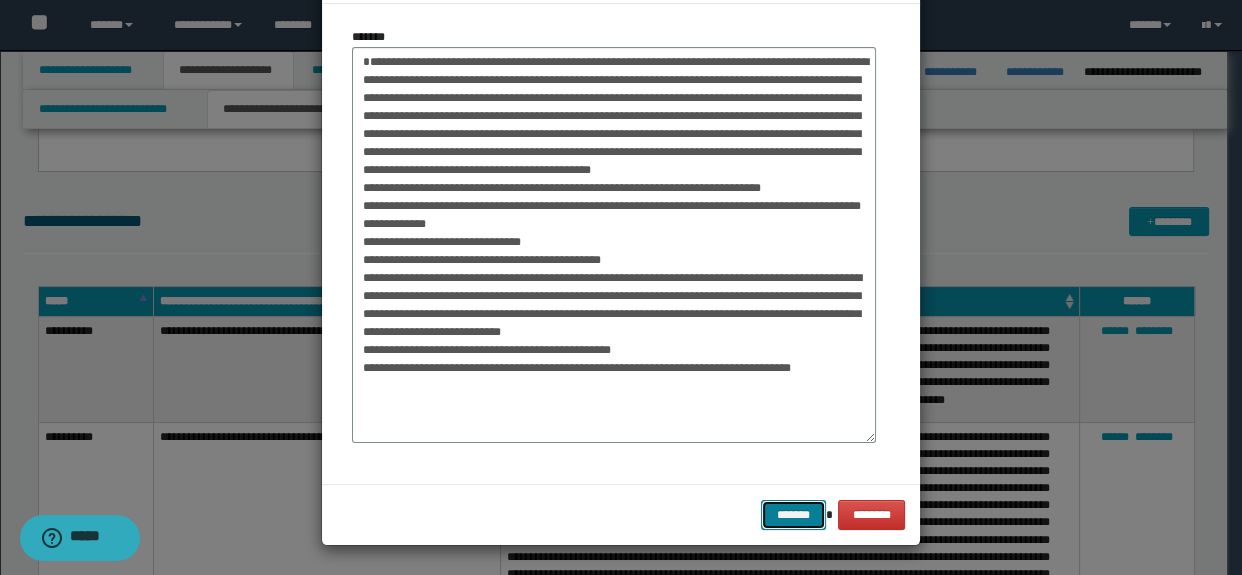 click on "*******" at bounding box center [793, 515] 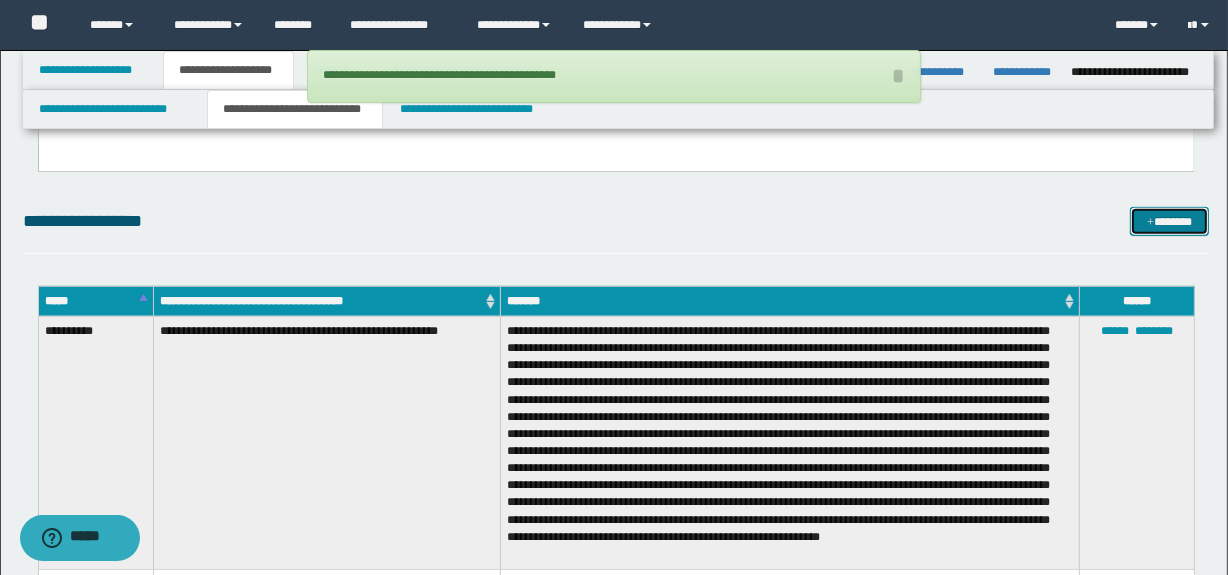 click on "*******" at bounding box center [1170, 222] 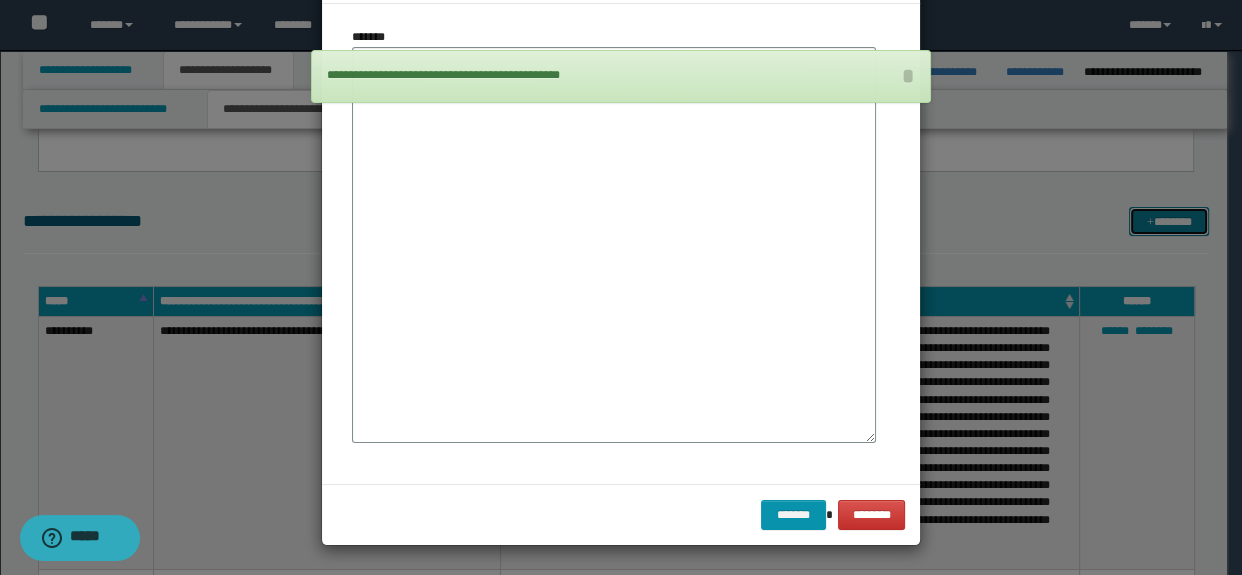 scroll, scrollTop: 0, scrollLeft: 0, axis: both 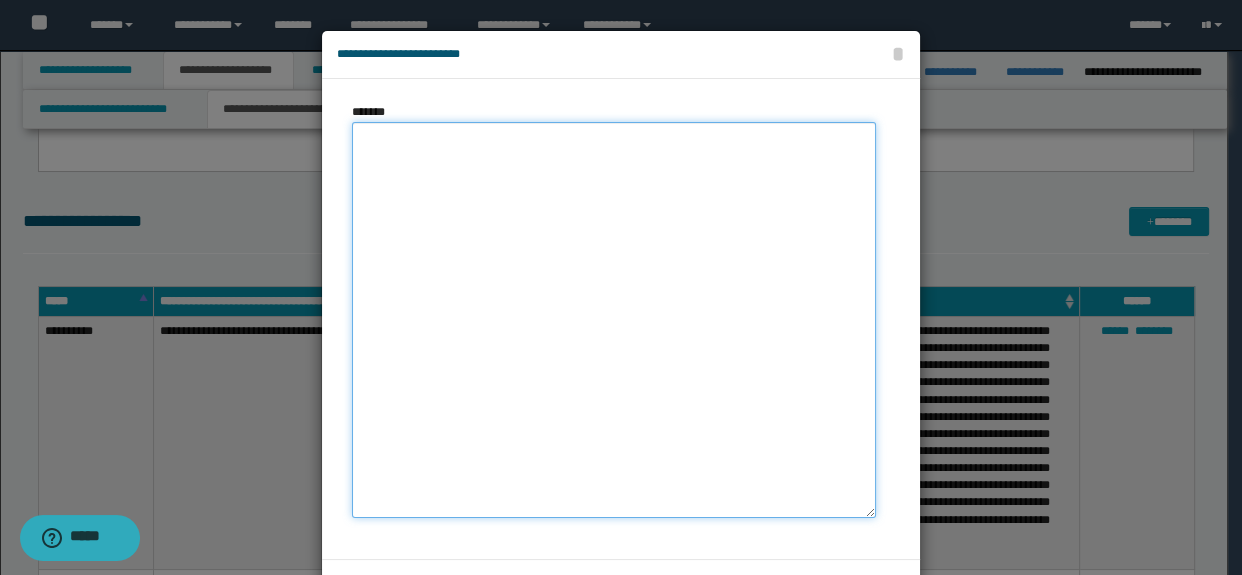 click on "*******" at bounding box center (614, 320) 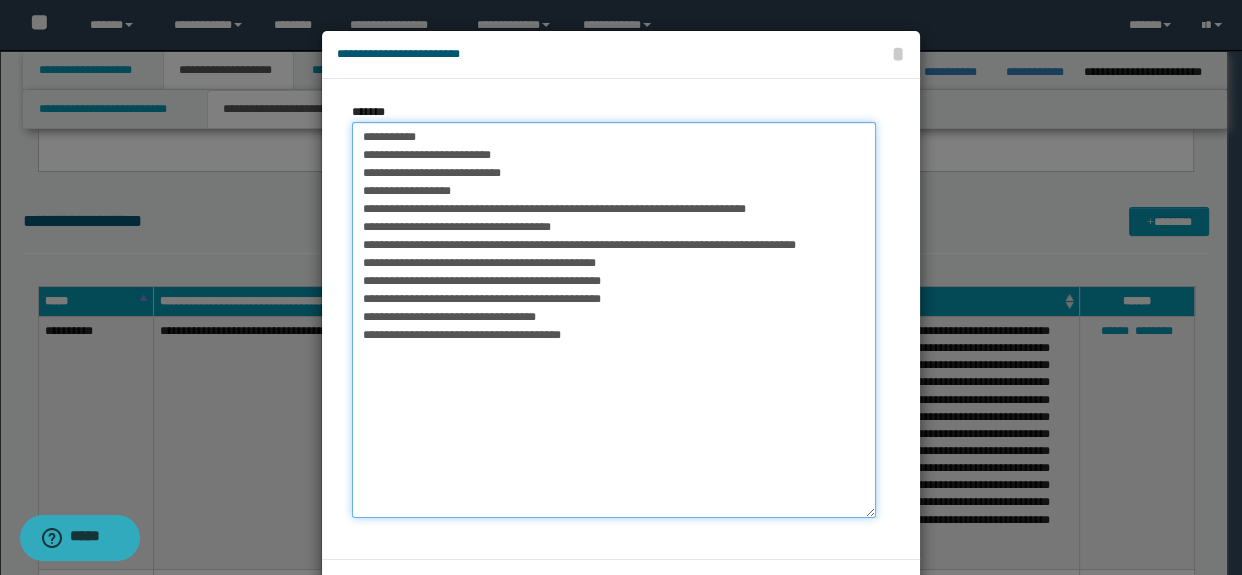 scroll, scrollTop: 0, scrollLeft: 0, axis: both 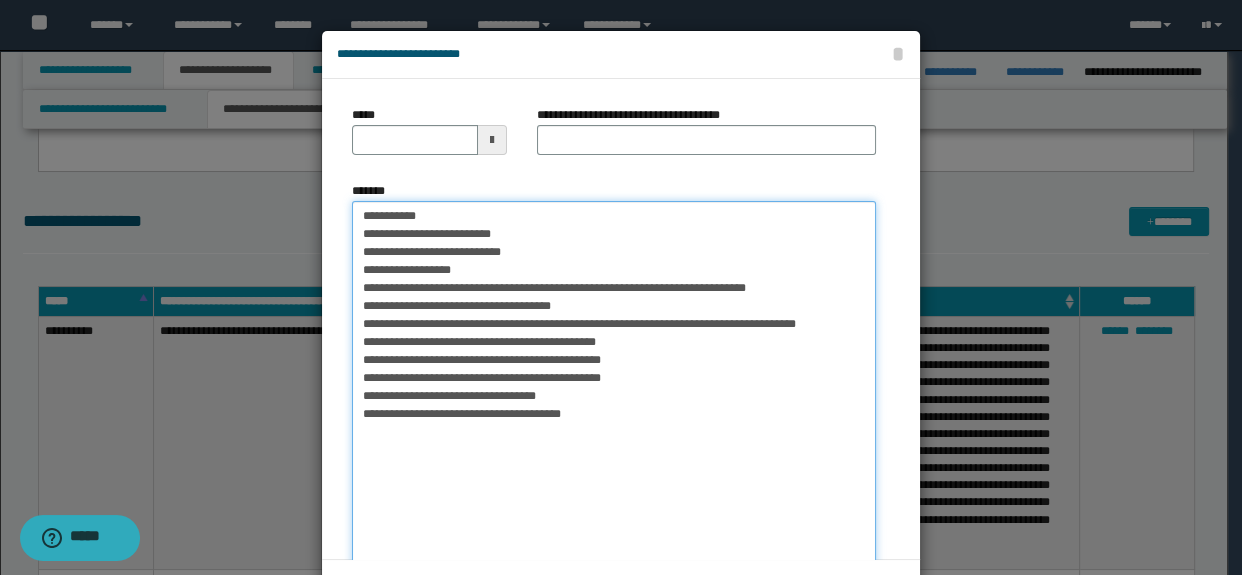 click on "**********" at bounding box center (614, 399) 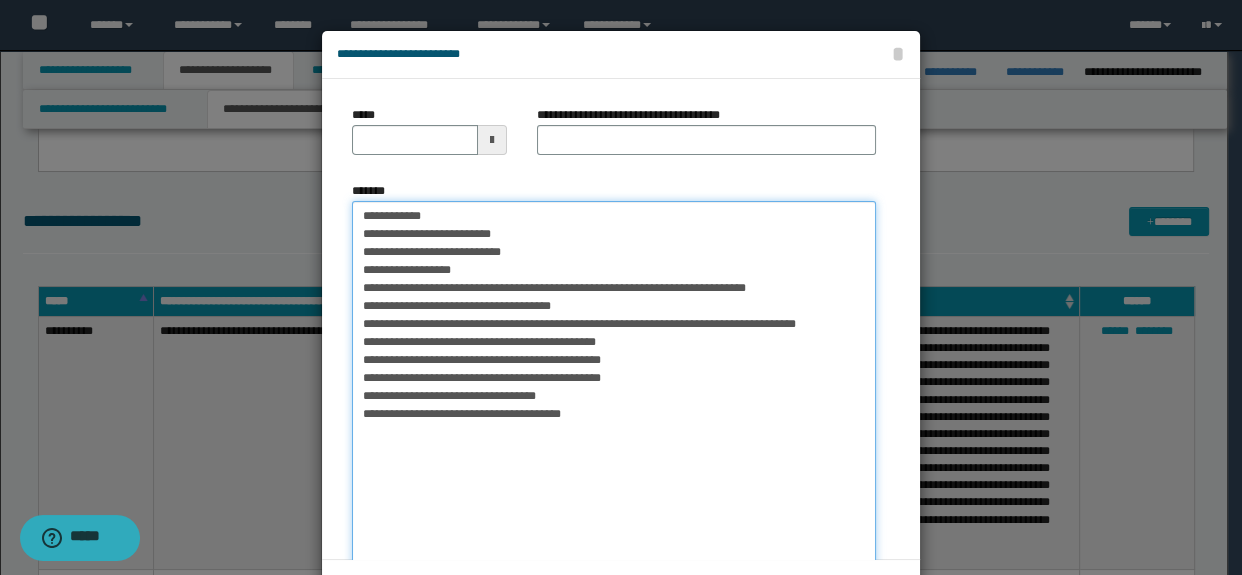 drag, startPoint x: 440, startPoint y: 213, endPoint x: 348, endPoint y: 210, distance: 92.0489 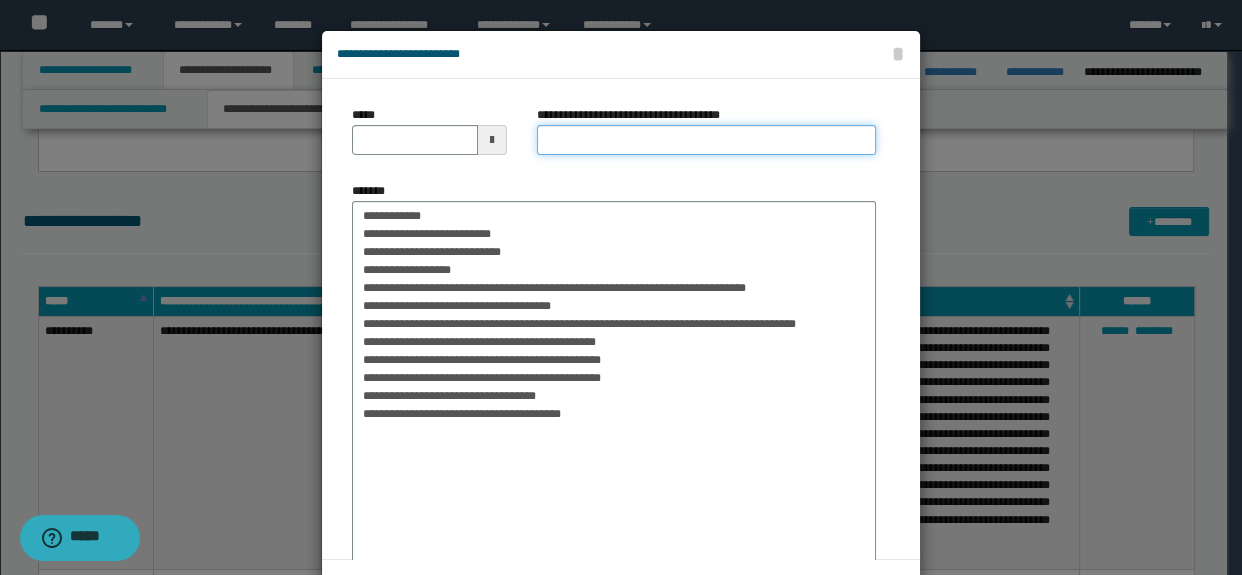click on "**********" at bounding box center (707, 140) 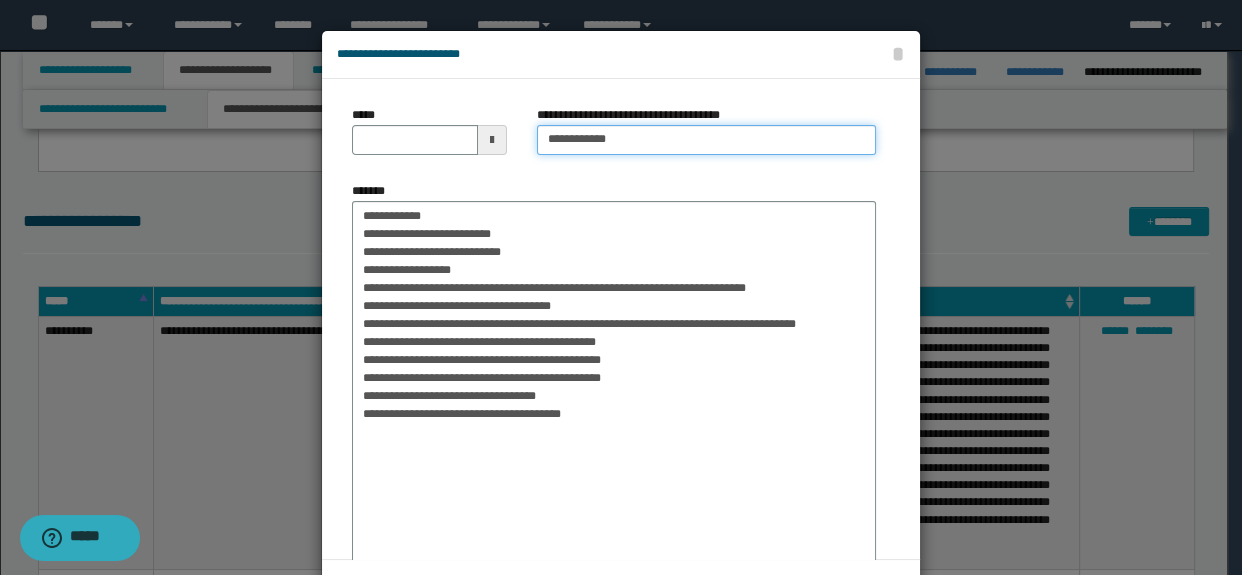 type on "**********" 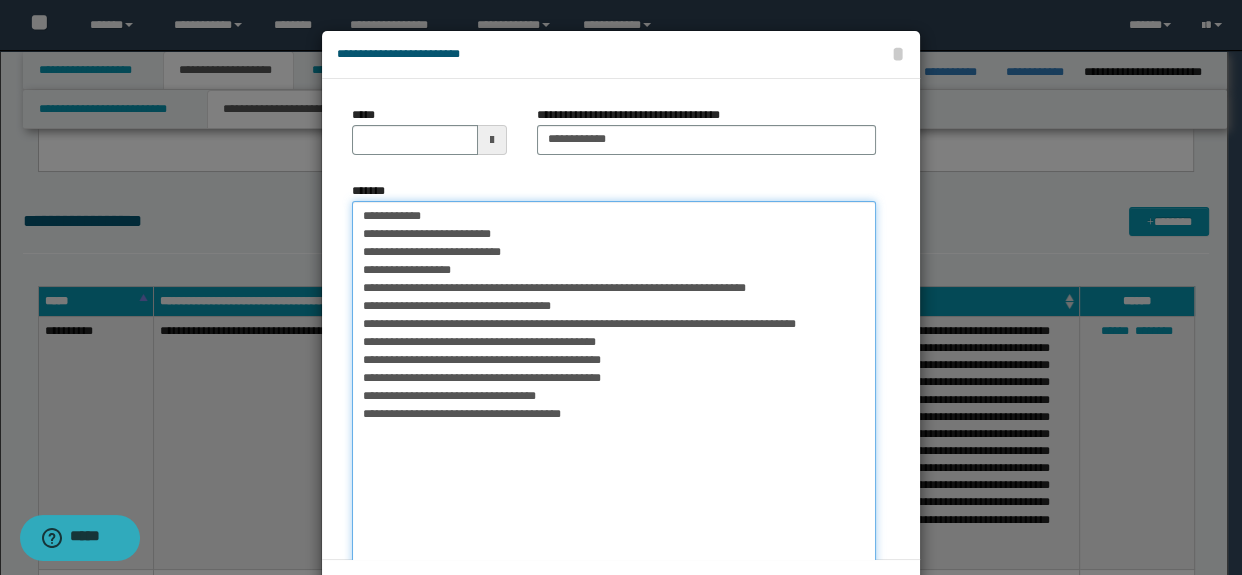 drag, startPoint x: 511, startPoint y: 234, endPoint x: 433, endPoint y: 231, distance: 78.05767 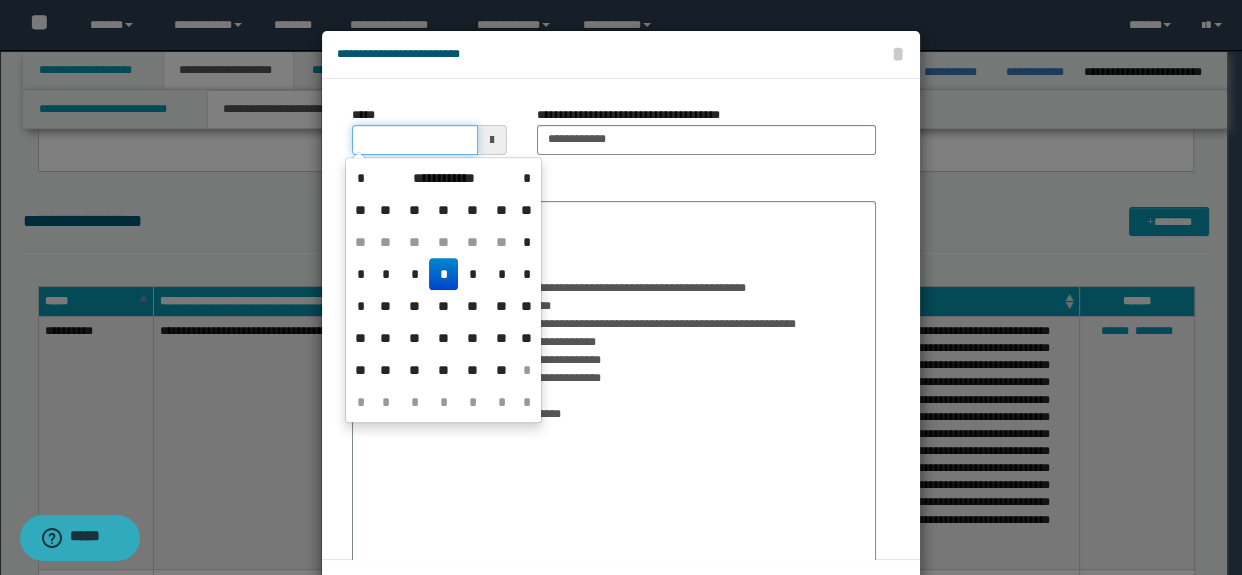 click on "*****" at bounding box center [415, 140] 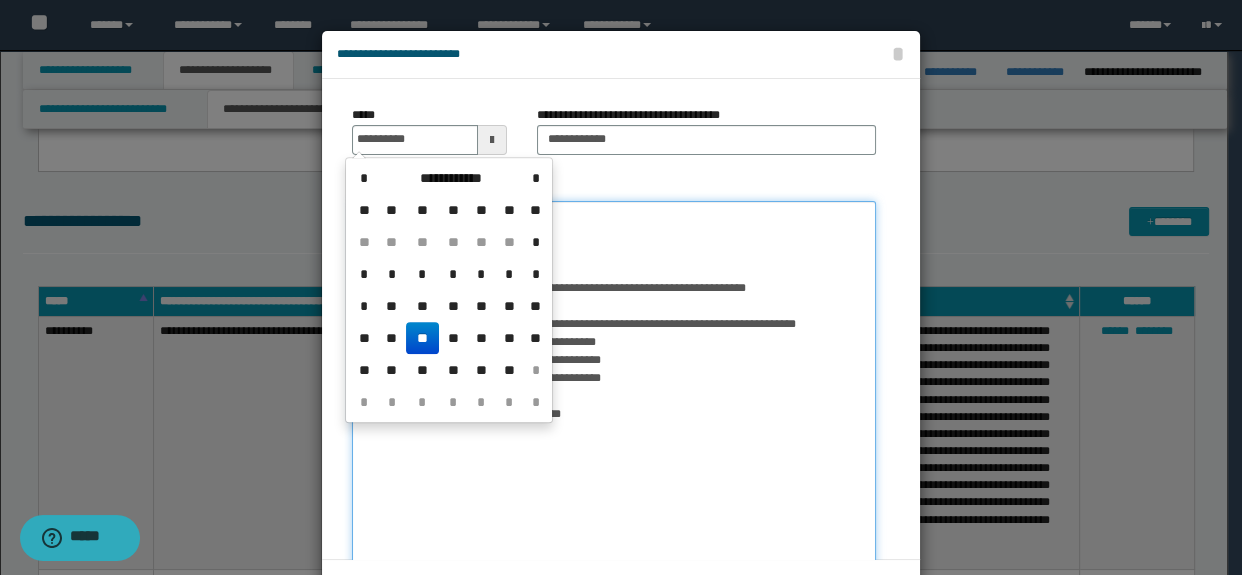 click on "**********" at bounding box center (614, 399) 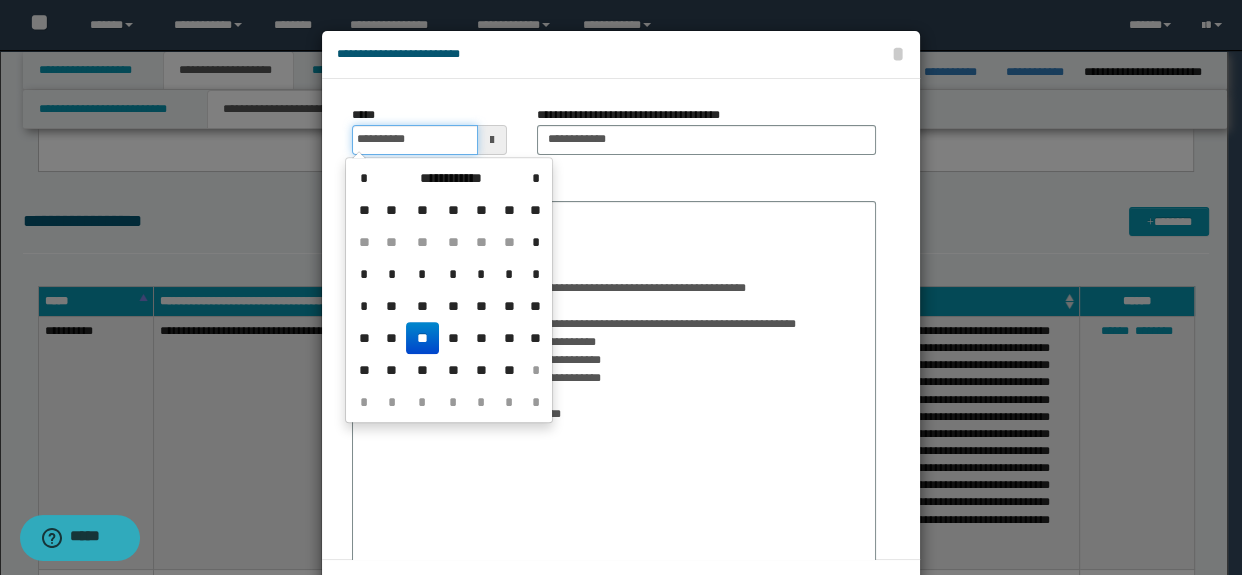 click on "**********" at bounding box center (415, 140) 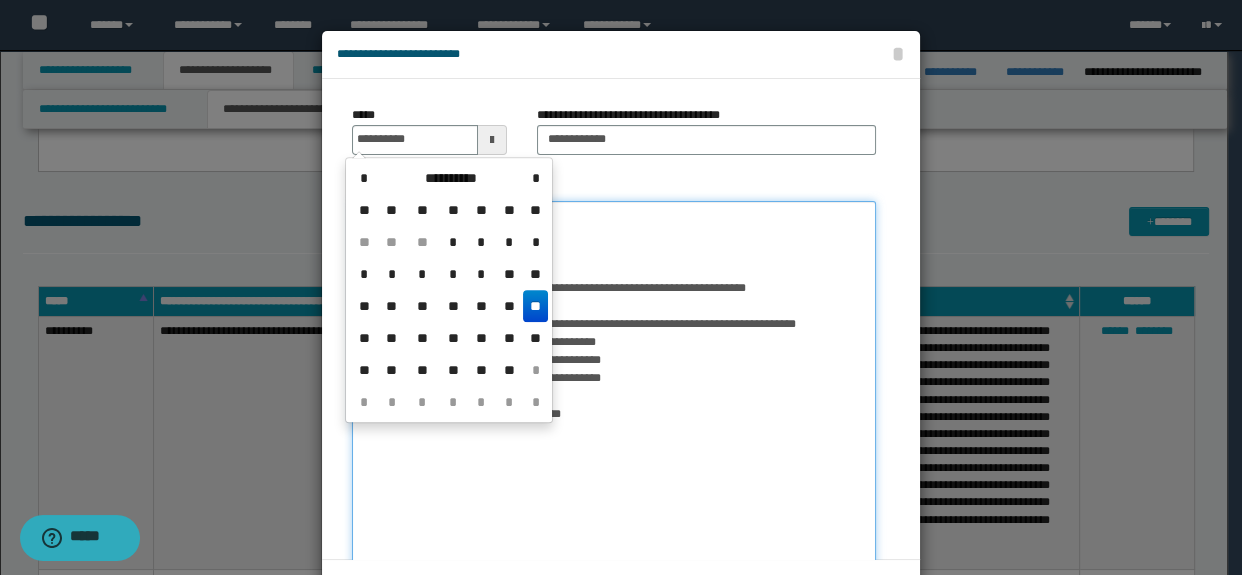 type on "**********" 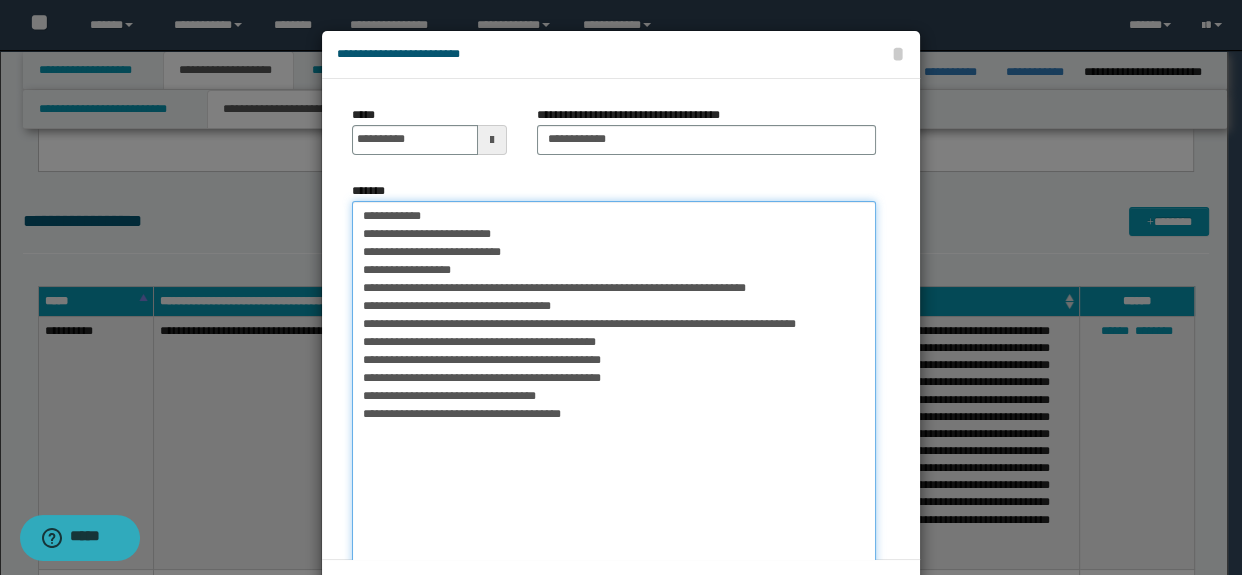 click on "**********" at bounding box center (614, 399) 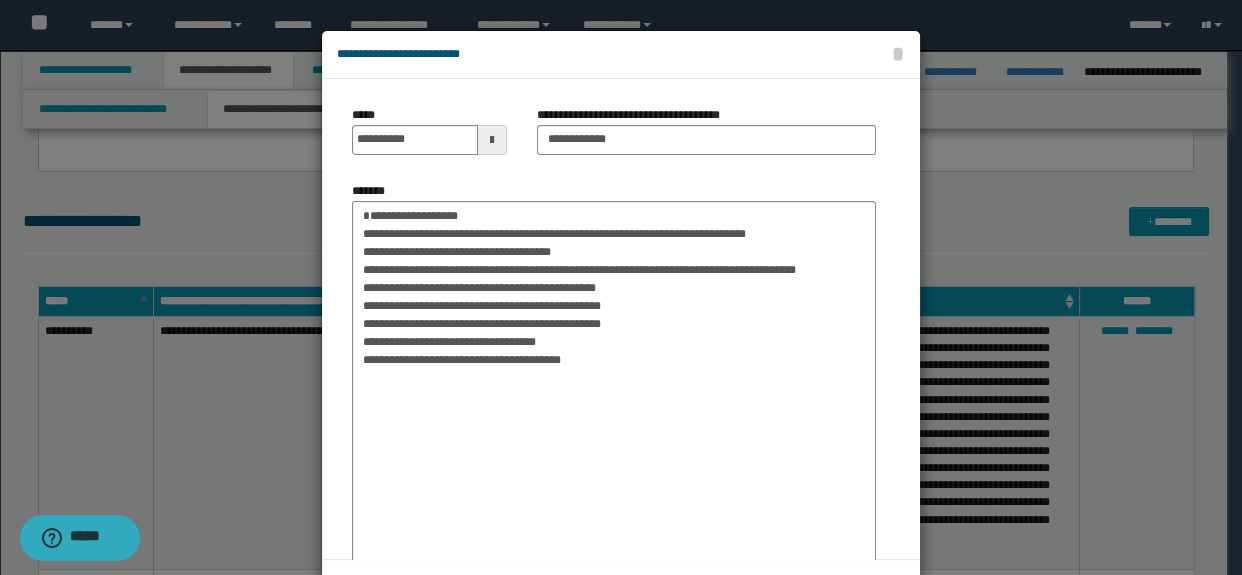 drag, startPoint x: 431, startPoint y: 250, endPoint x: 405, endPoint y: 196, distance: 59.933296 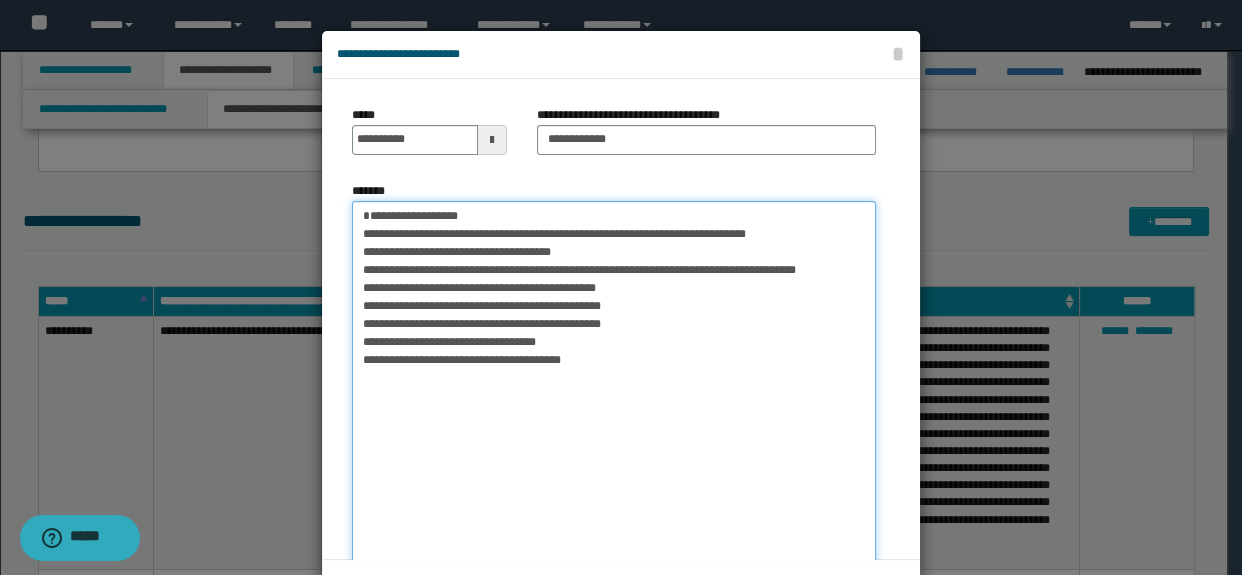 click on "**********" at bounding box center (614, 399) 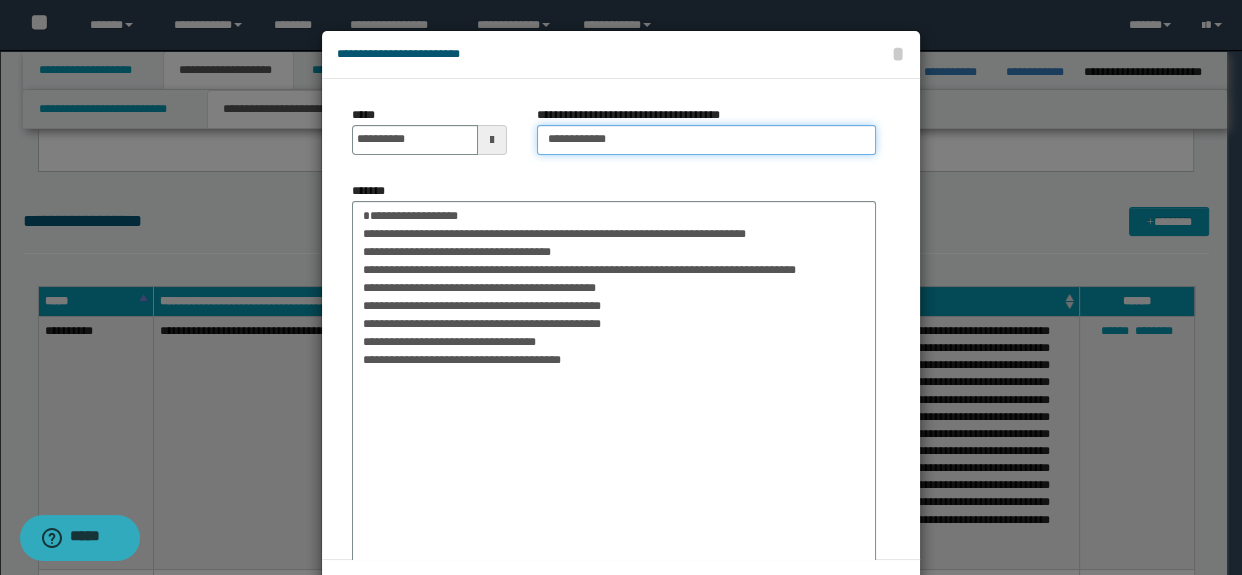 click on "**********" at bounding box center (707, 140) 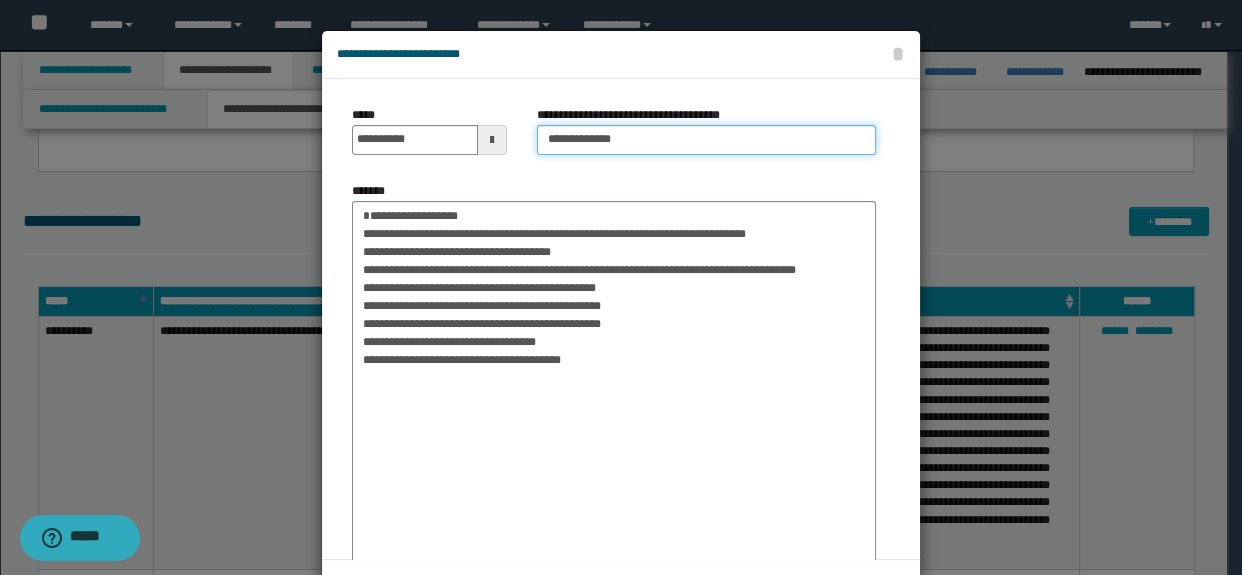 paste on "**********" 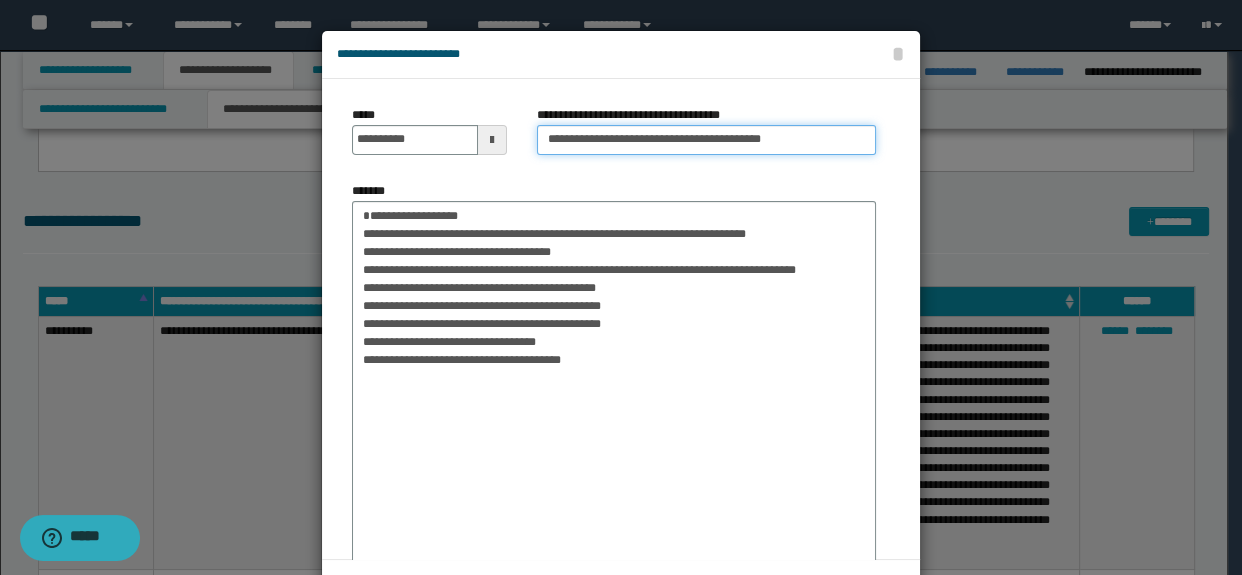 type on "**********" 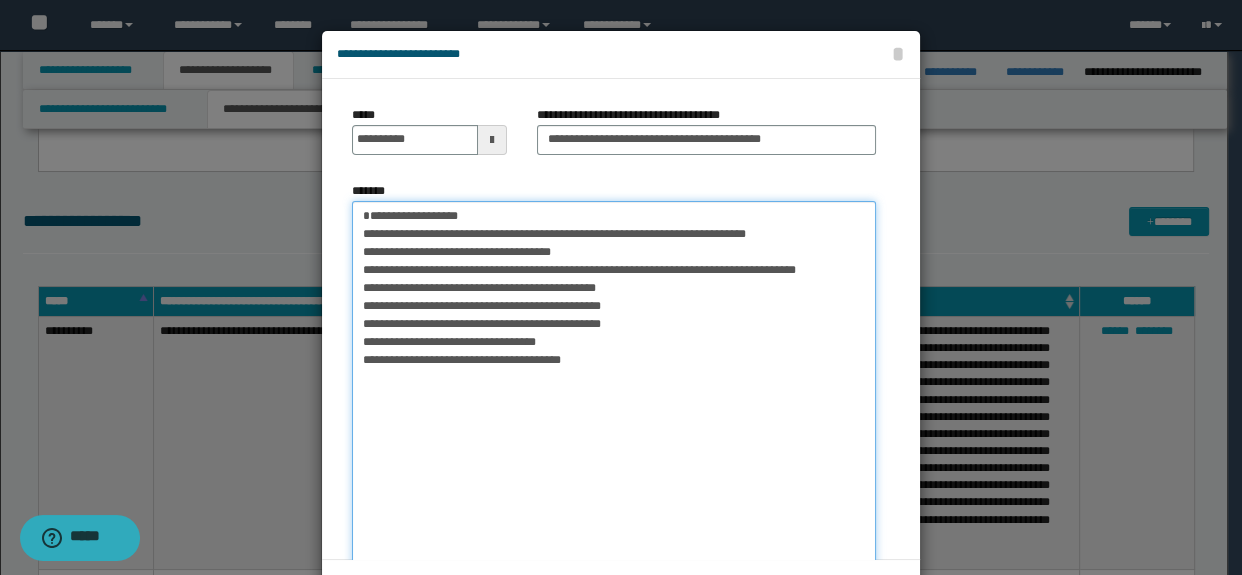 drag, startPoint x: 571, startPoint y: 378, endPoint x: 340, endPoint y: 377, distance: 231.00217 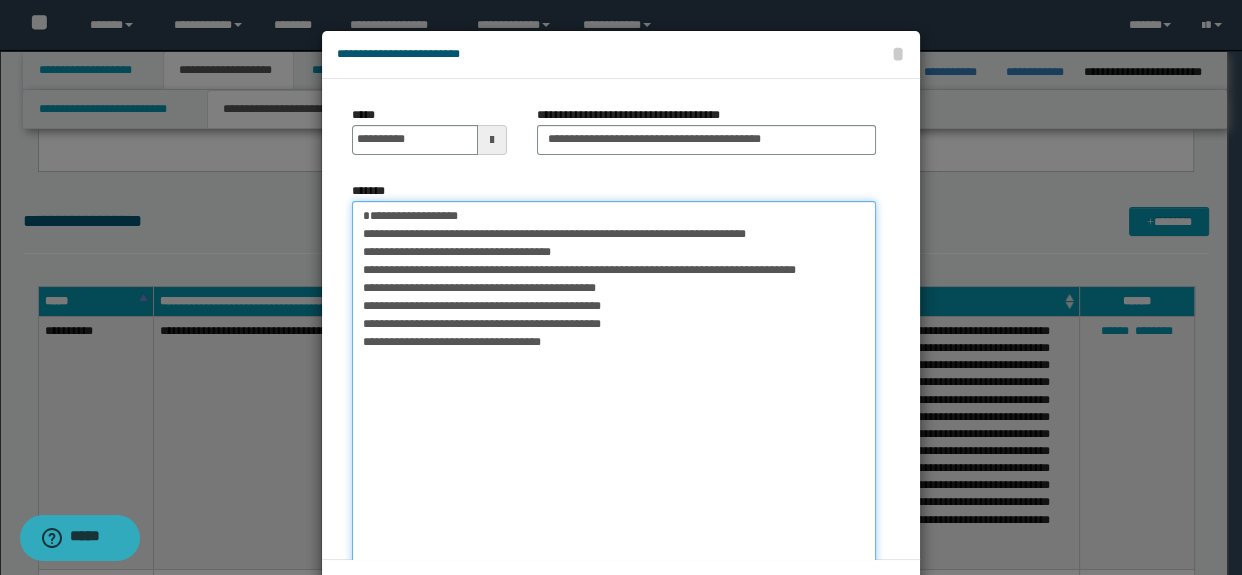 drag, startPoint x: 572, startPoint y: 283, endPoint x: 534, endPoint y: 411, distance: 133.52153 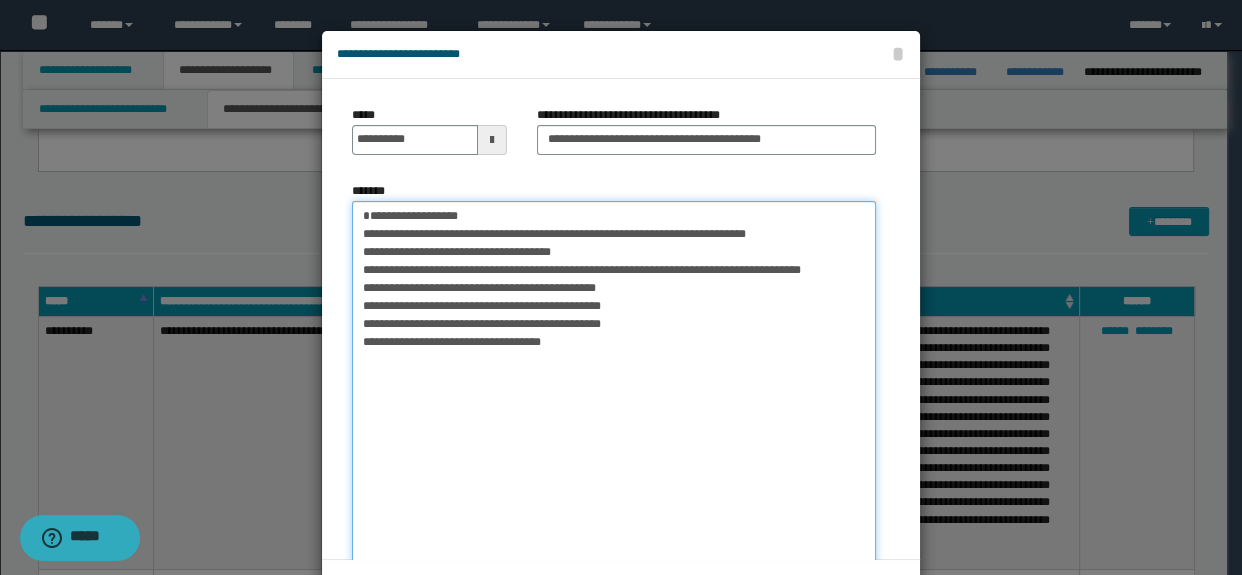 click on "**********" at bounding box center [614, 399] 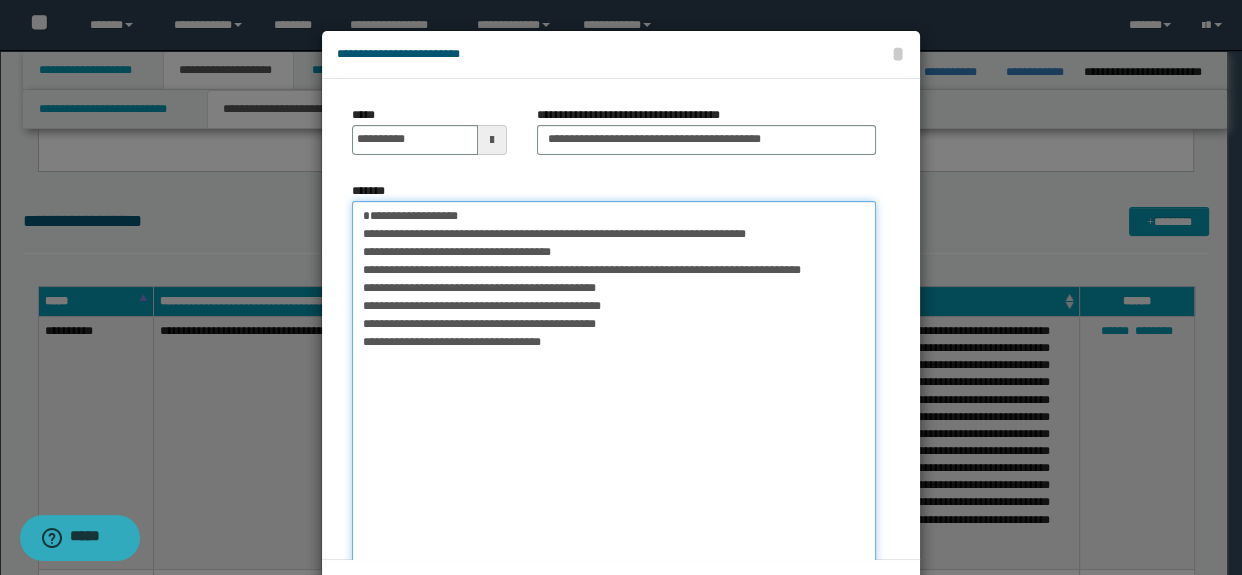 drag, startPoint x: 450, startPoint y: 365, endPoint x: 360, endPoint y: 360, distance: 90.13878 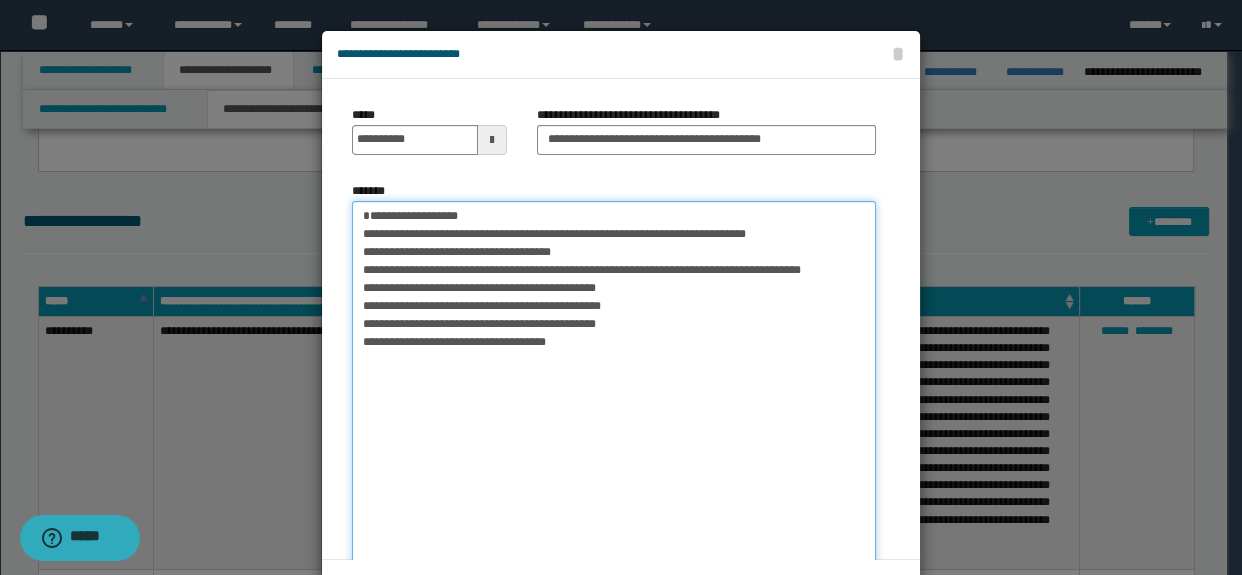 click on "**********" at bounding box center (614, 399) 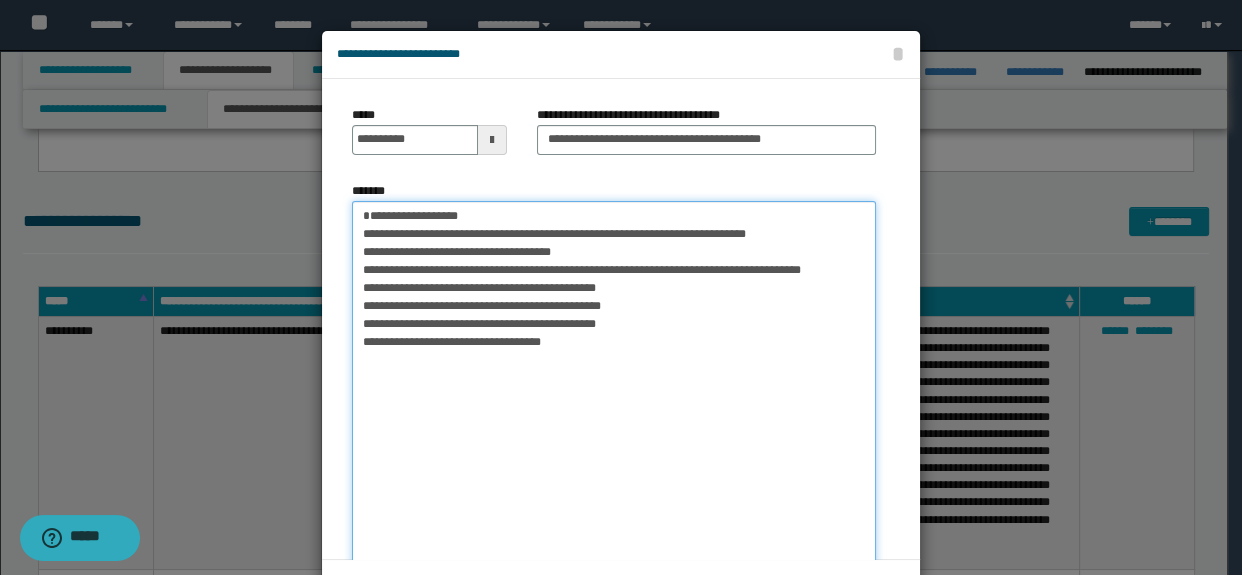 click on "**********" at bounding box center [614, 399] 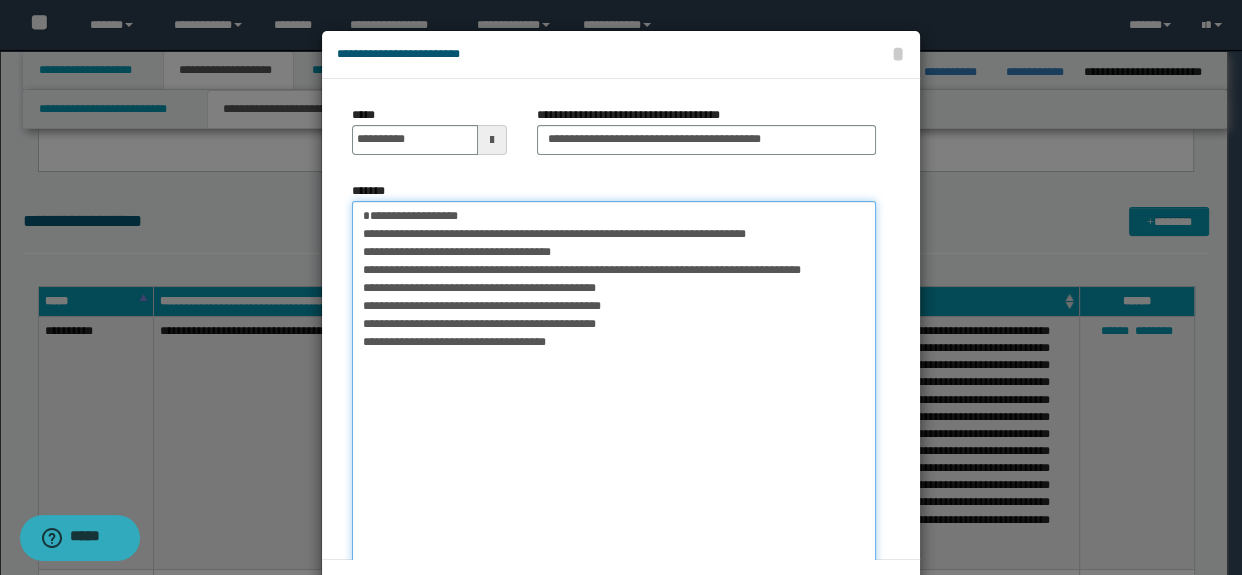 paste on "**********" 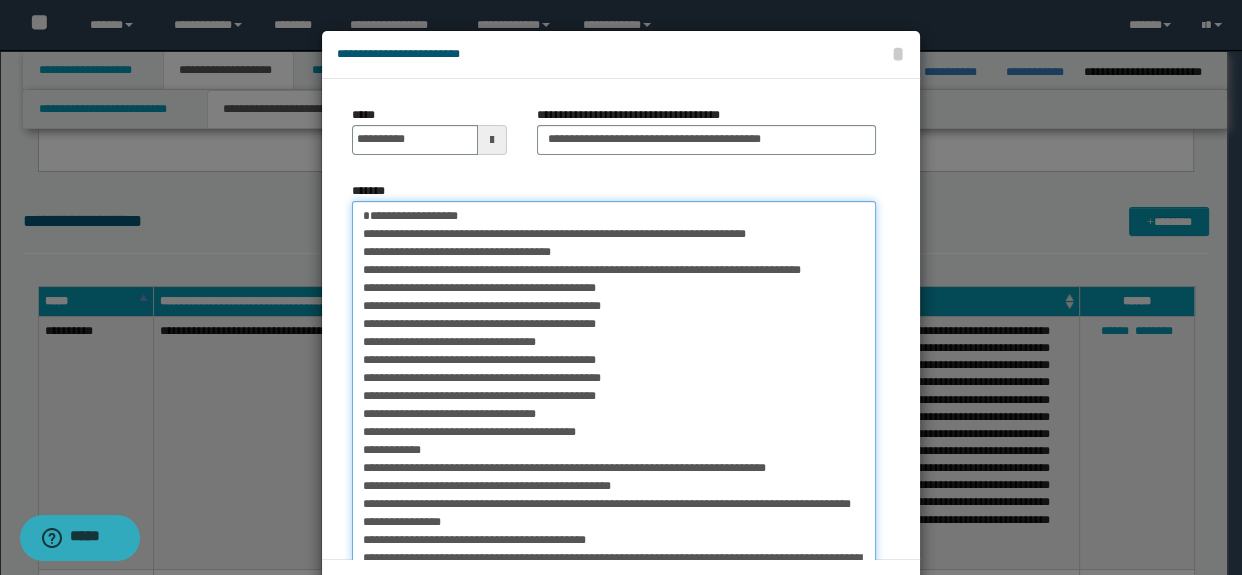 scroll, scrollTop: 563, scrollLeft: 0, axis: vertical 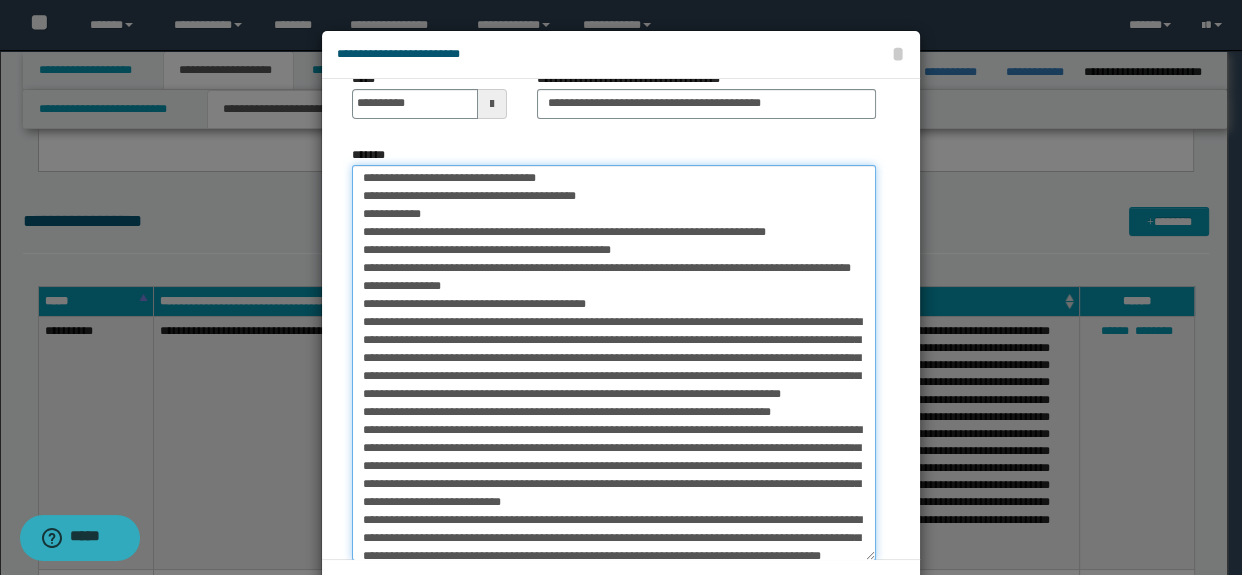 drag, startPoint x: 489, startPoint y: 246, endPoint x: 466, endPoint y: 307, distance: 65.192024 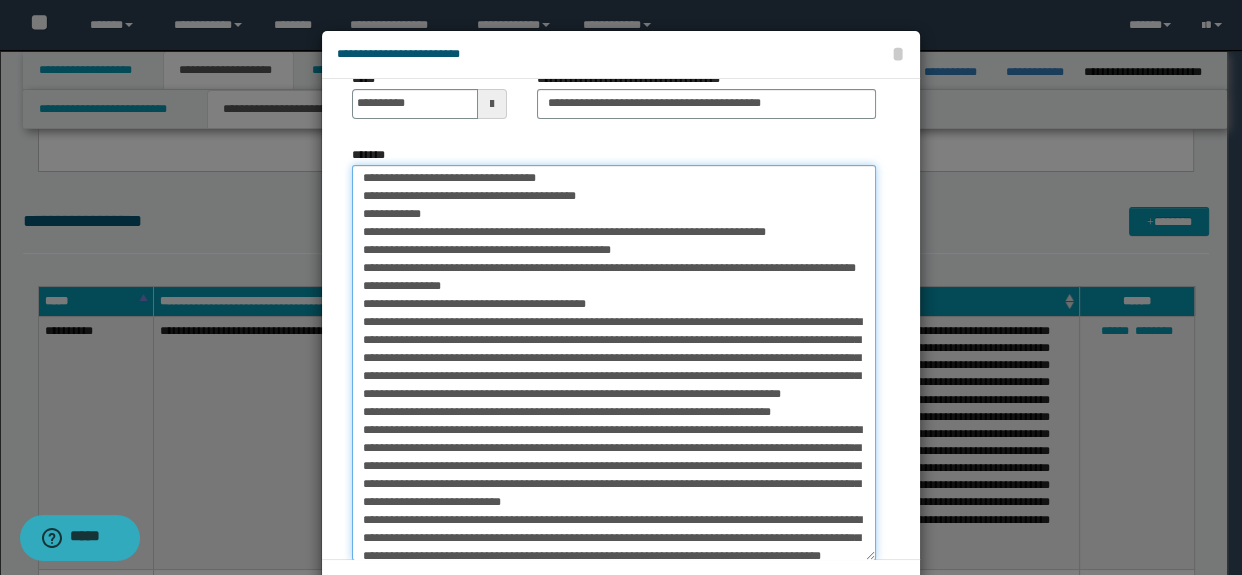 drag, startPoint x: 451, startPoint y: 280, endPoint x: 429, endPoint y: 309, distance: 36.40055 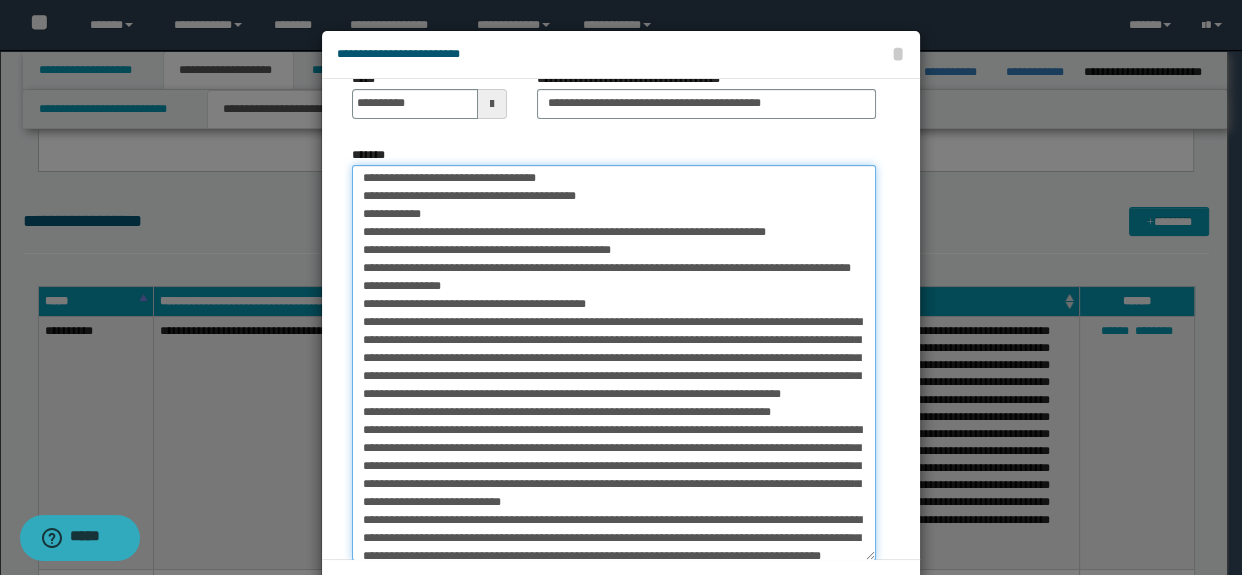 click on "*******" at bounding box center [614, 363] 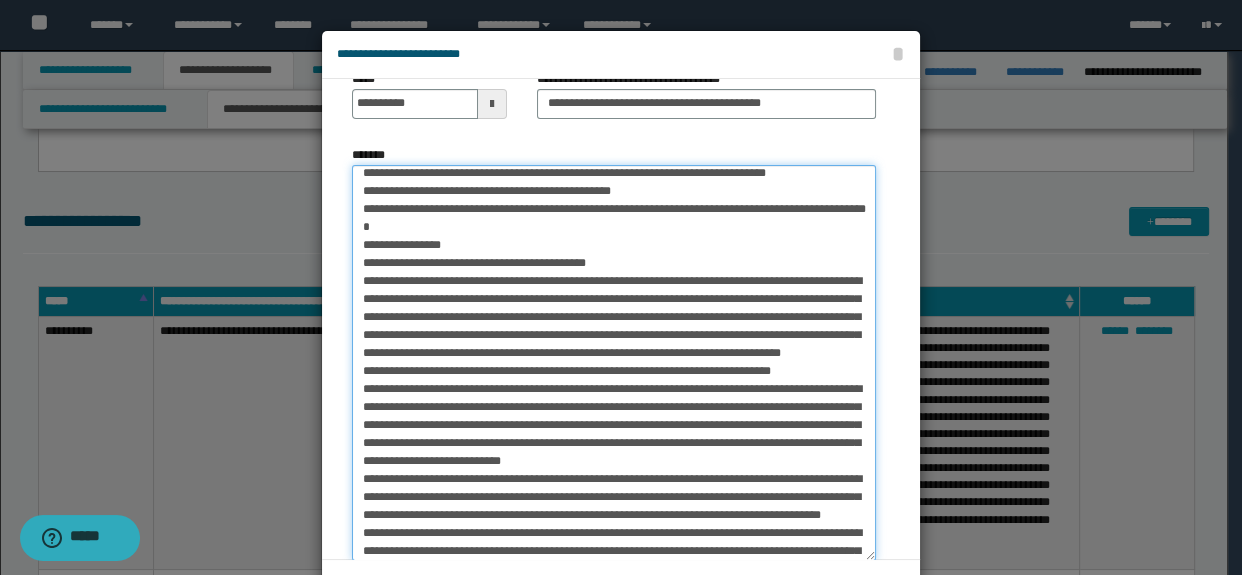 scroll, scrollTop: 290, scrollLeft: 0, axis: vertical 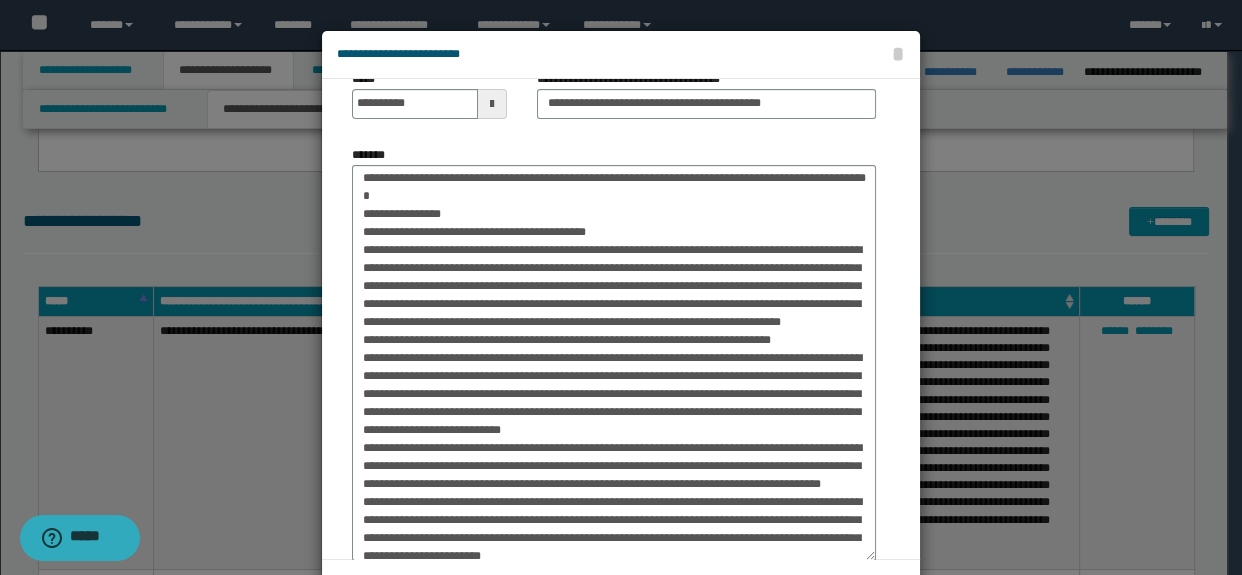 drag, startPoint x: 575, startPoint y: 321, endPoint x: 871, endPoint y: 365, distance: 299.2524 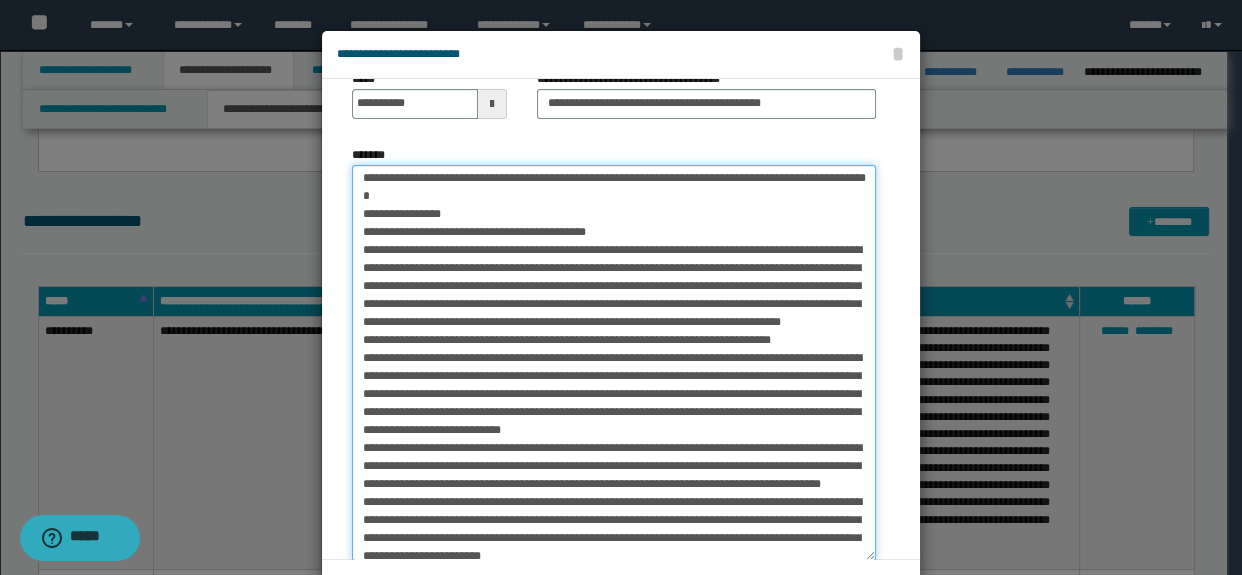 click on "*******" at bounding box center [614, 363] 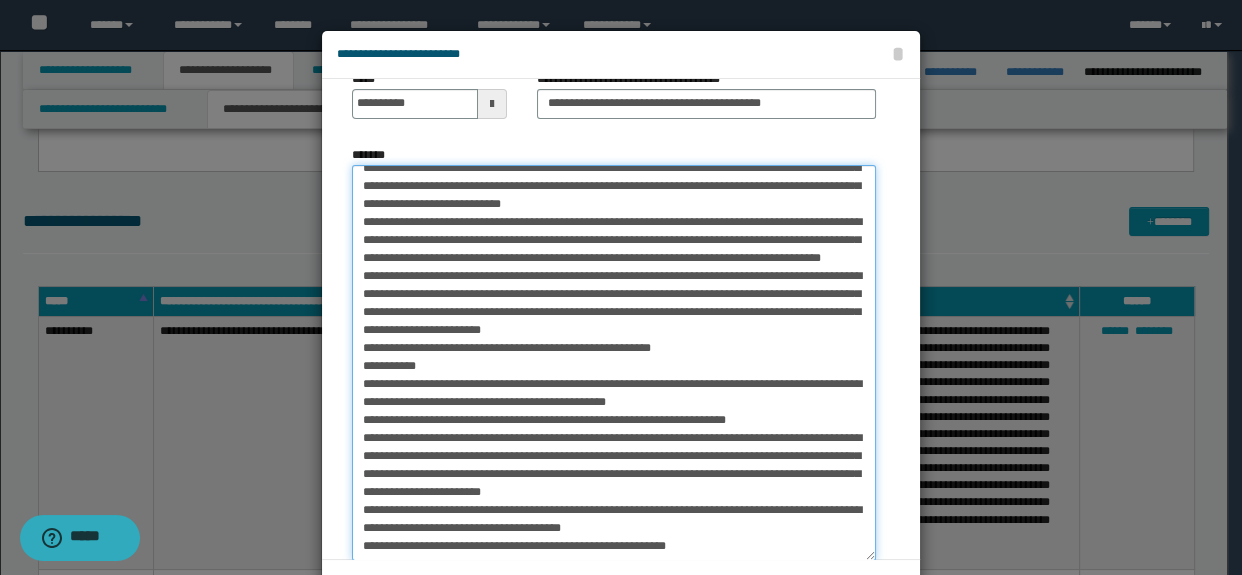 scroll, scrollTop: 587, scrollLeft: 0, axis: vertical 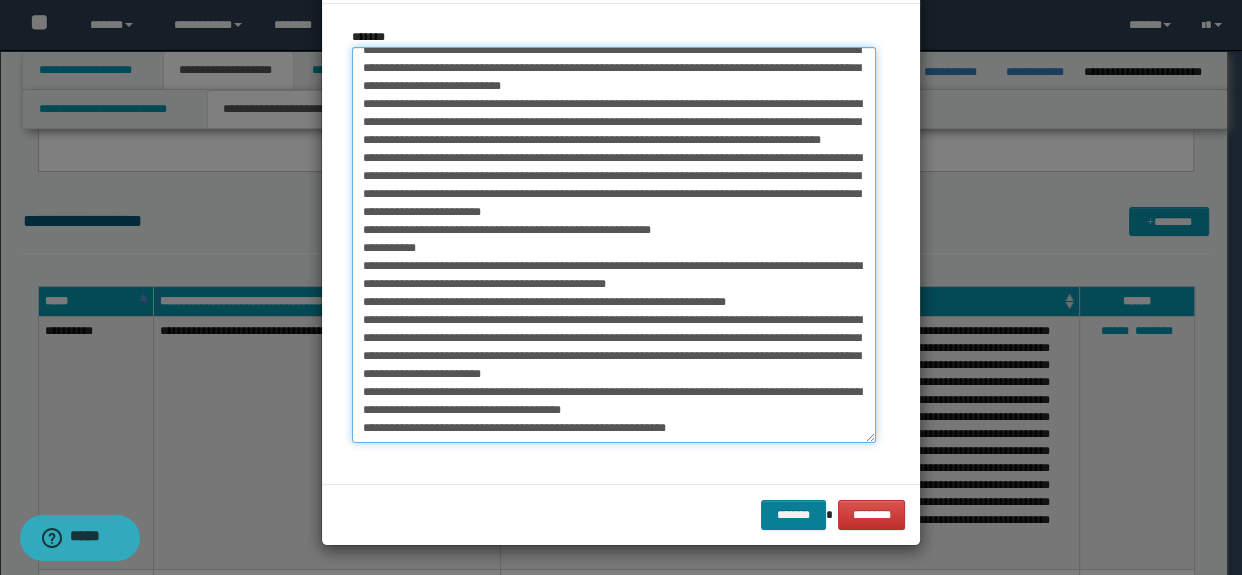 type on "**********" 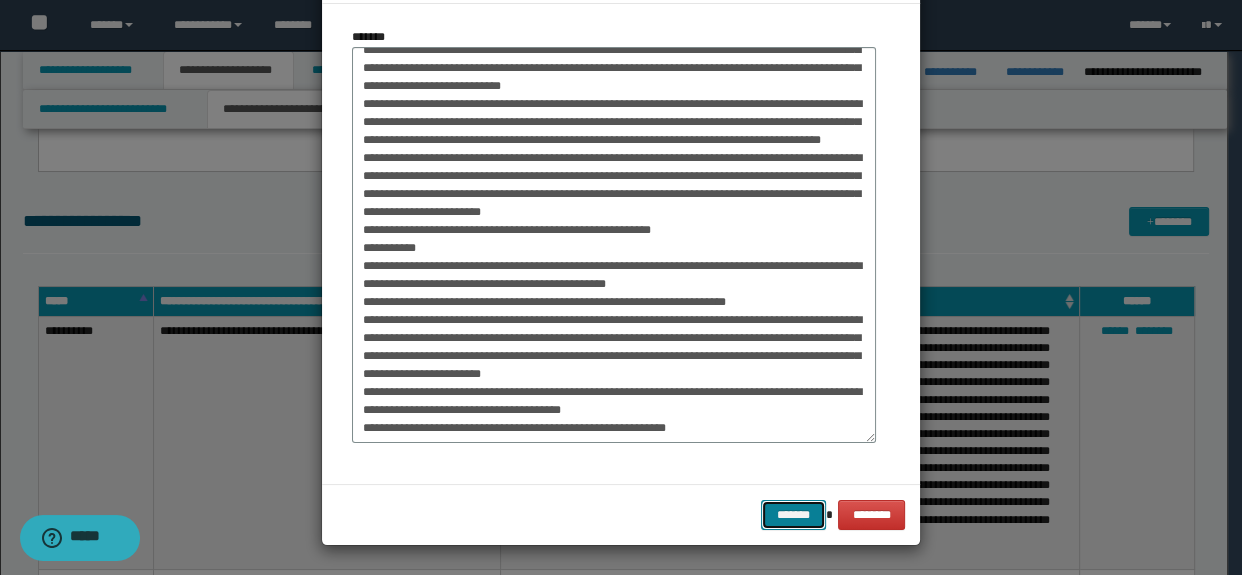 click on "*******" at bounding box center [793, 515] 